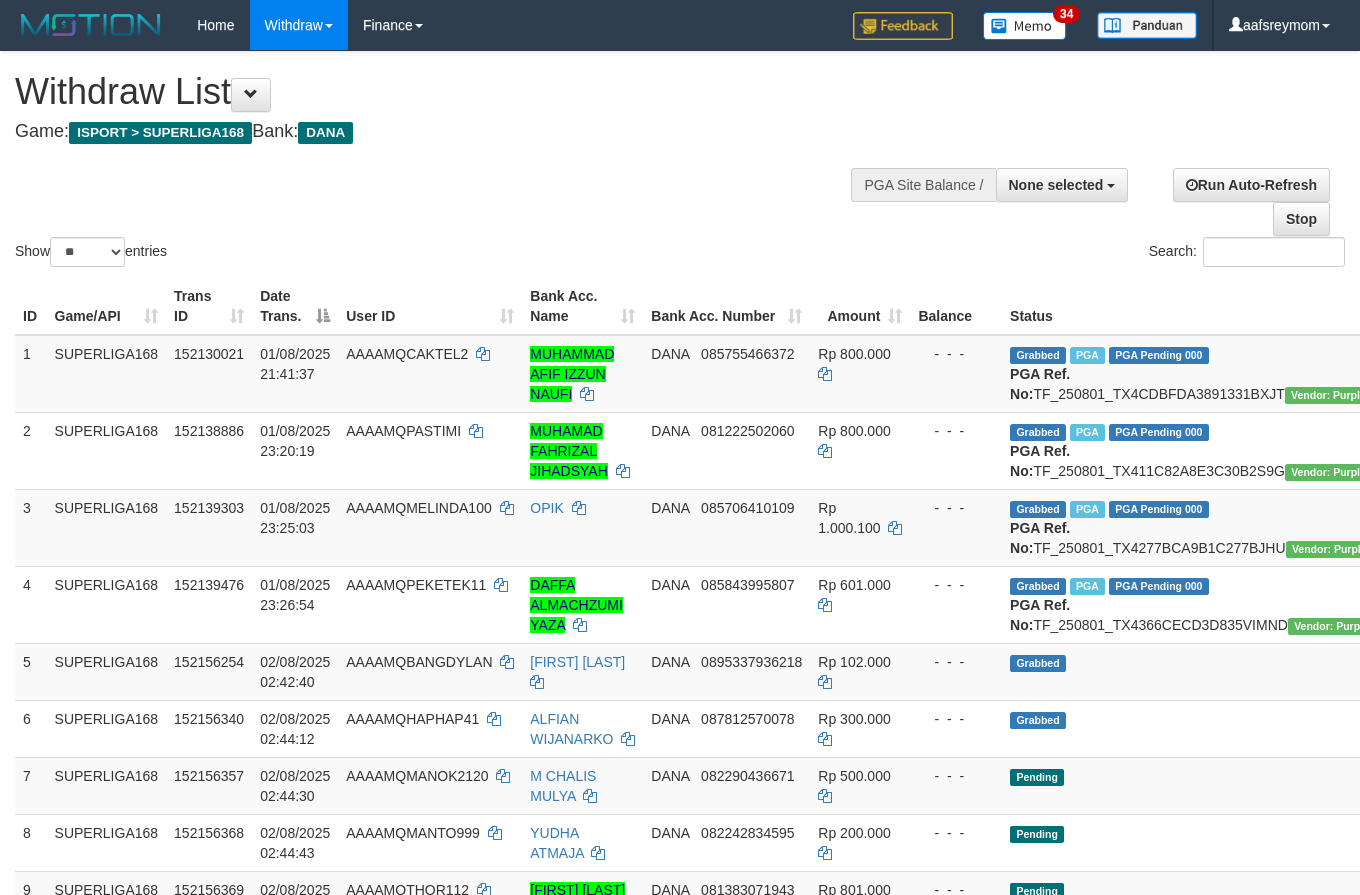 select 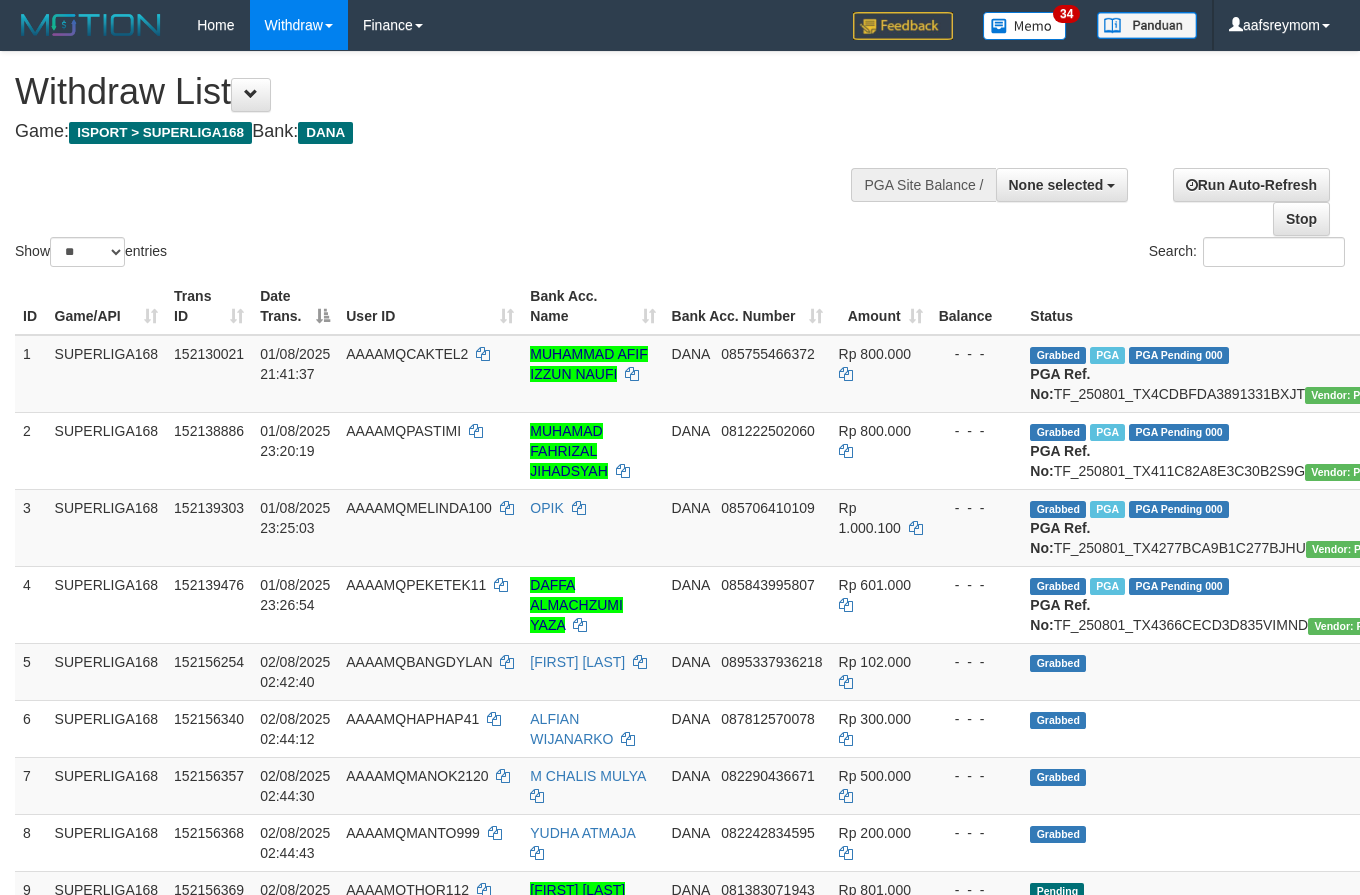 select 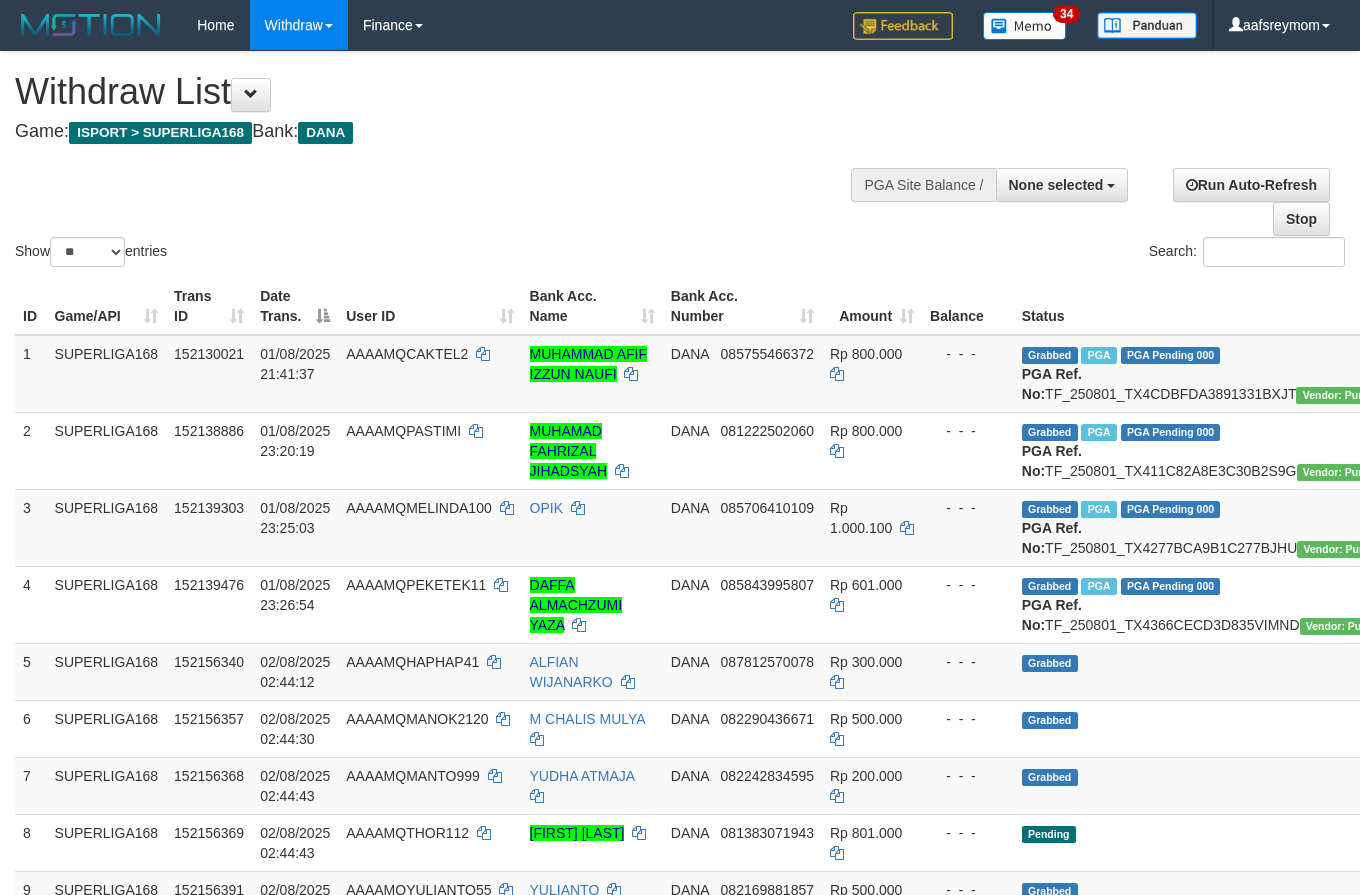 select 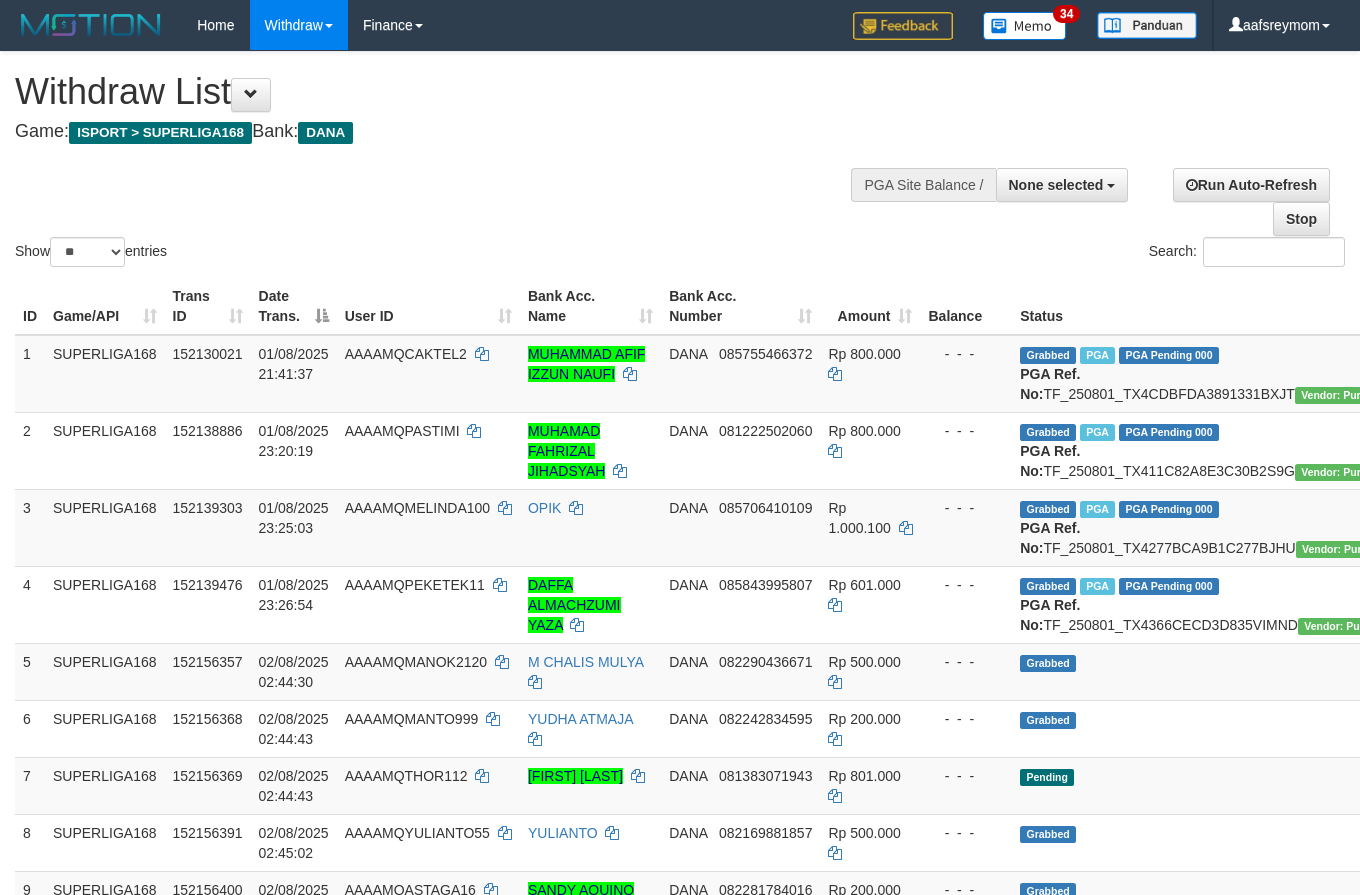 select 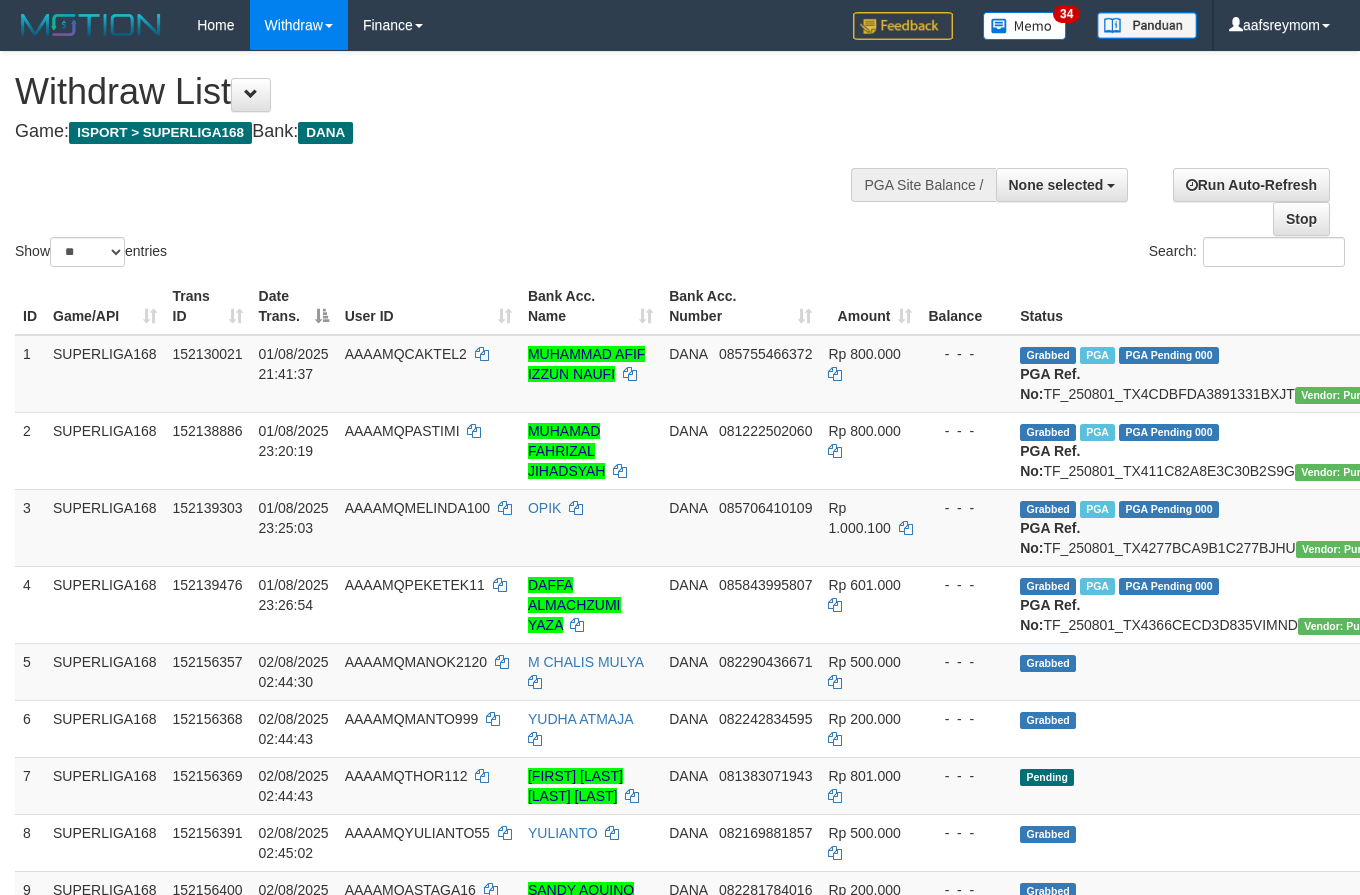 select 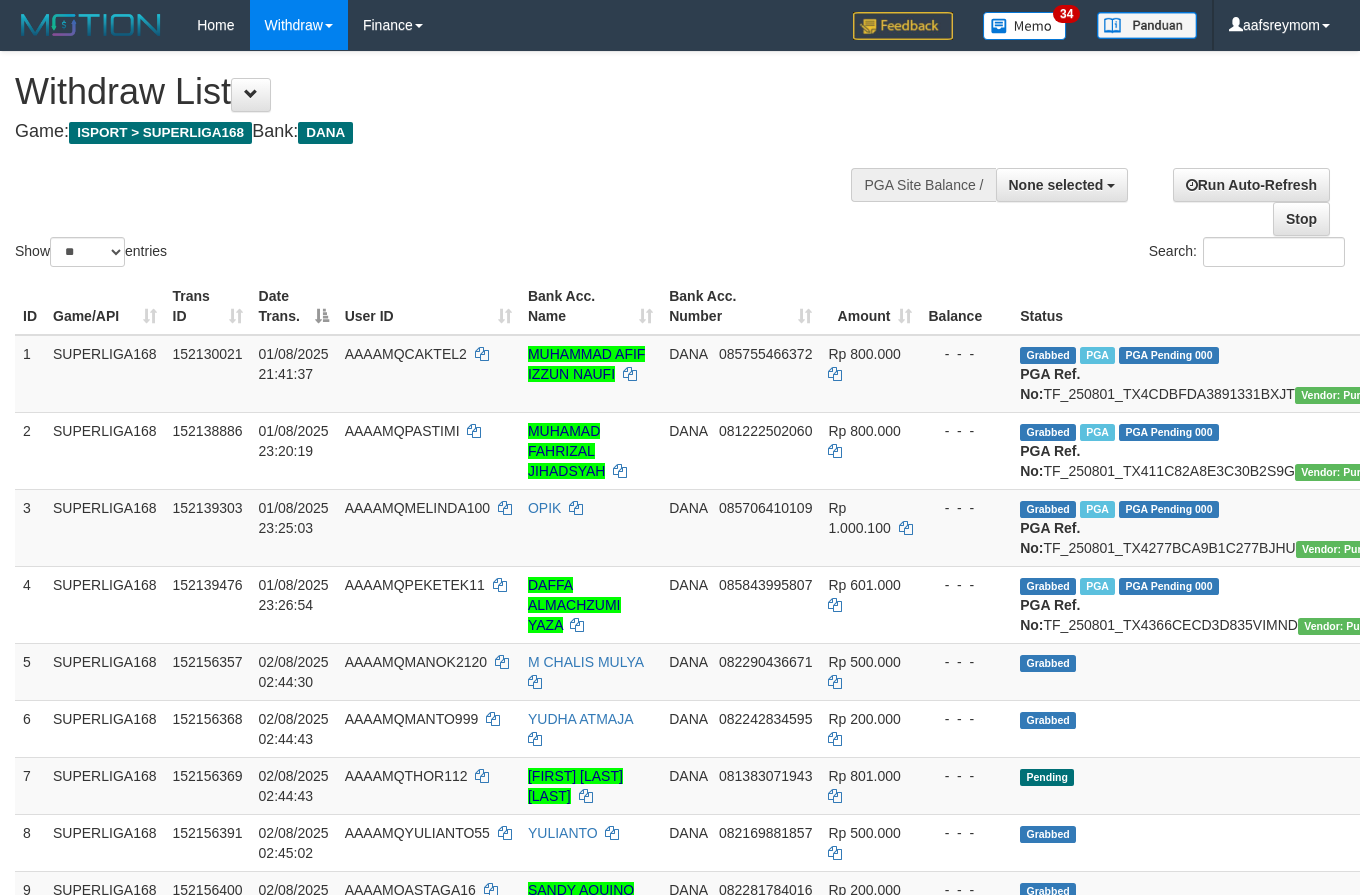 select 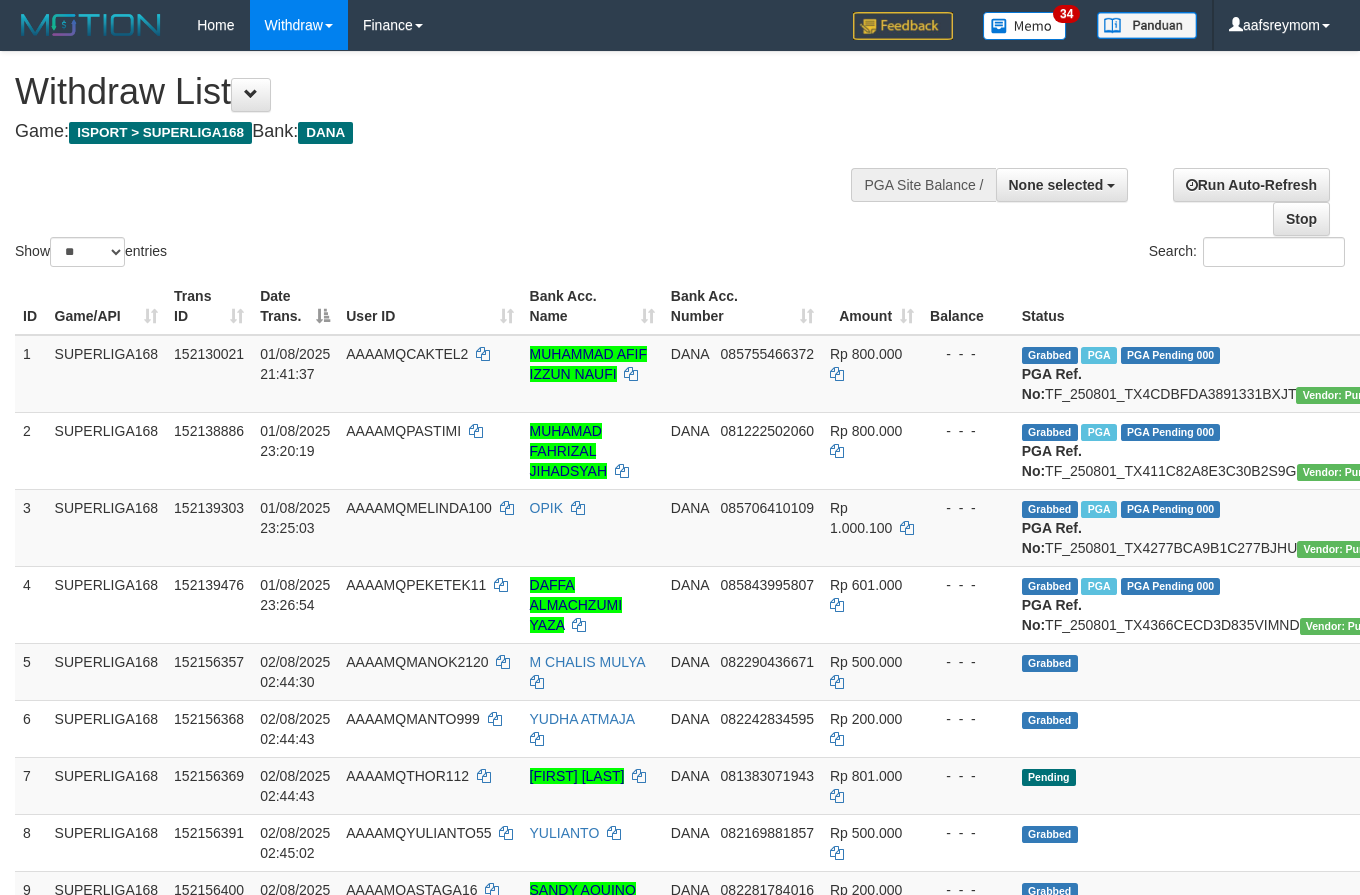 select 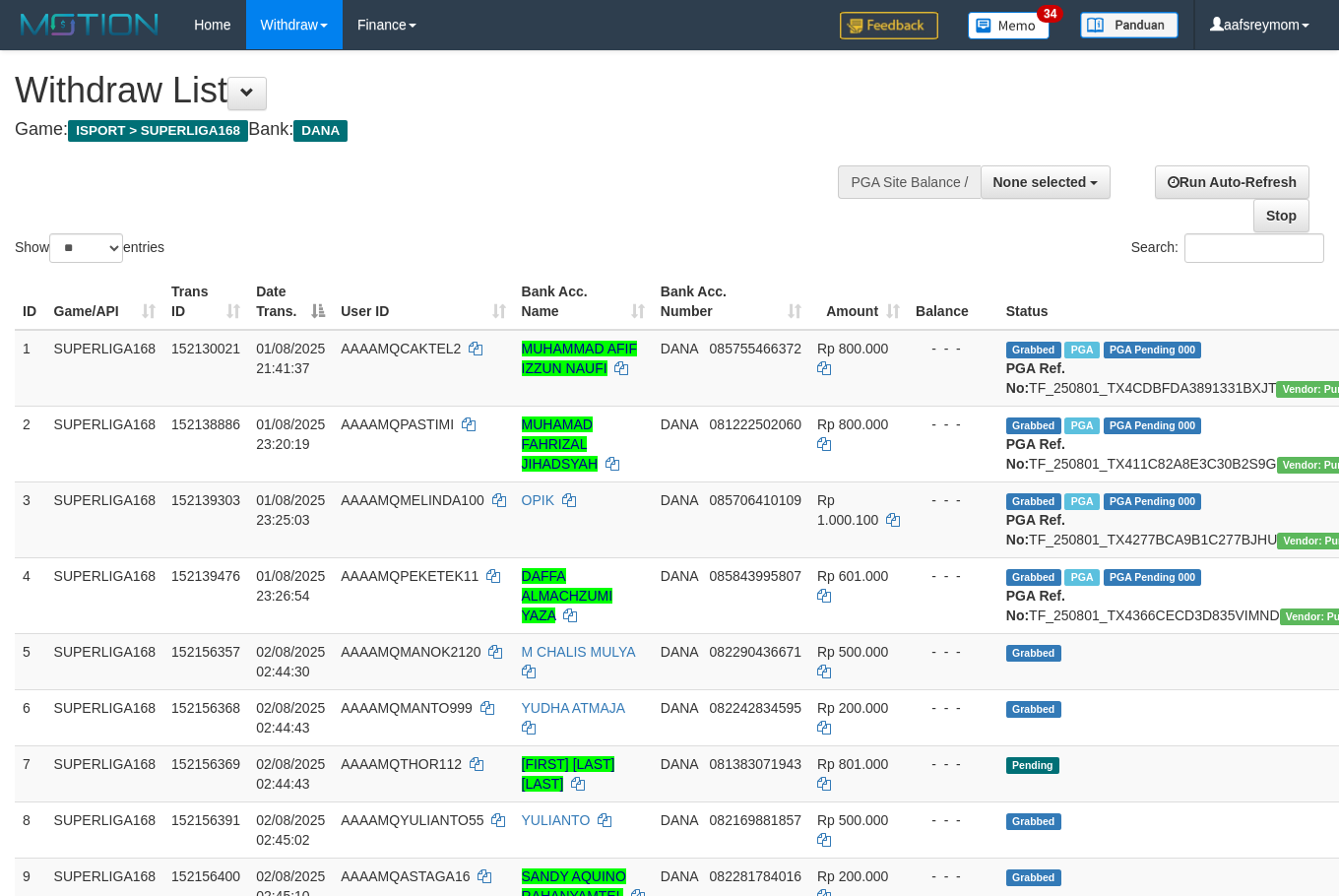 select 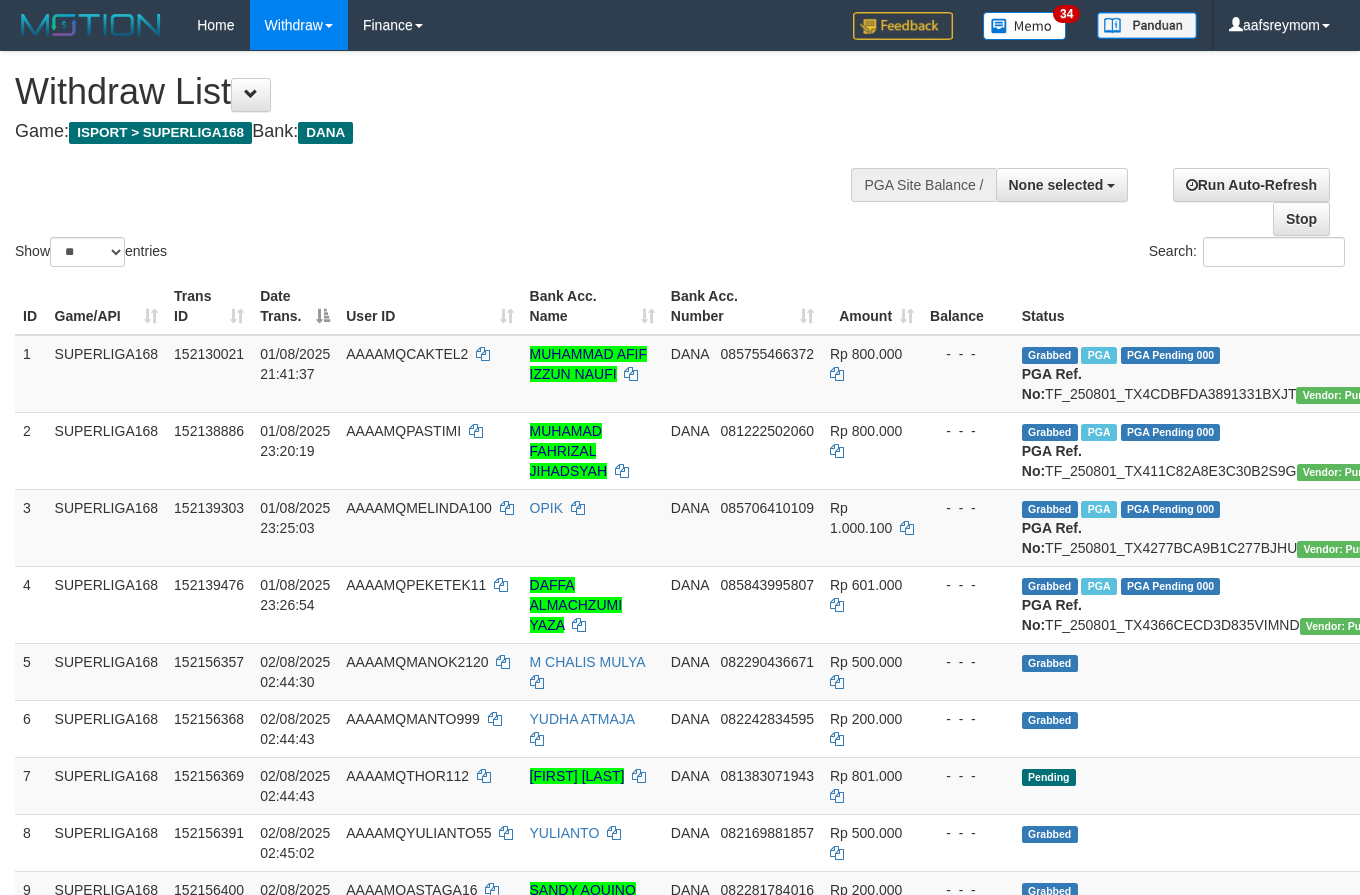select 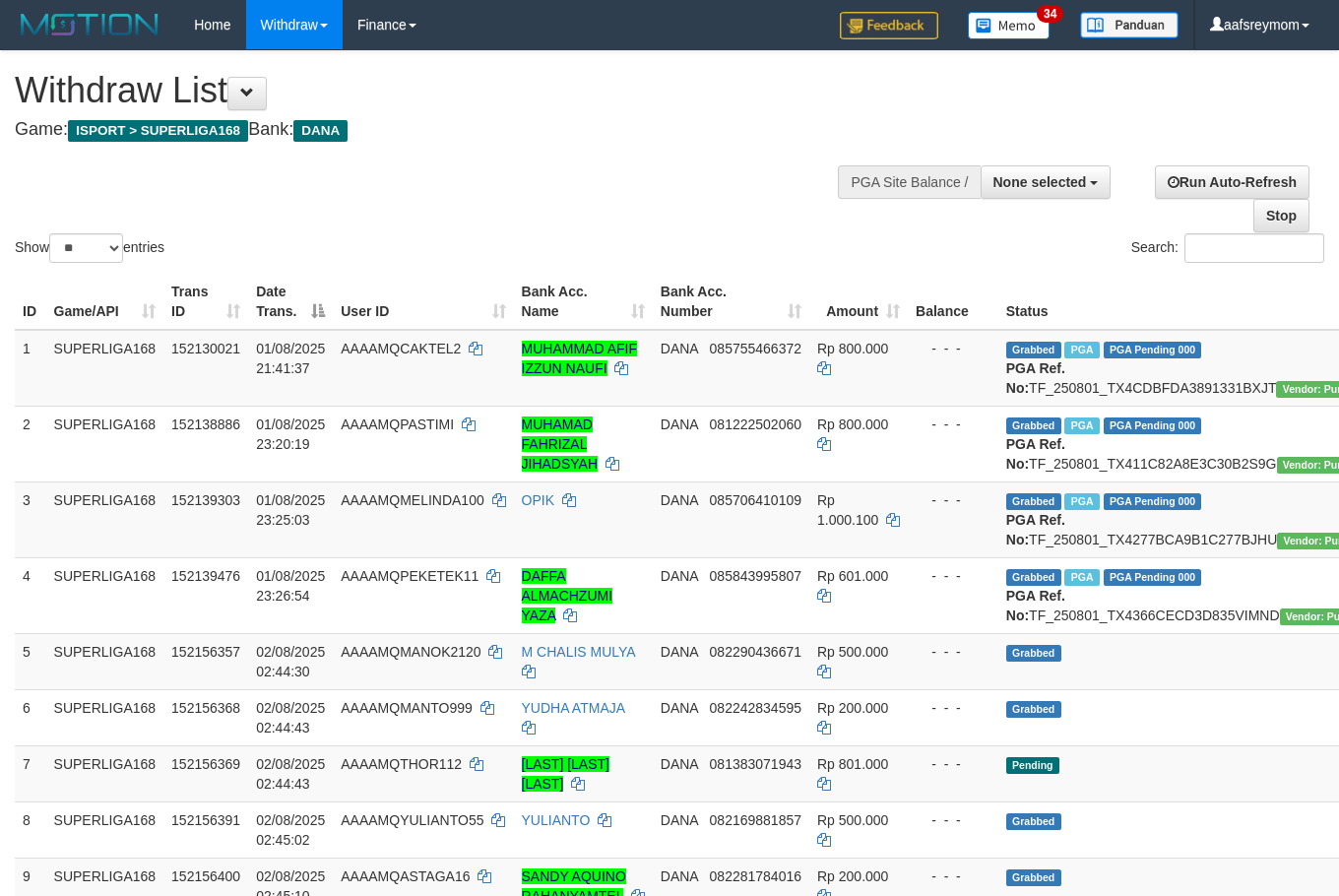 select 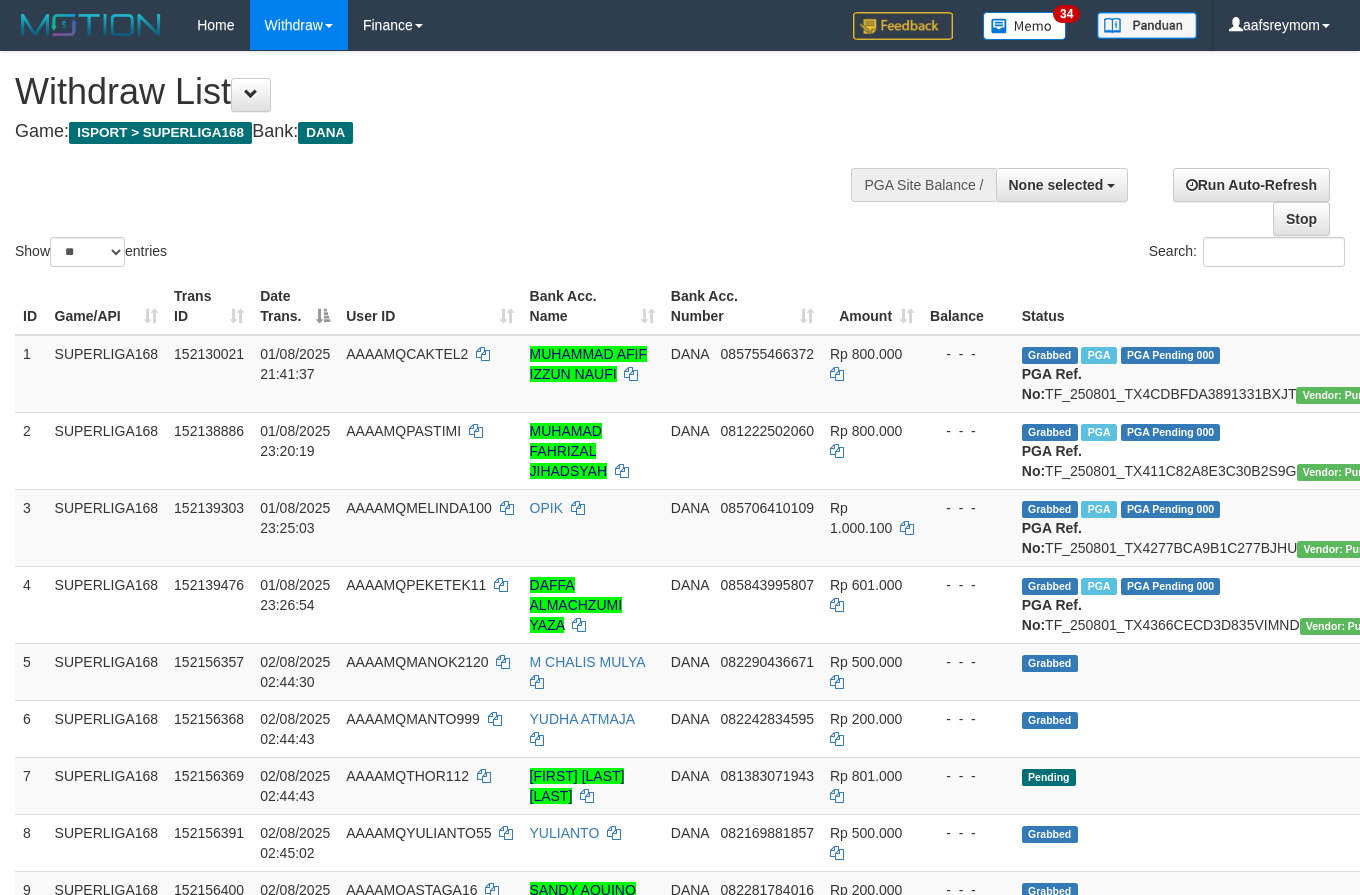 select 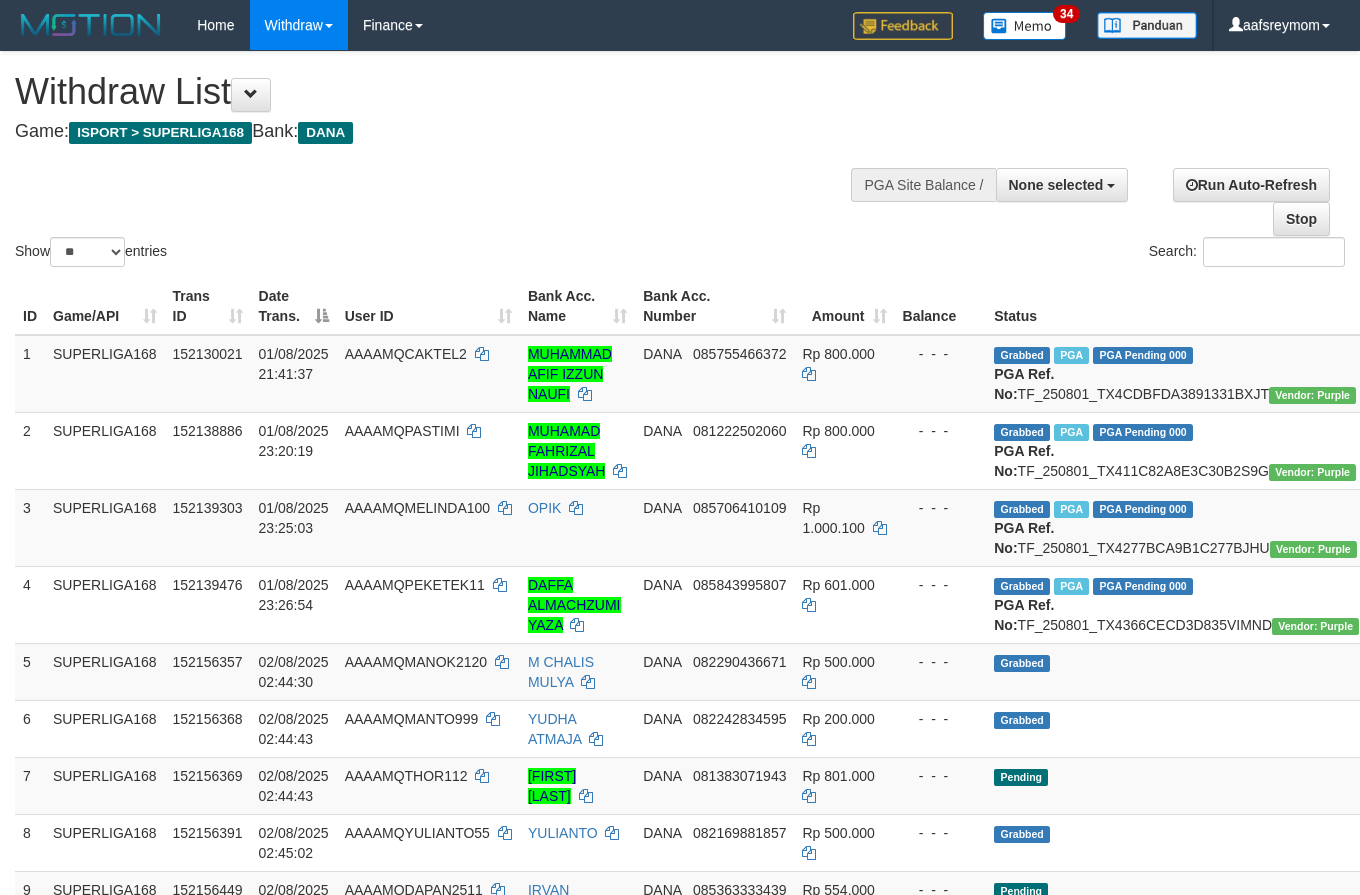 select 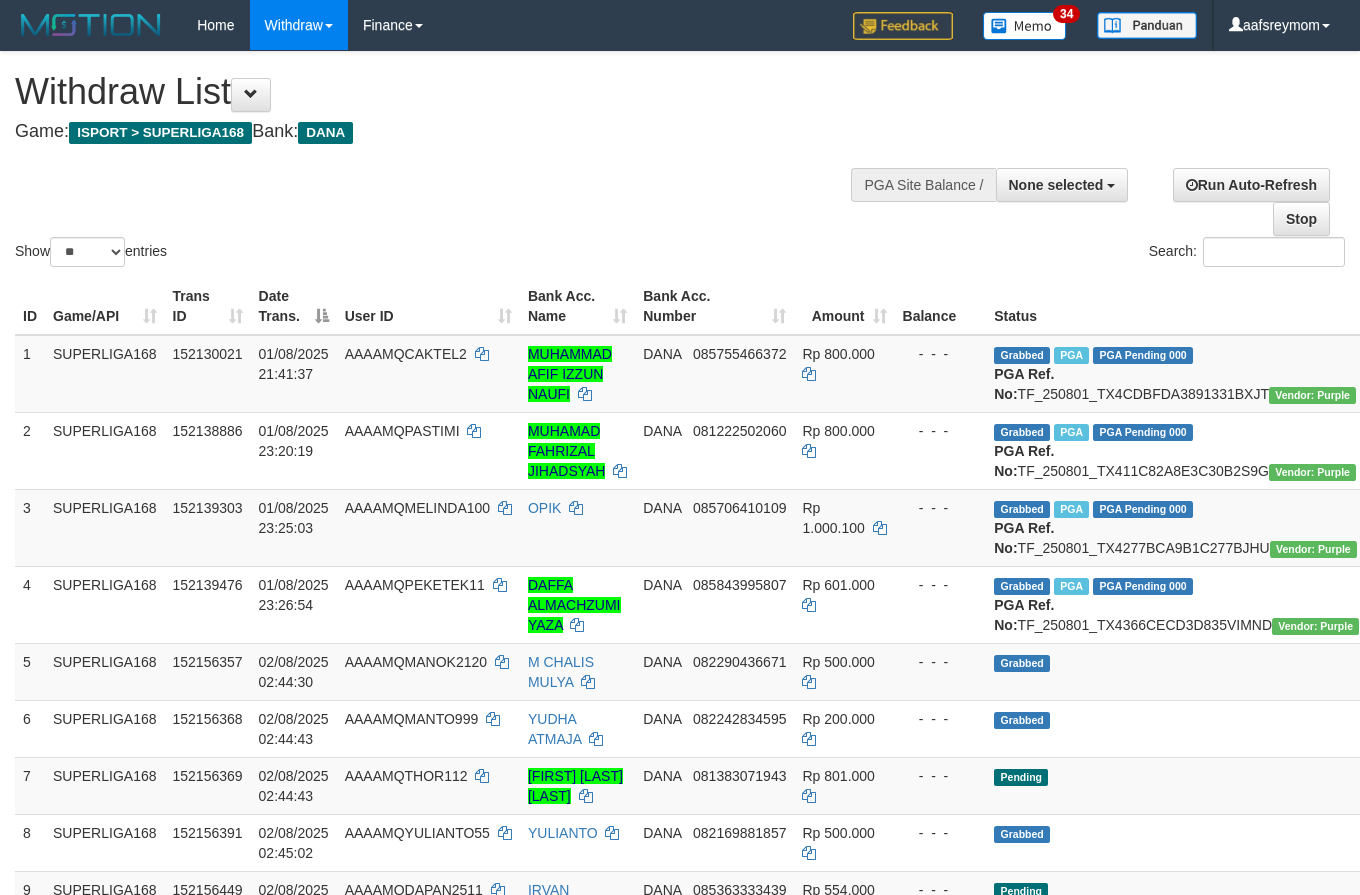 select 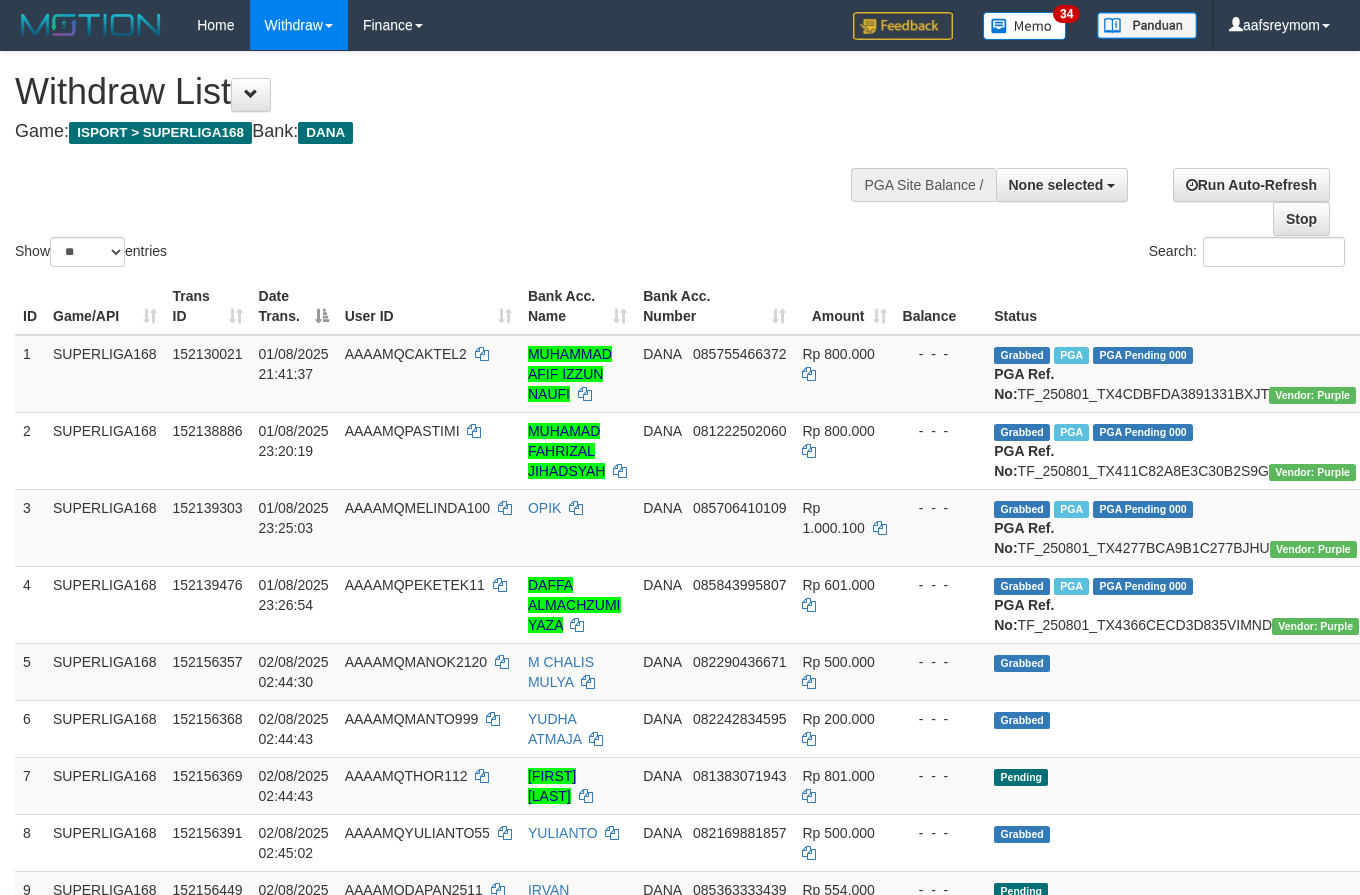 select 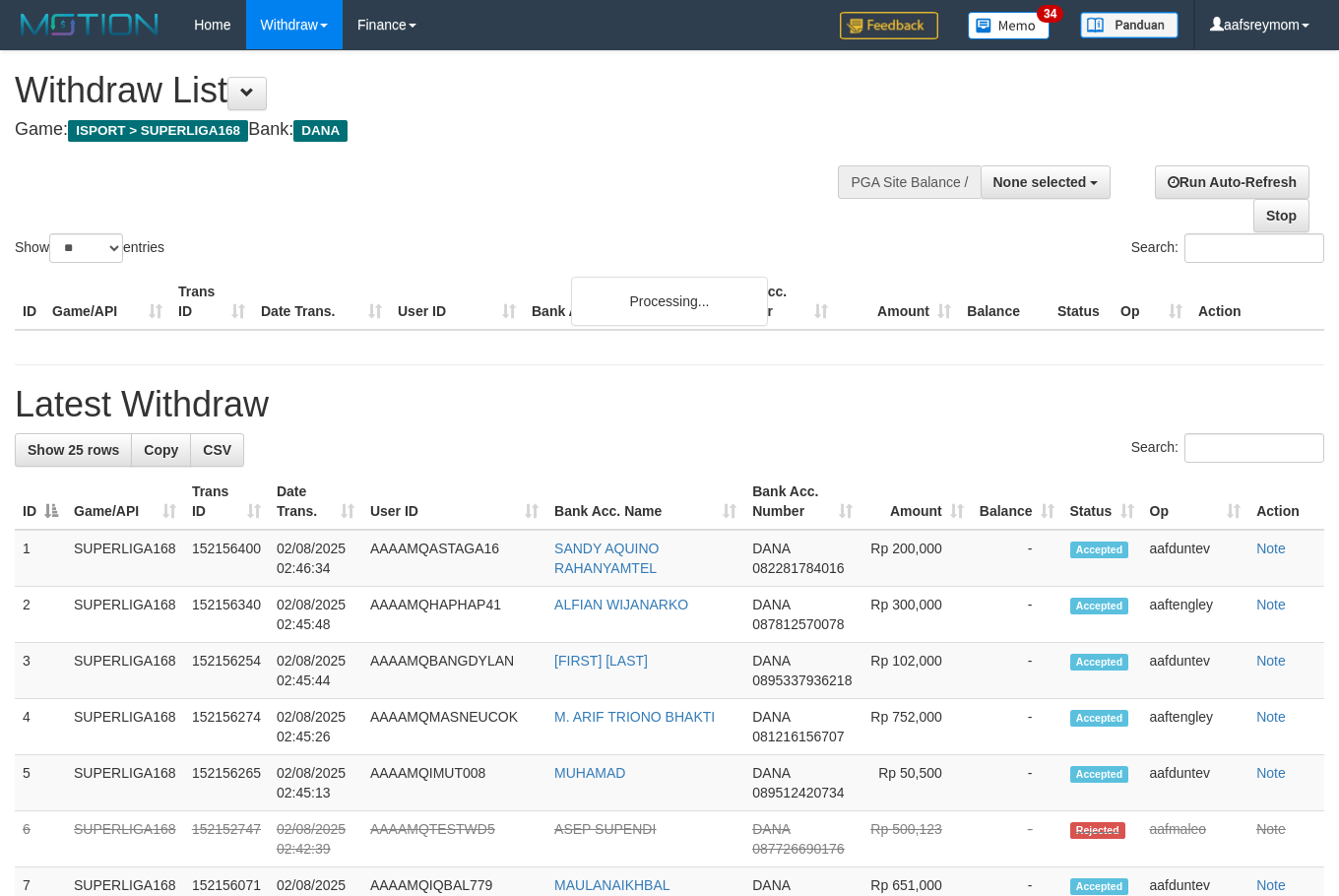 select 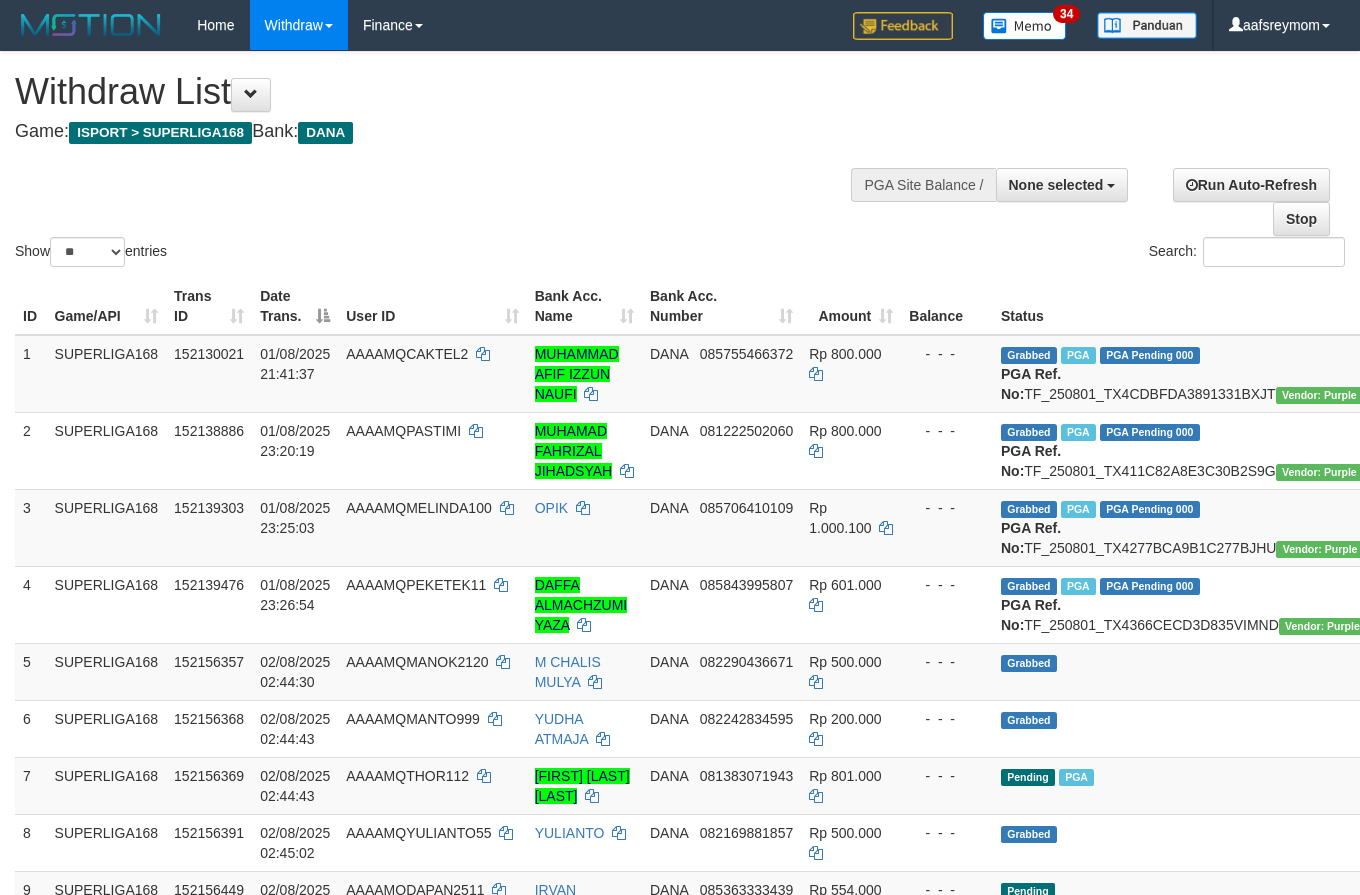select 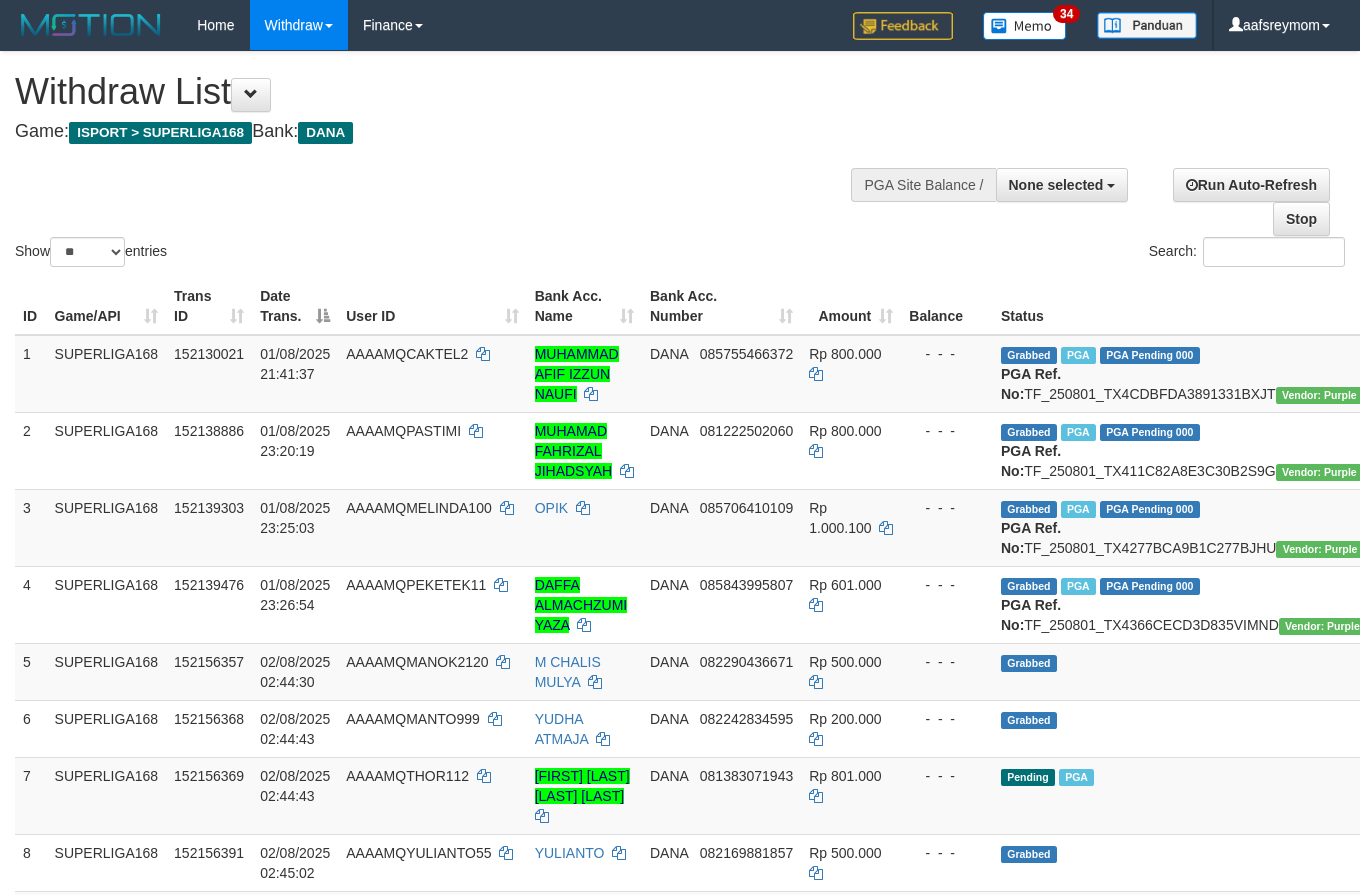 select 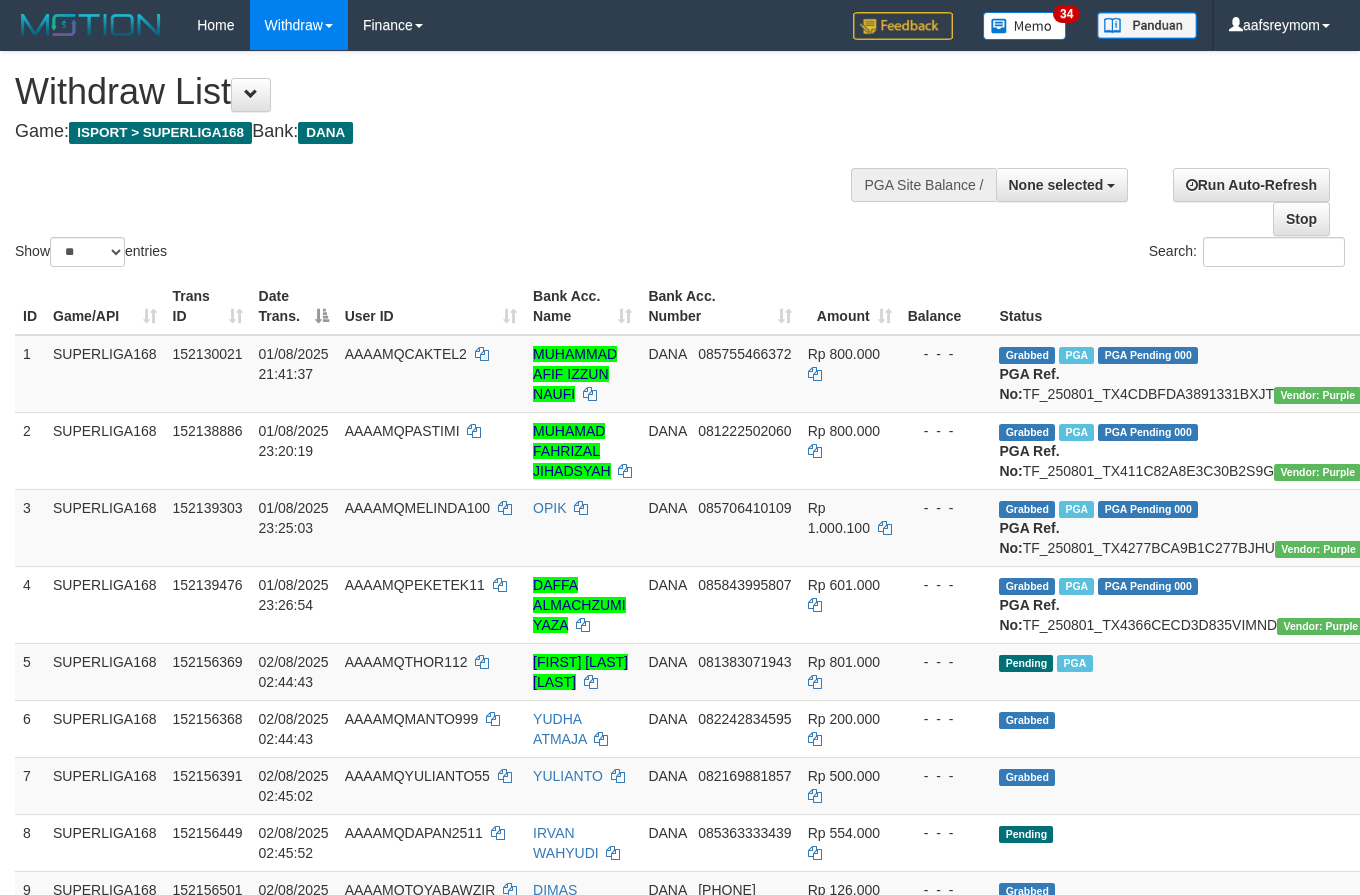 select 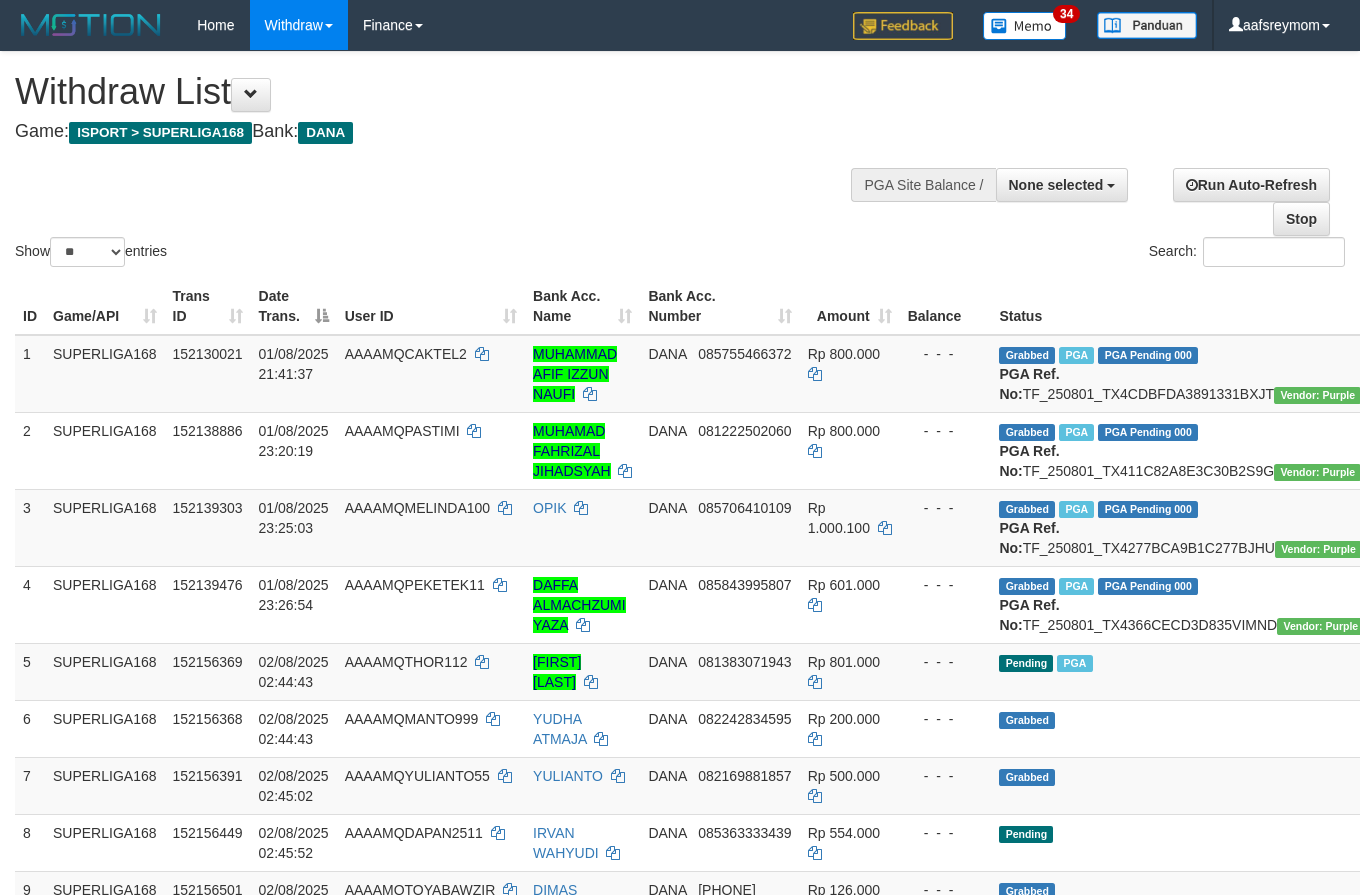 select 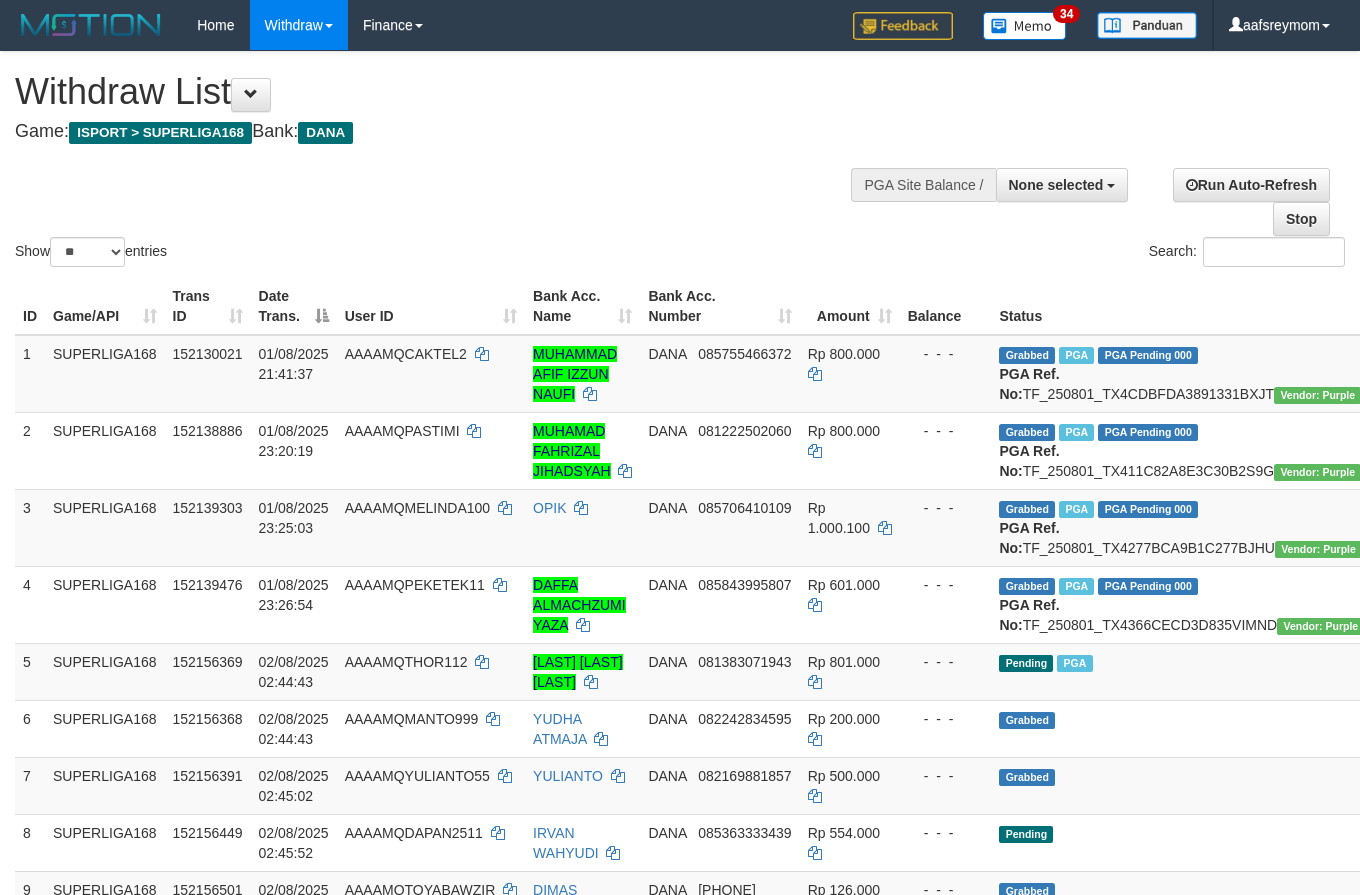 select 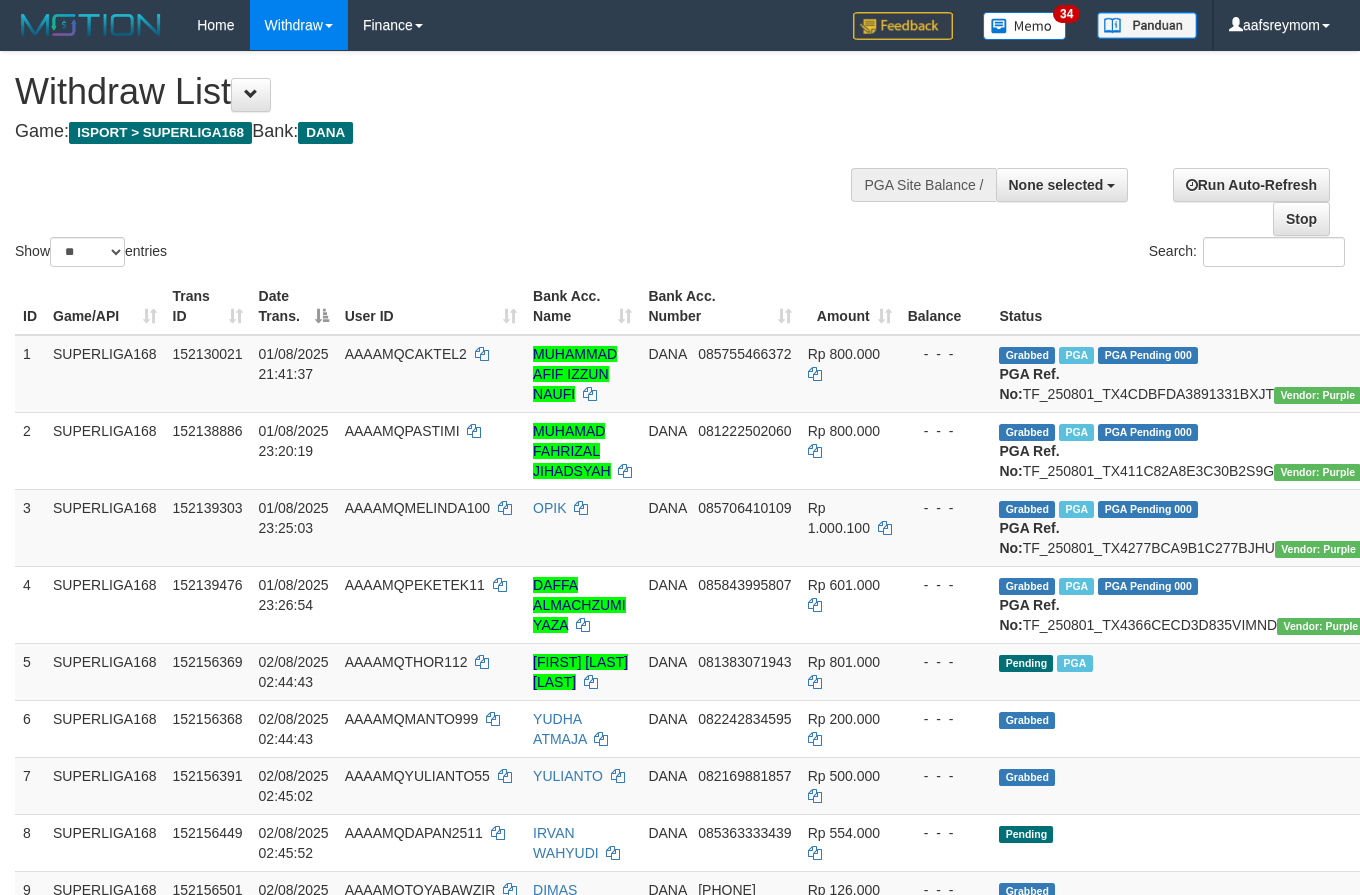 select 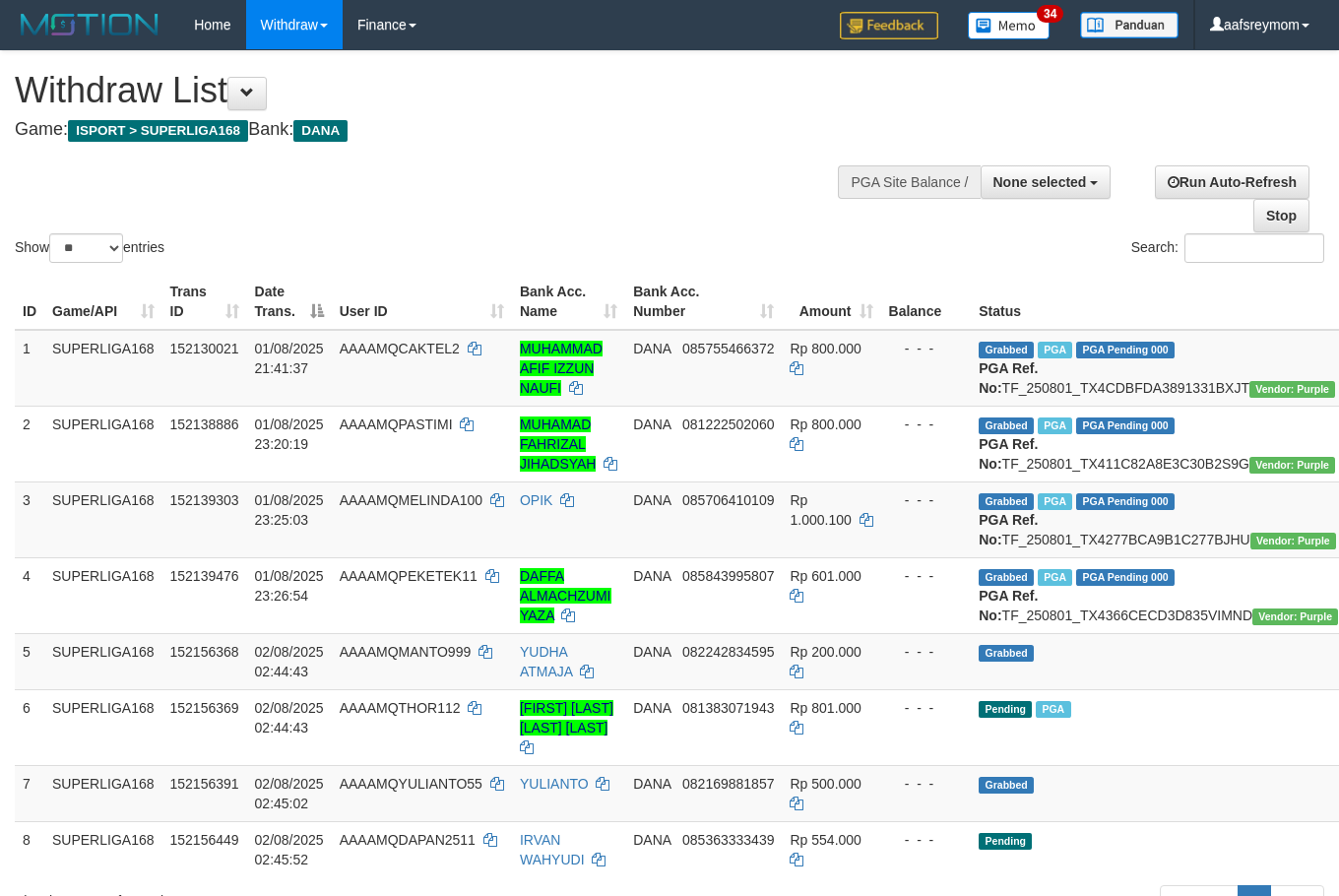select 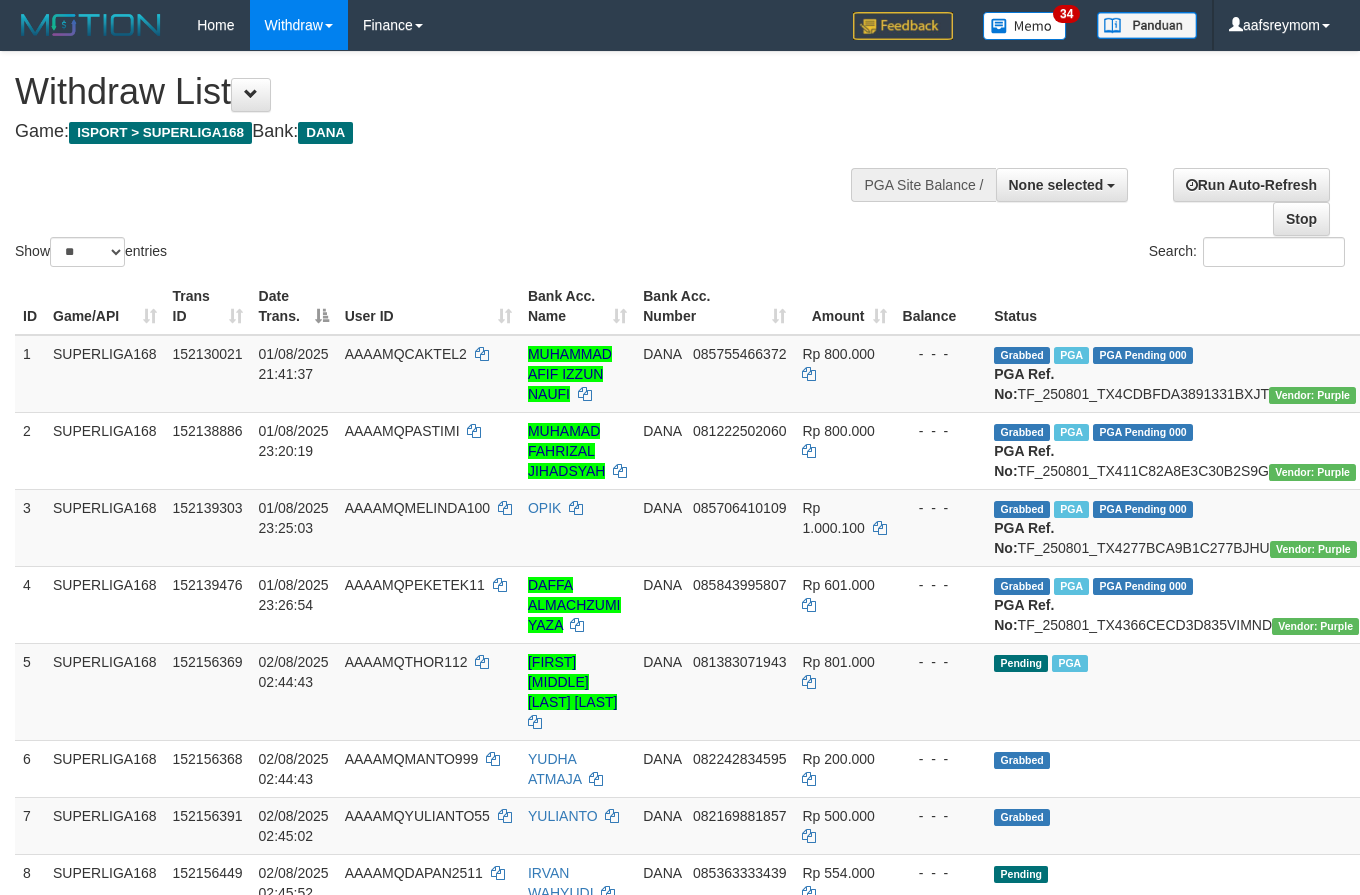 select 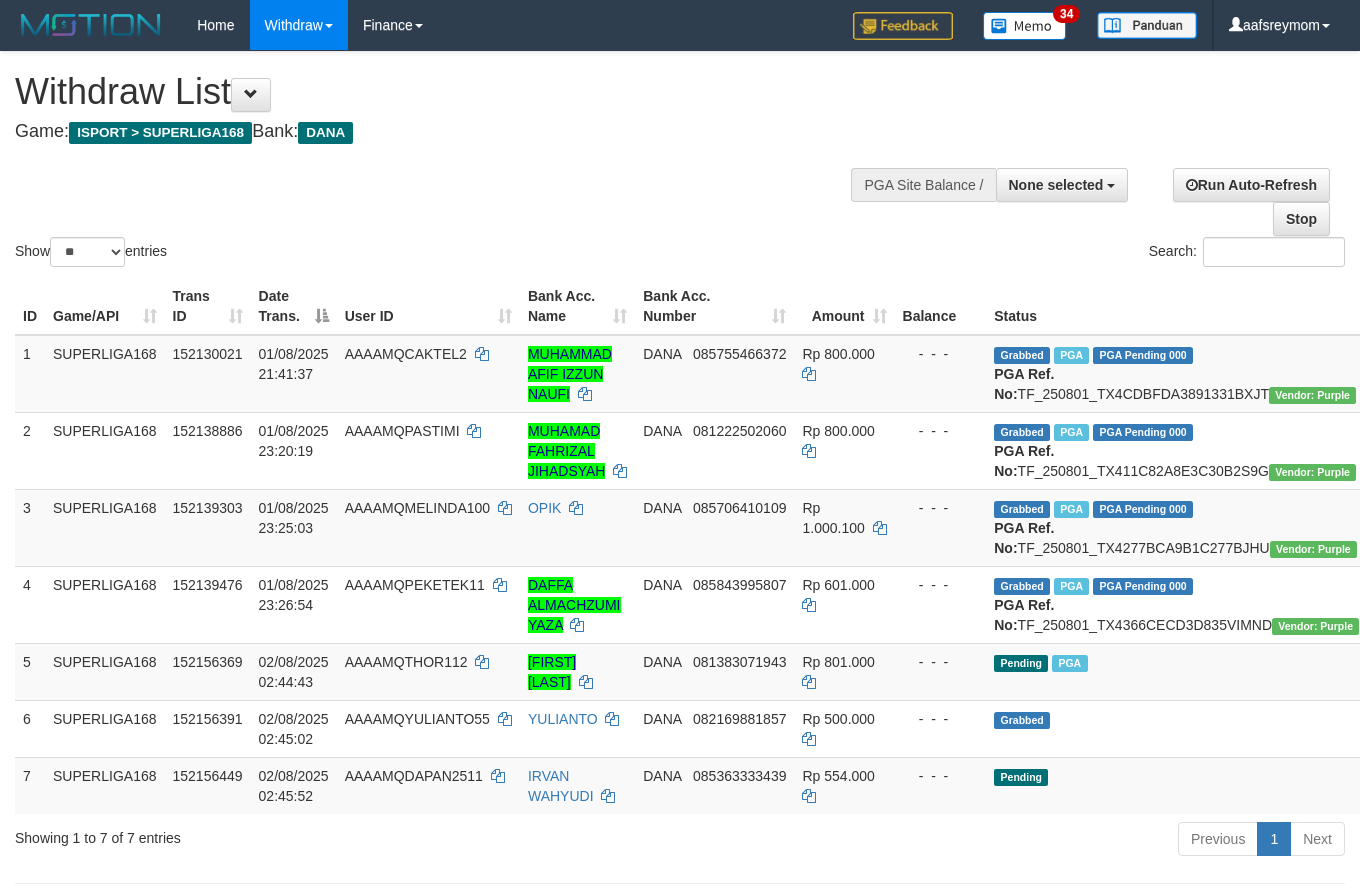 select 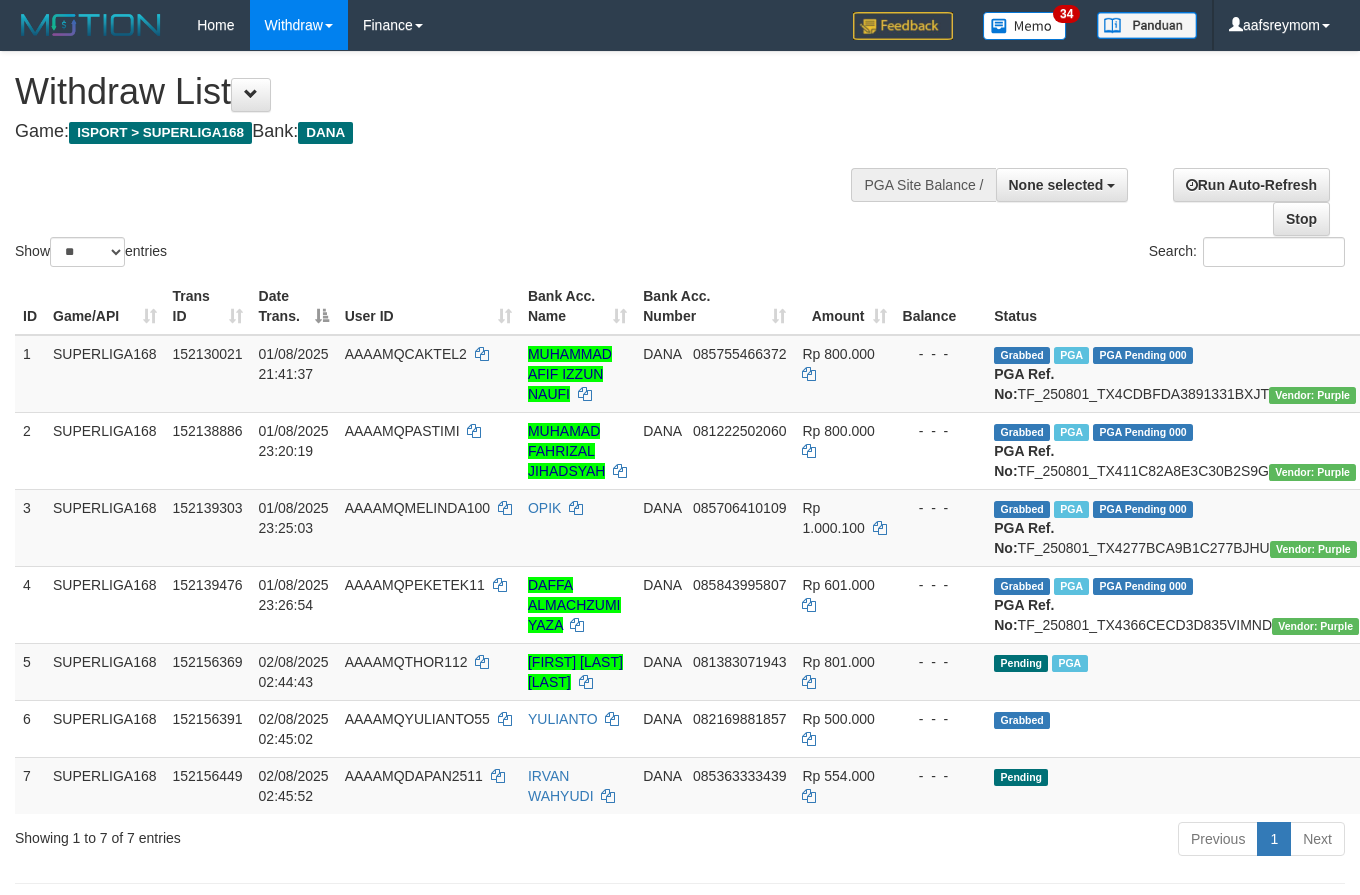 select 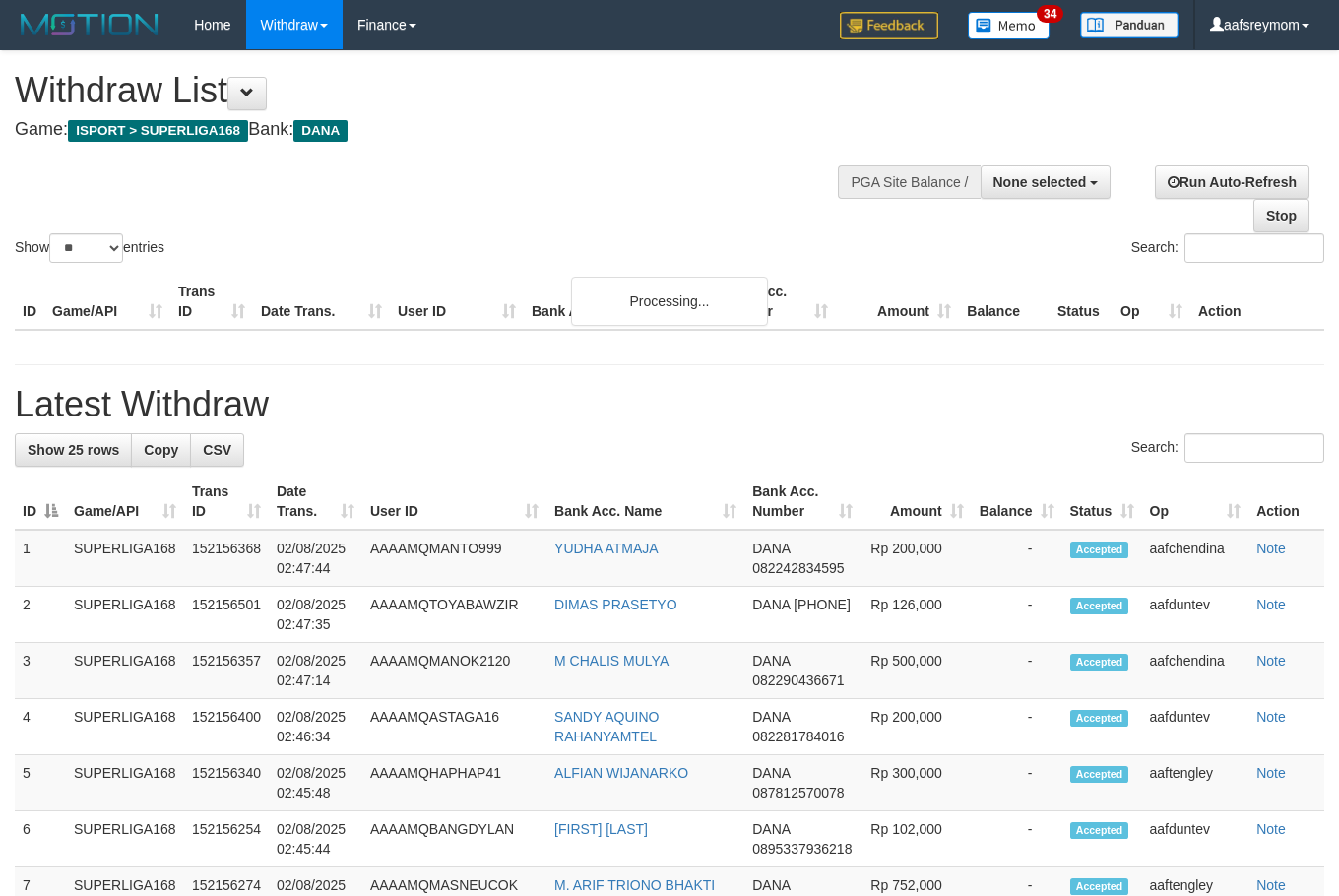select 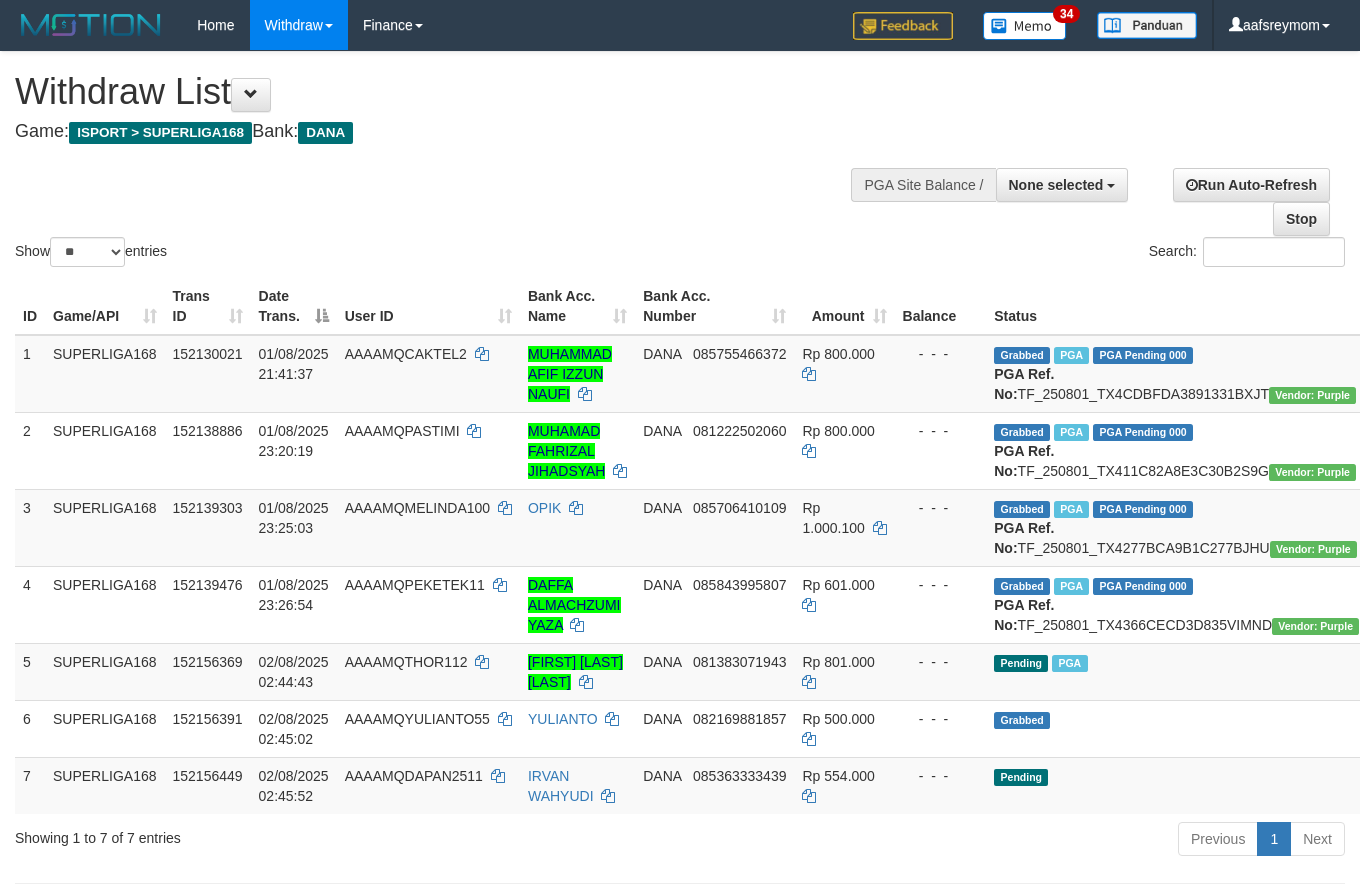 select 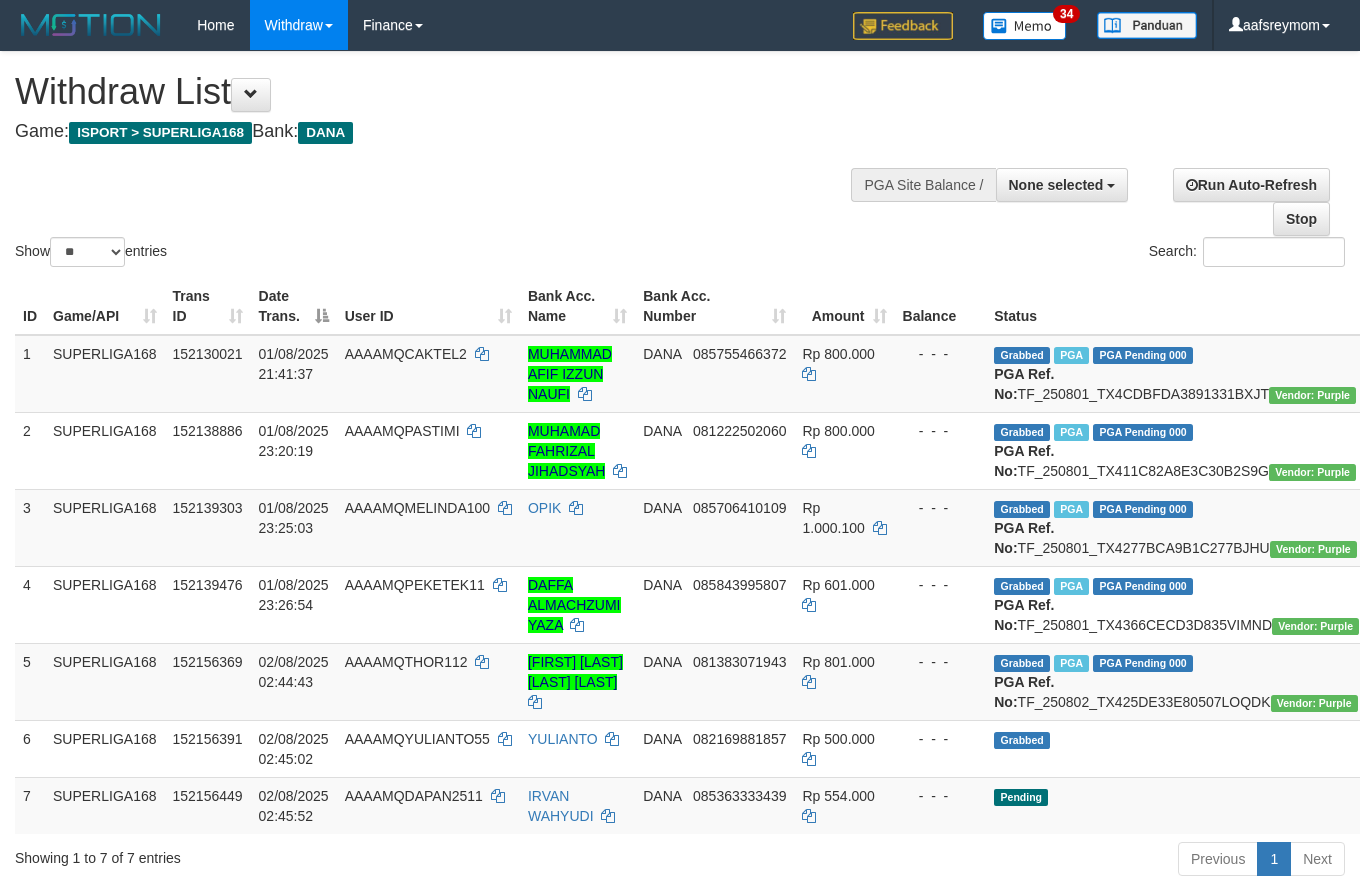 select 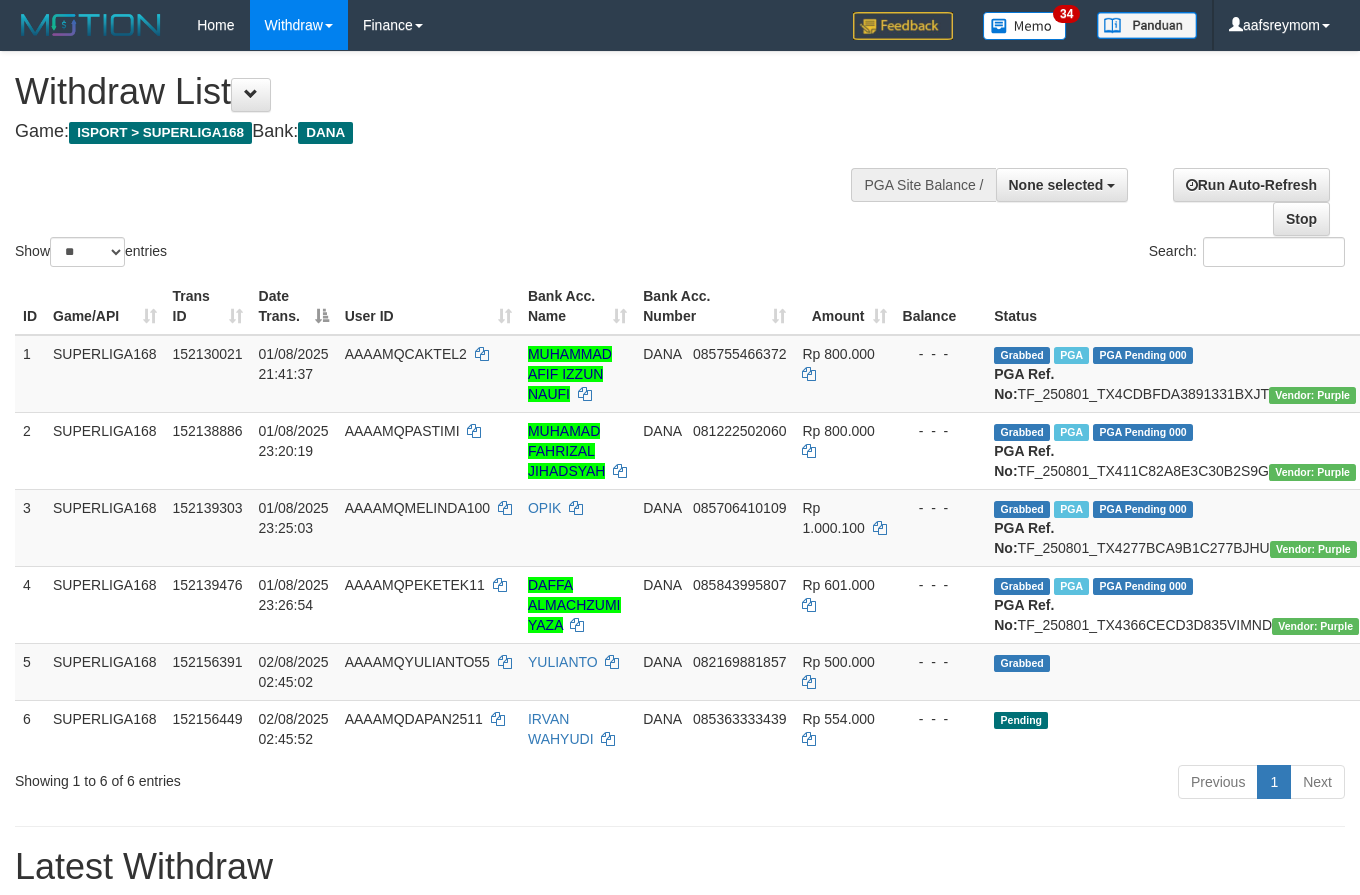 select 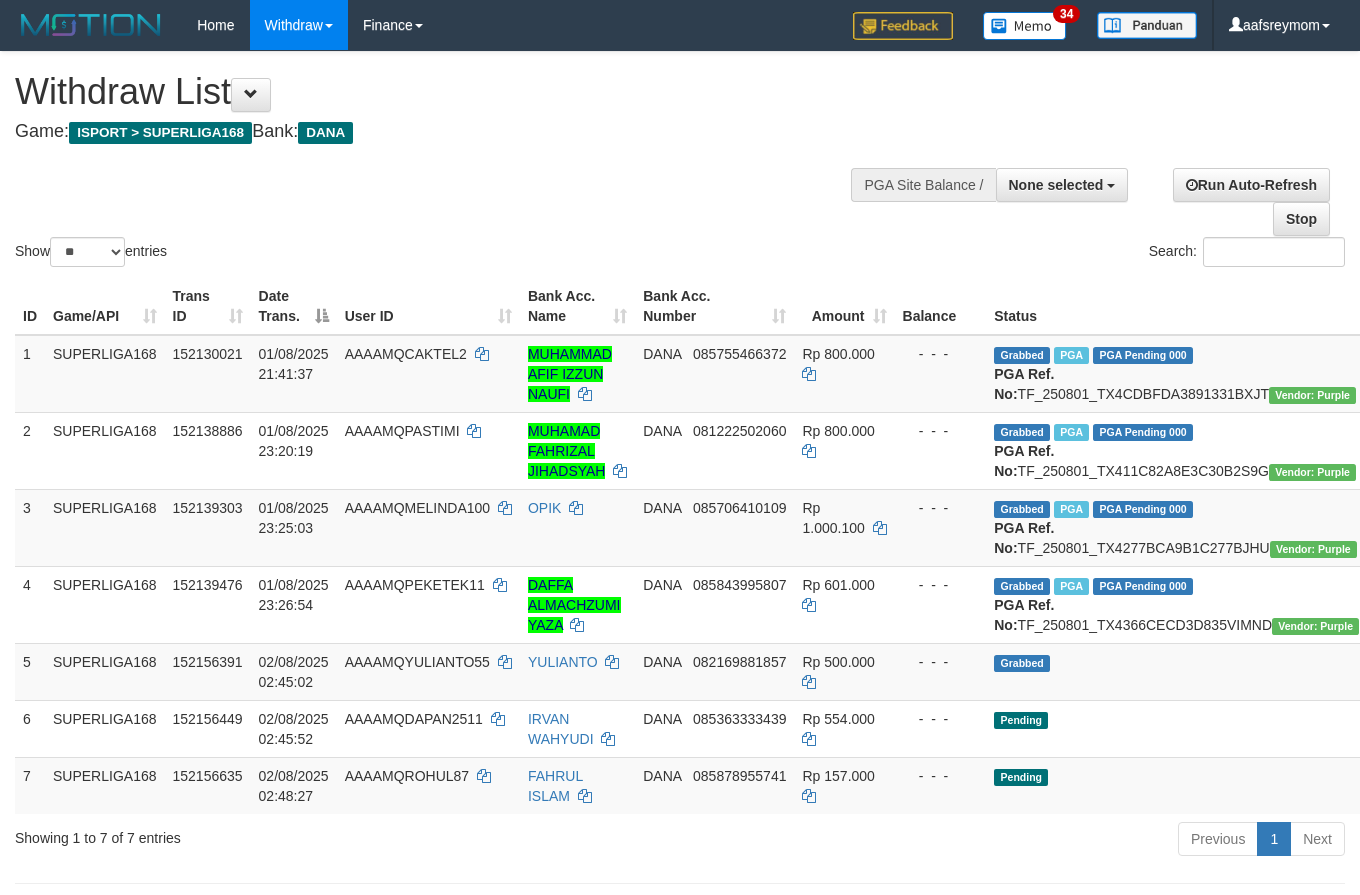 select 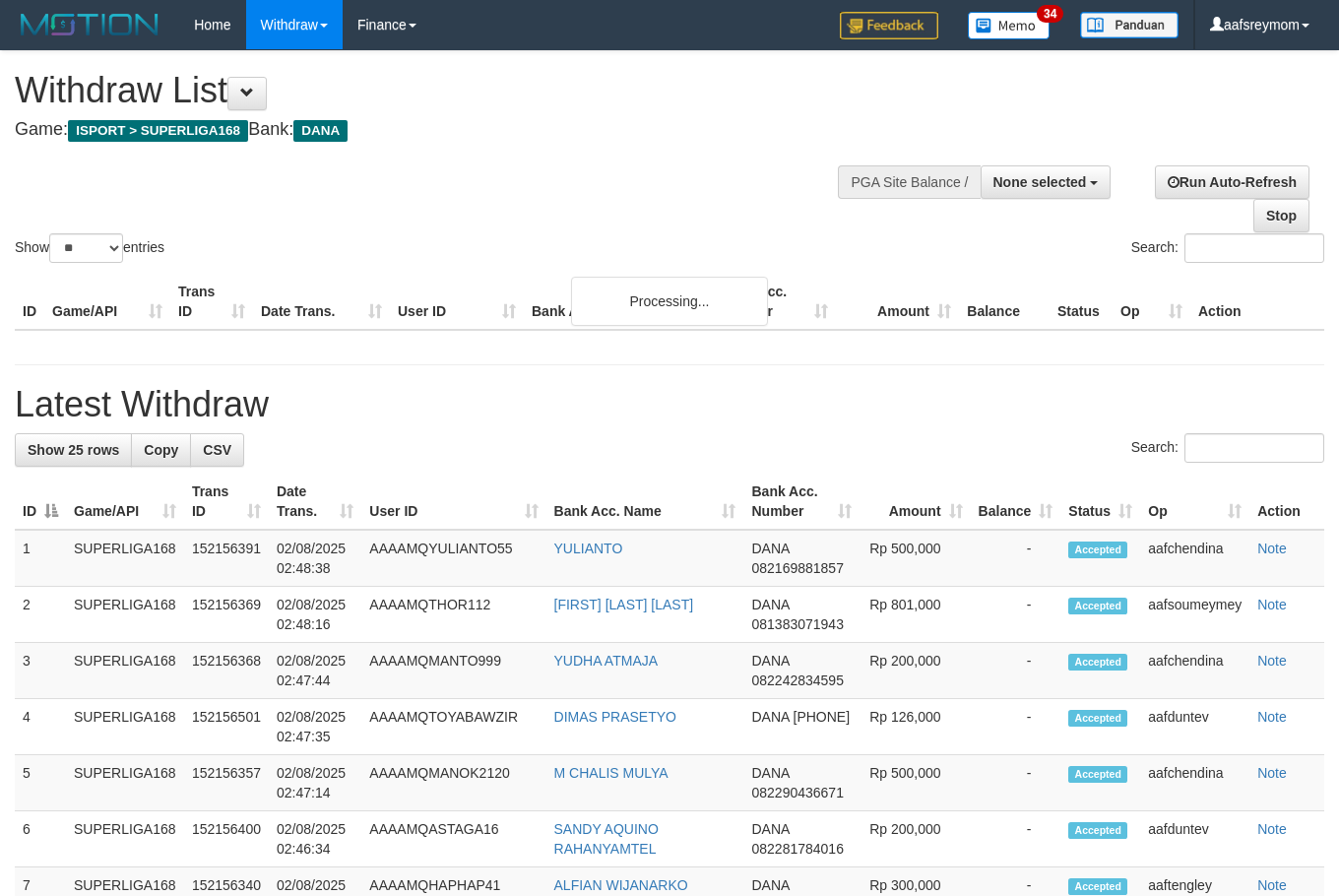 select 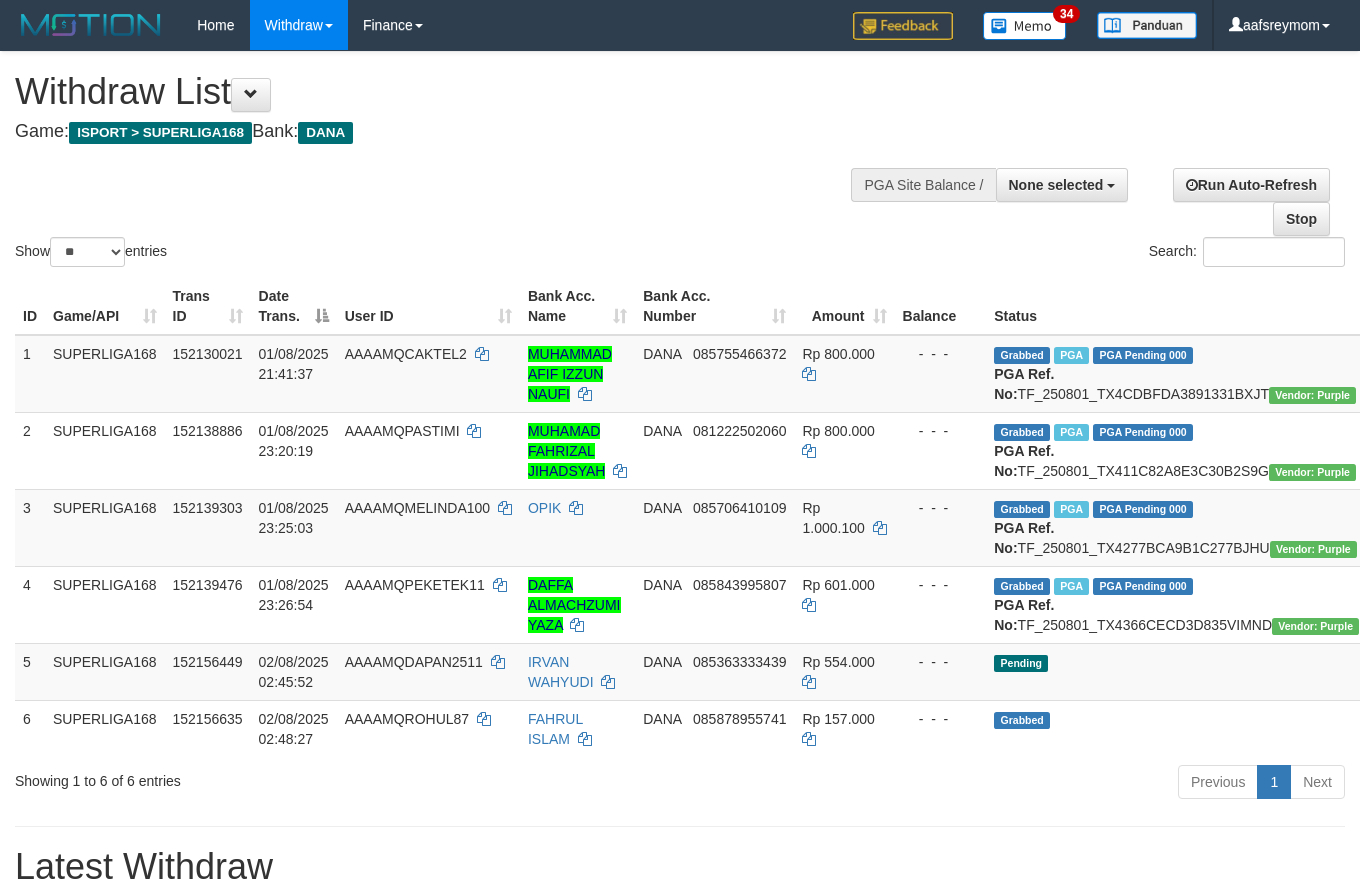 select 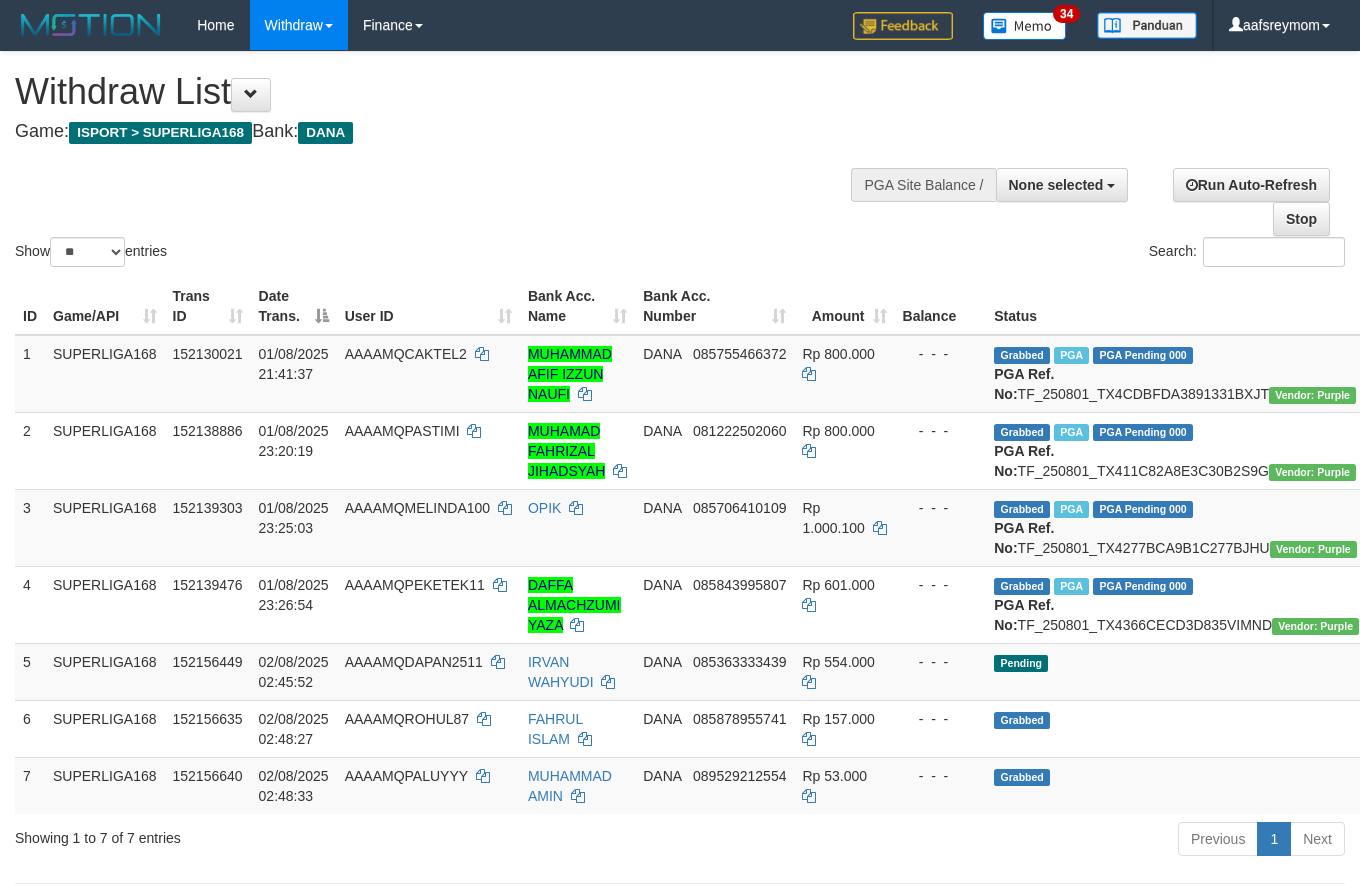 select 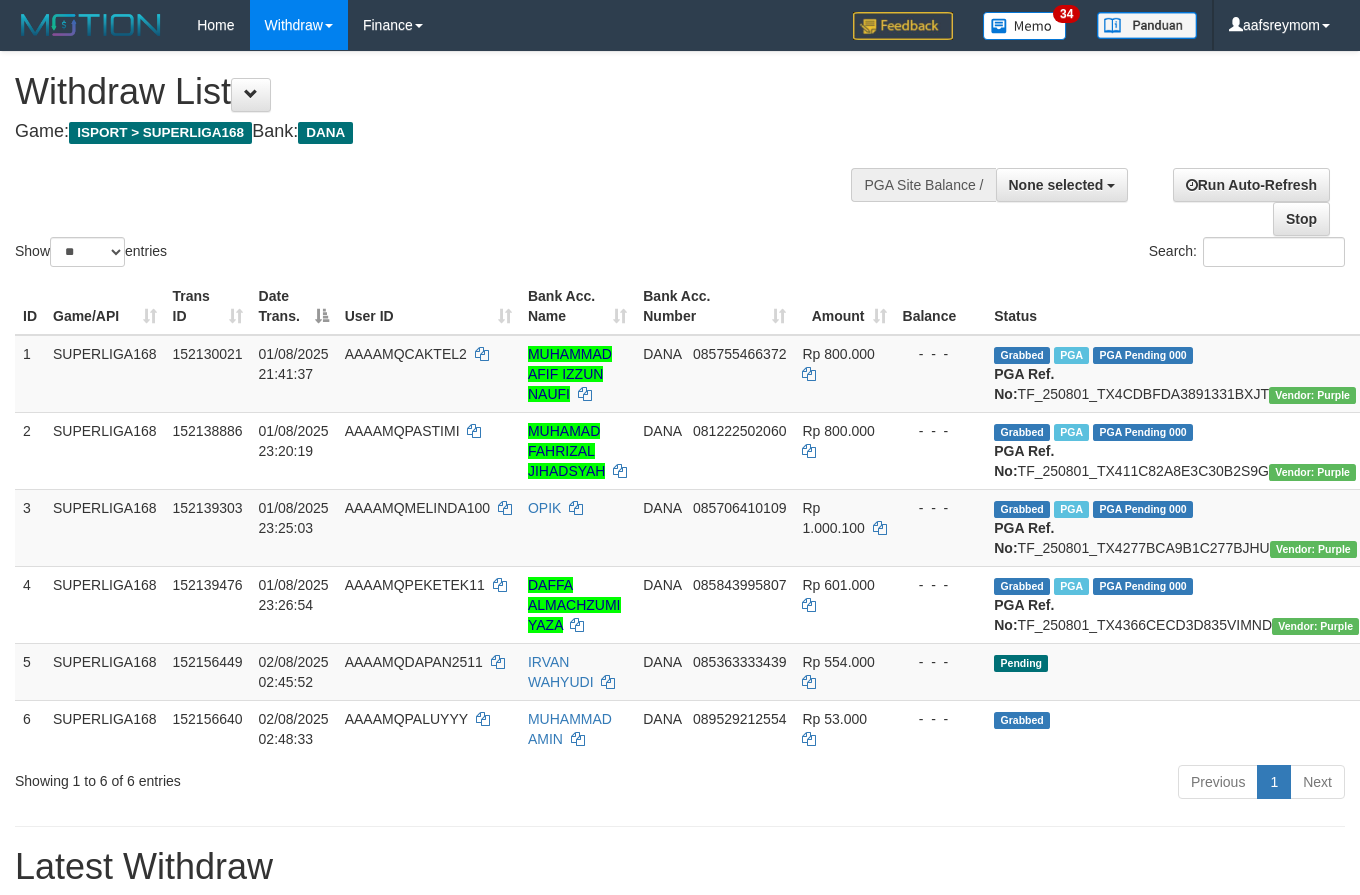 select 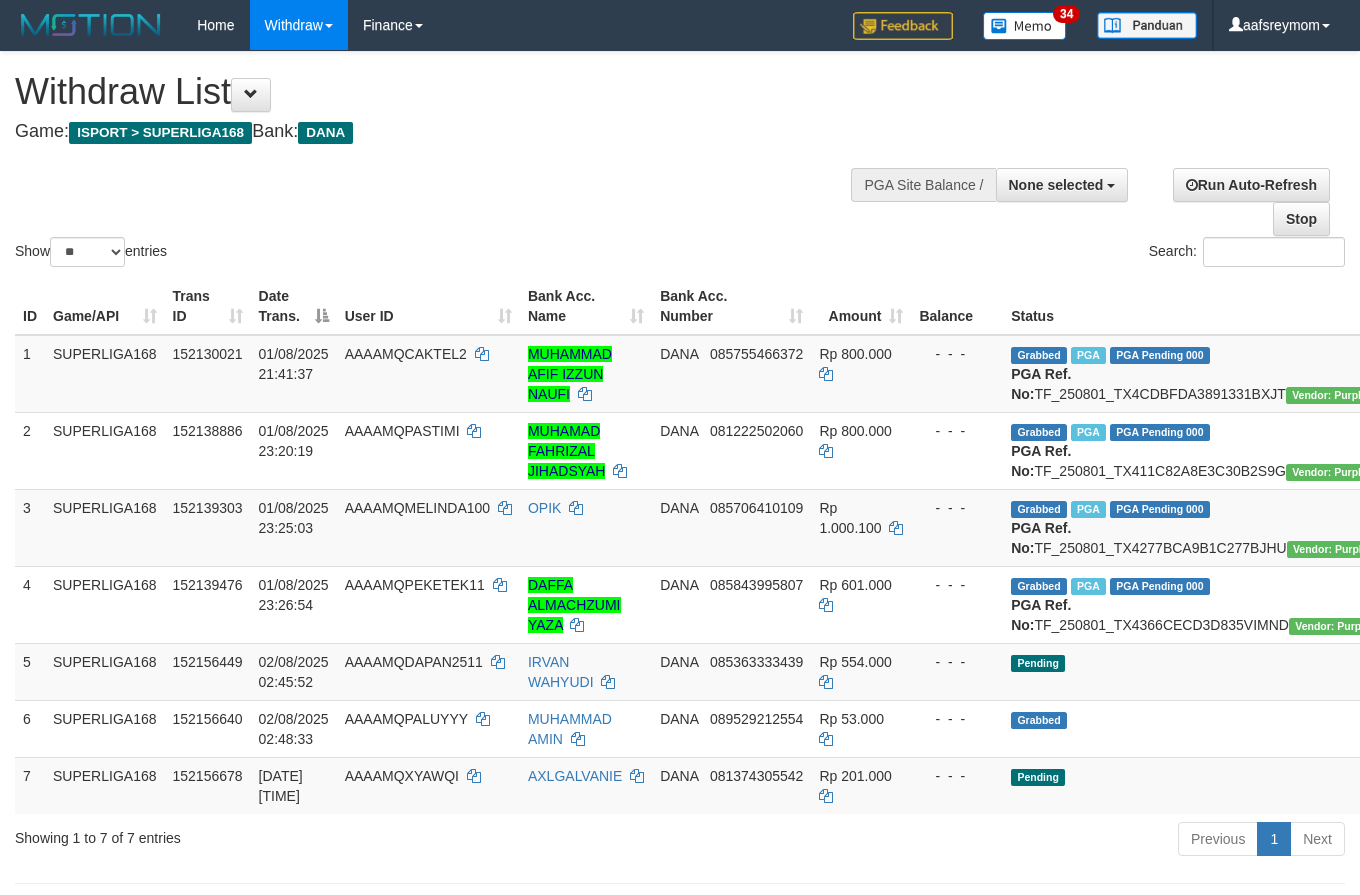 select 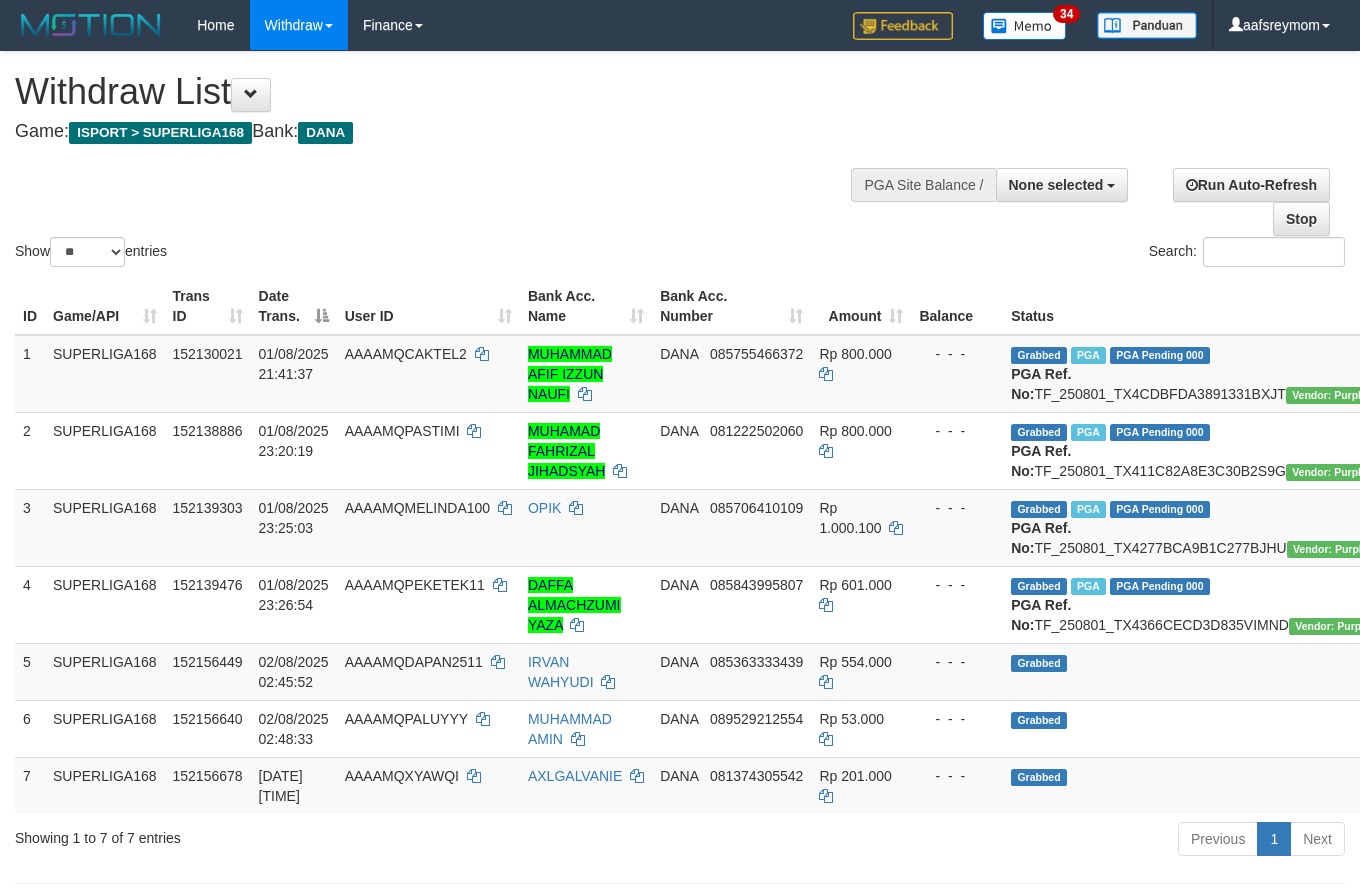 select 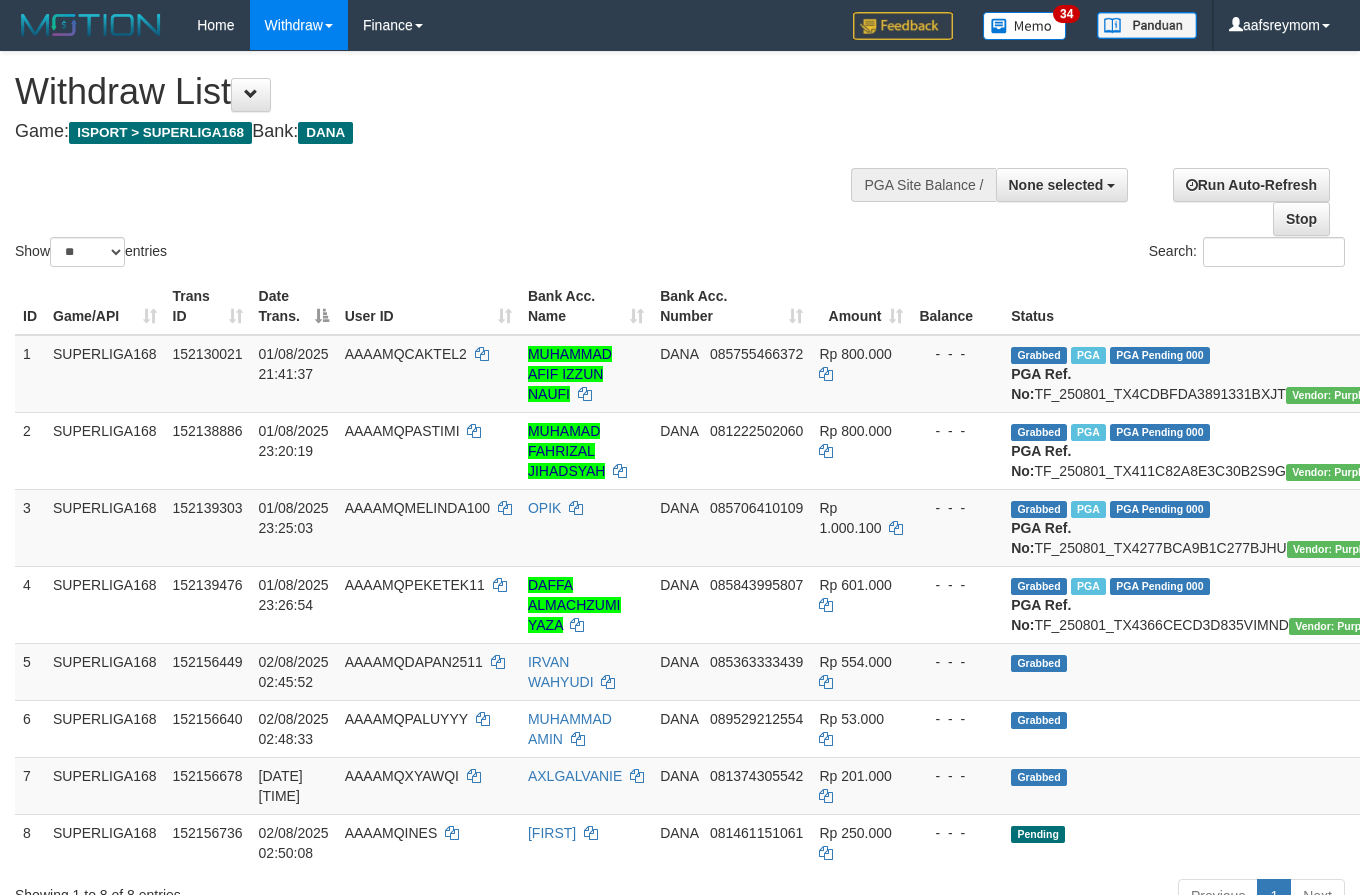 select 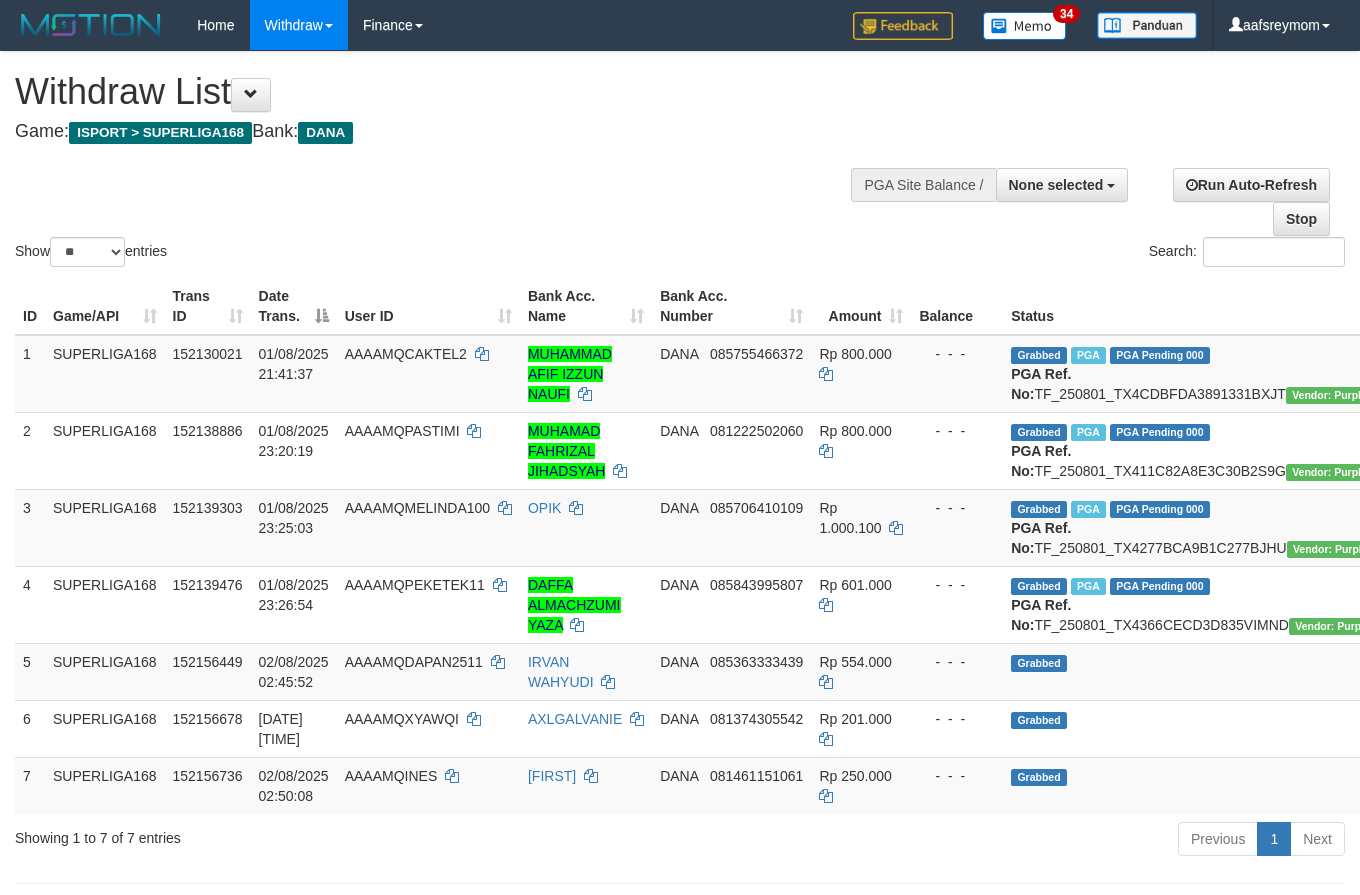 select 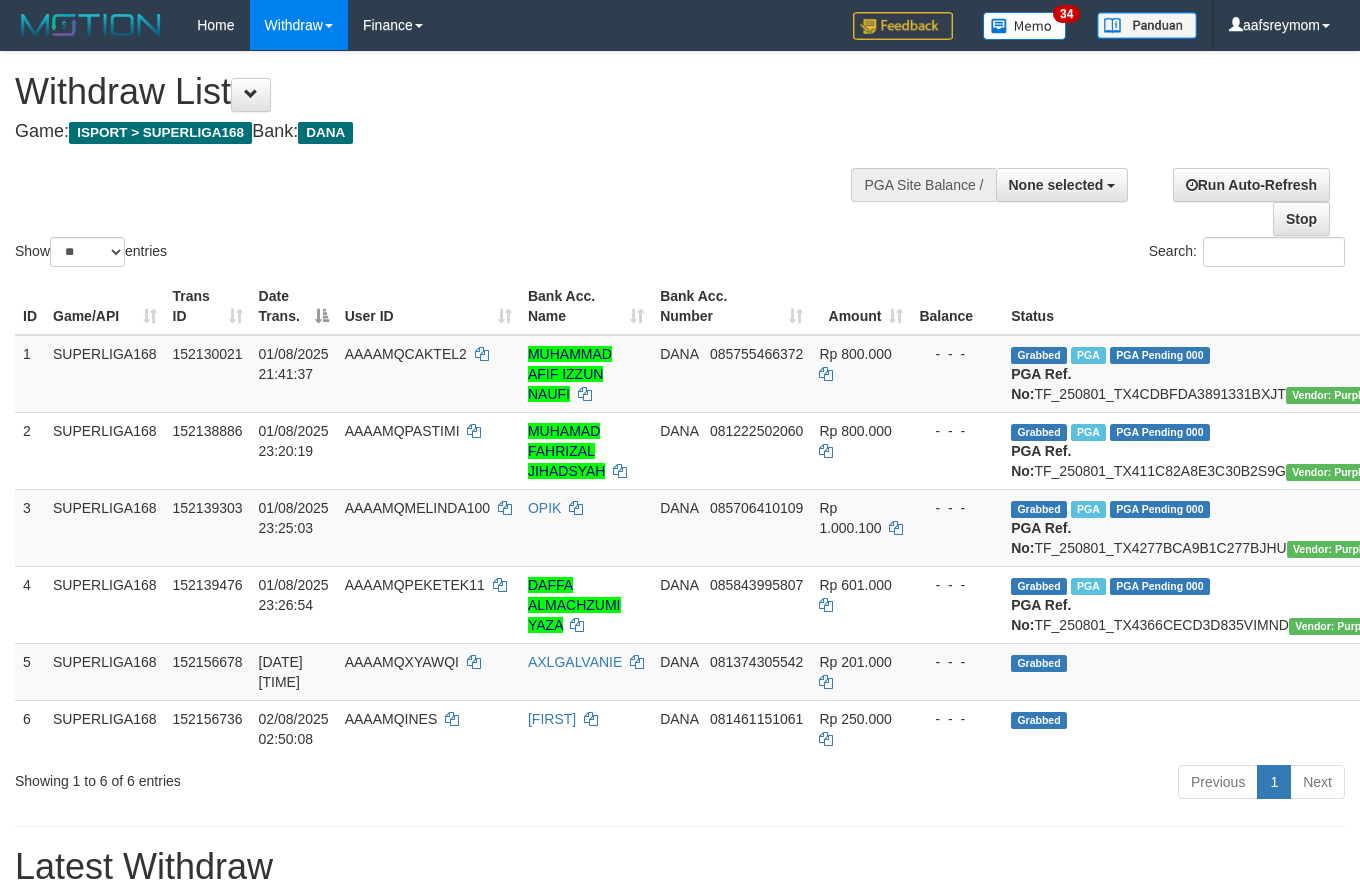 select 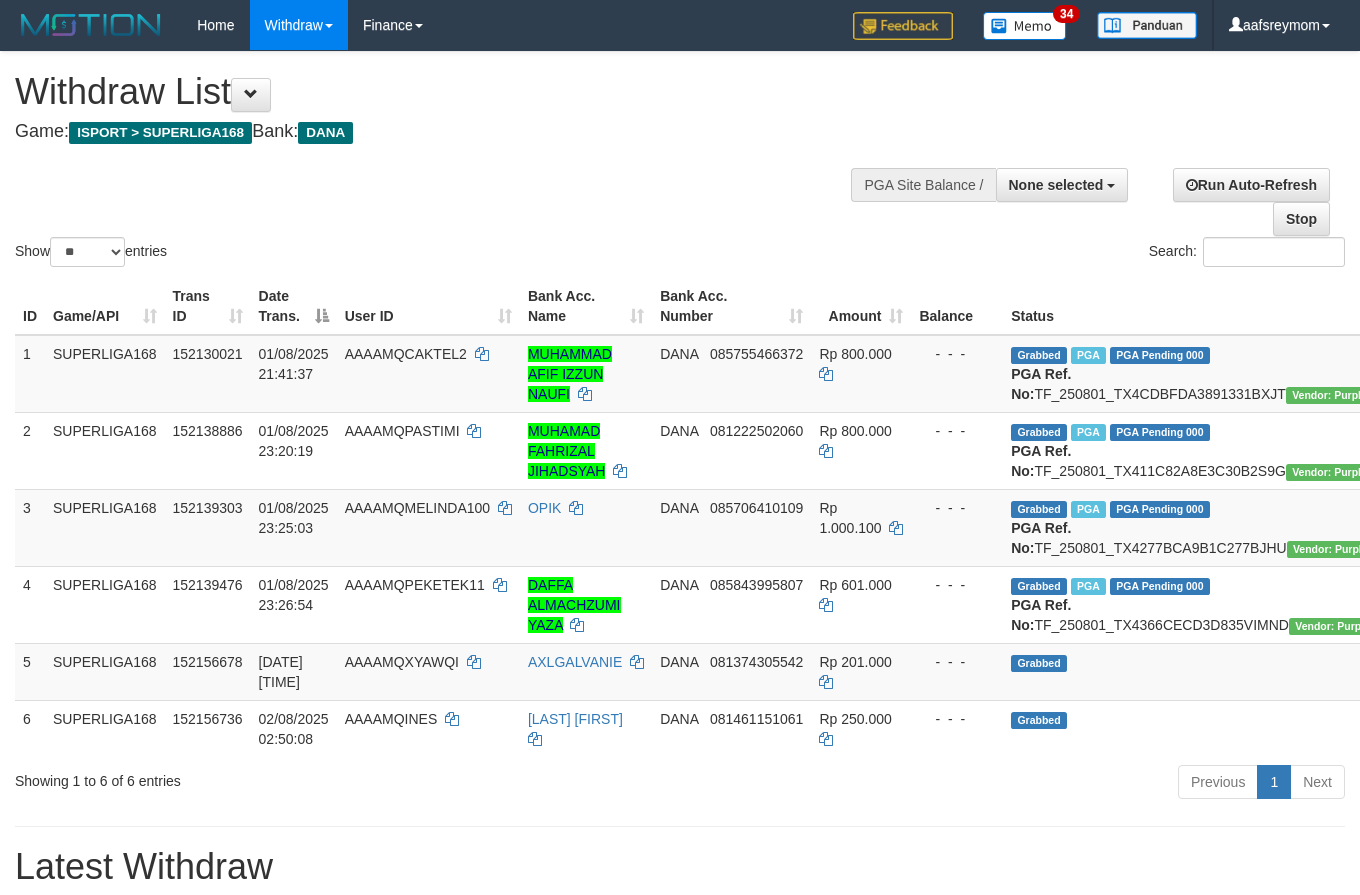 select 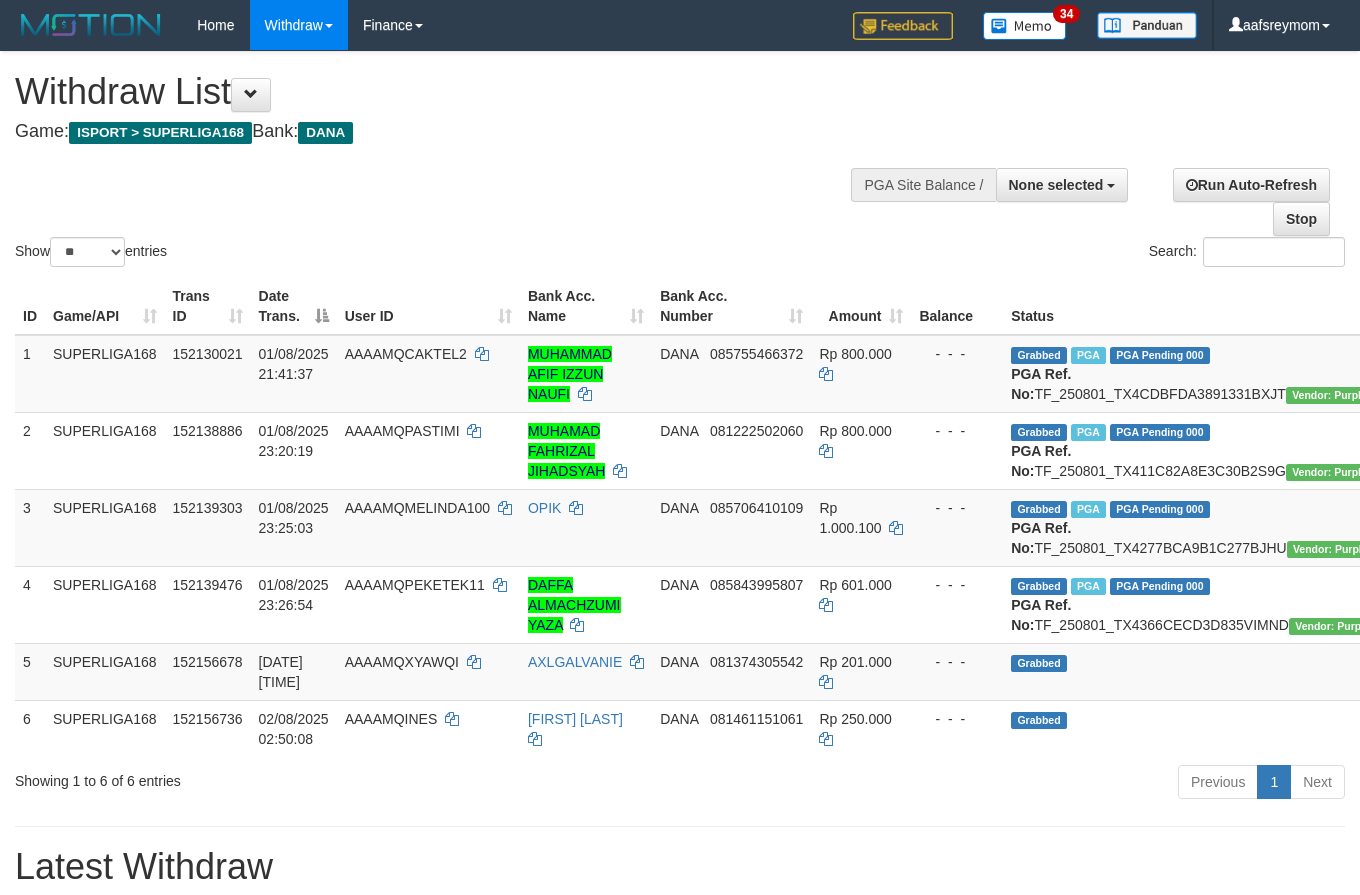 select 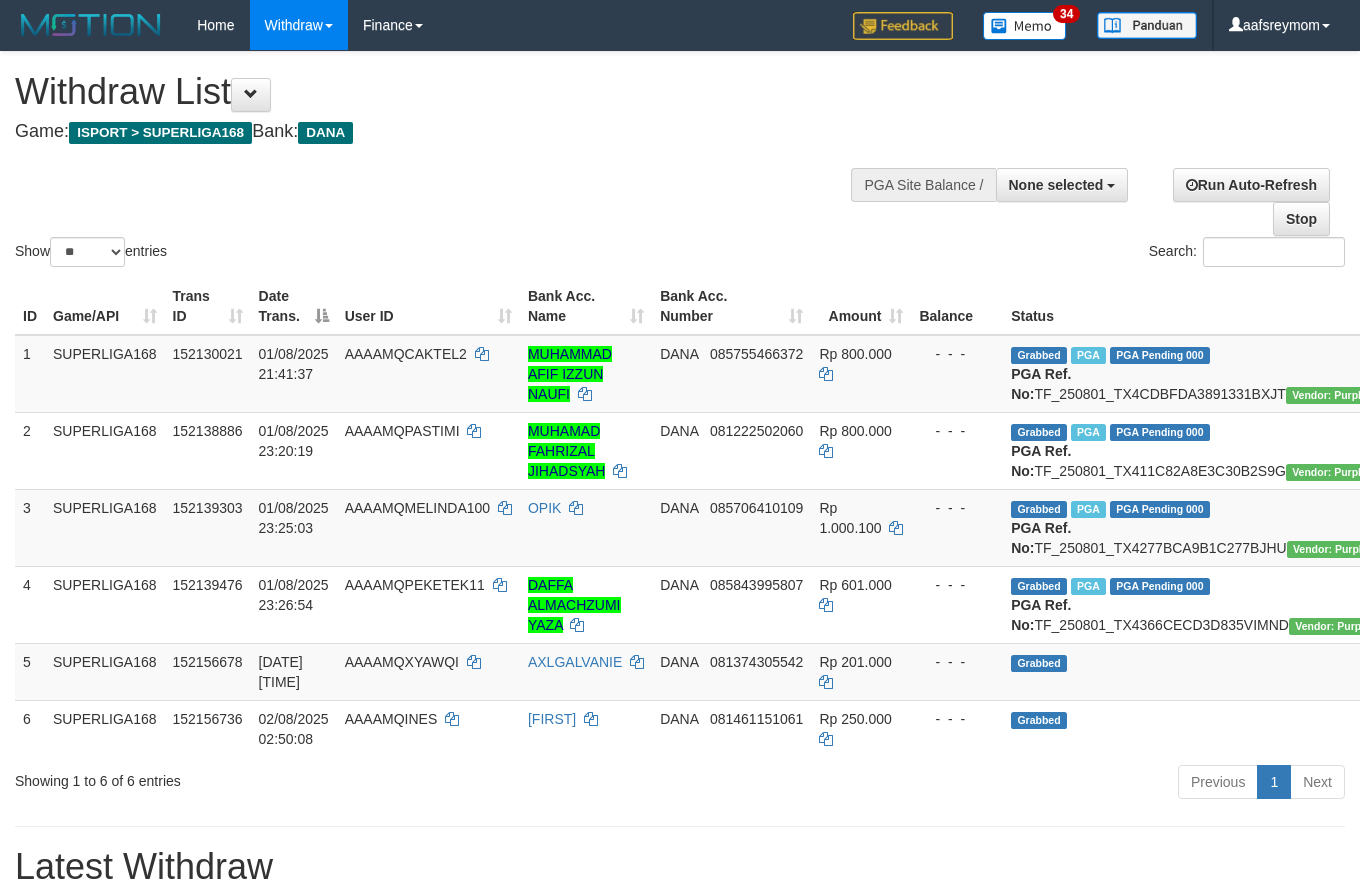 select 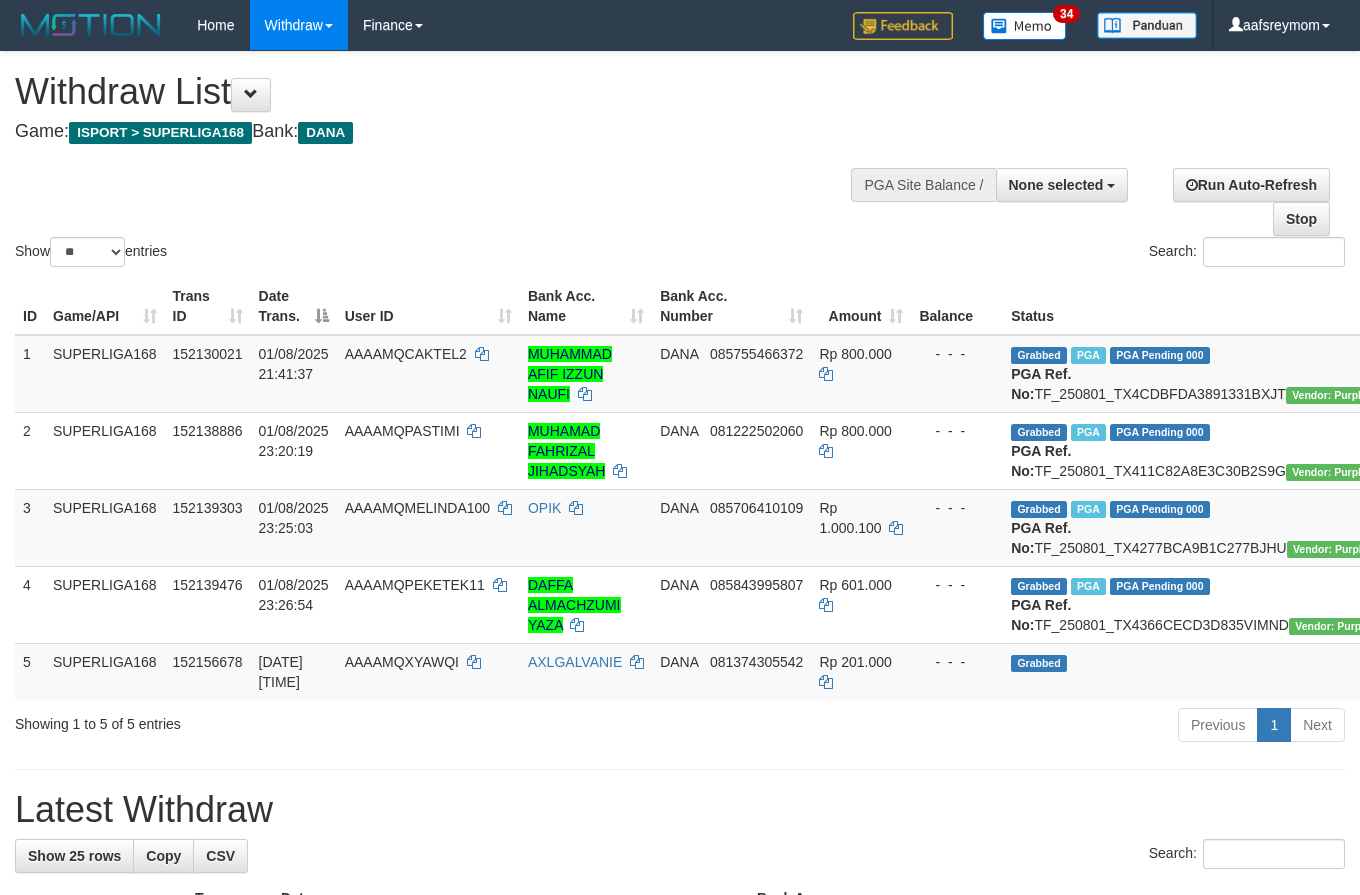 select 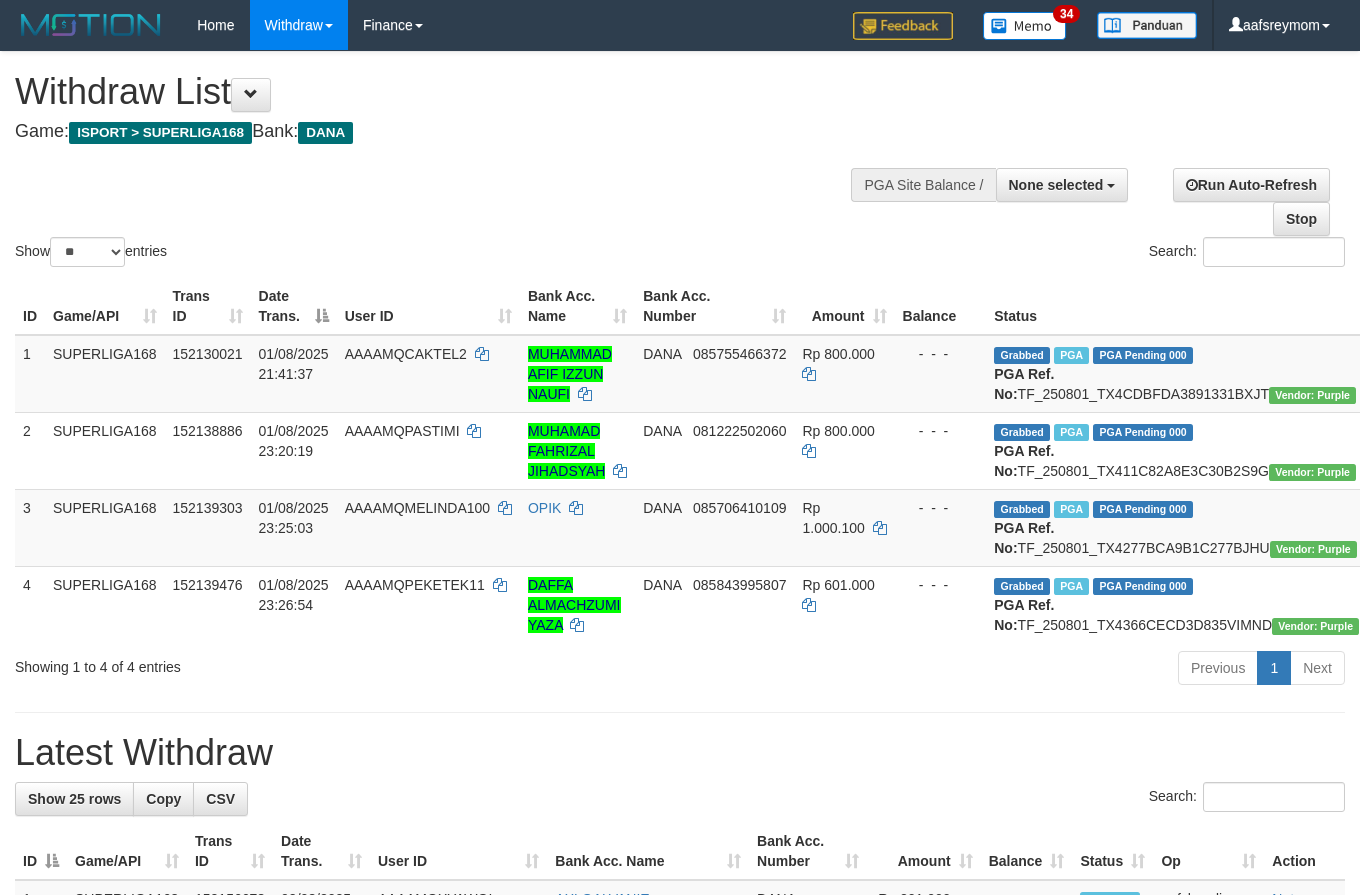 select 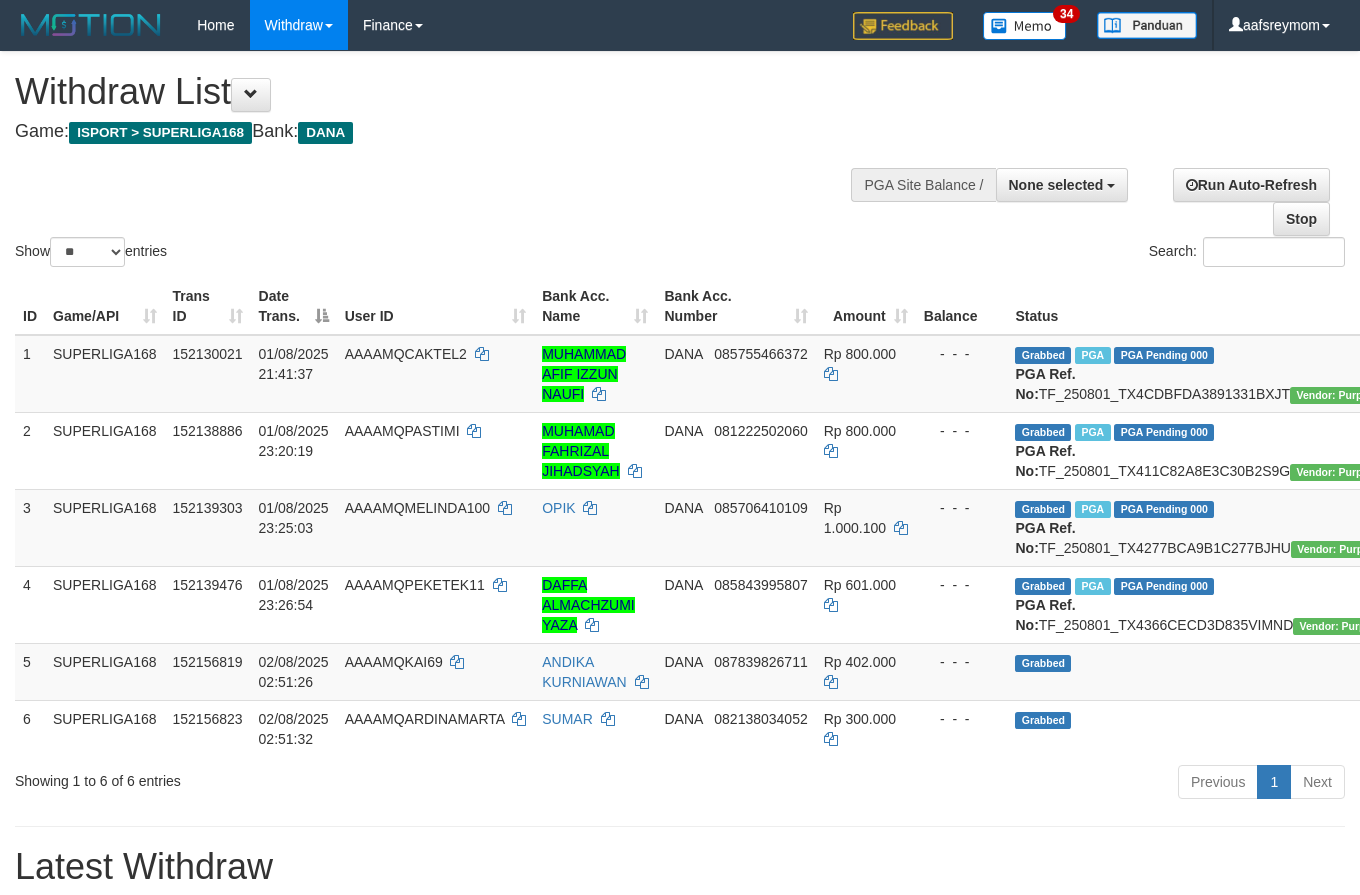 select 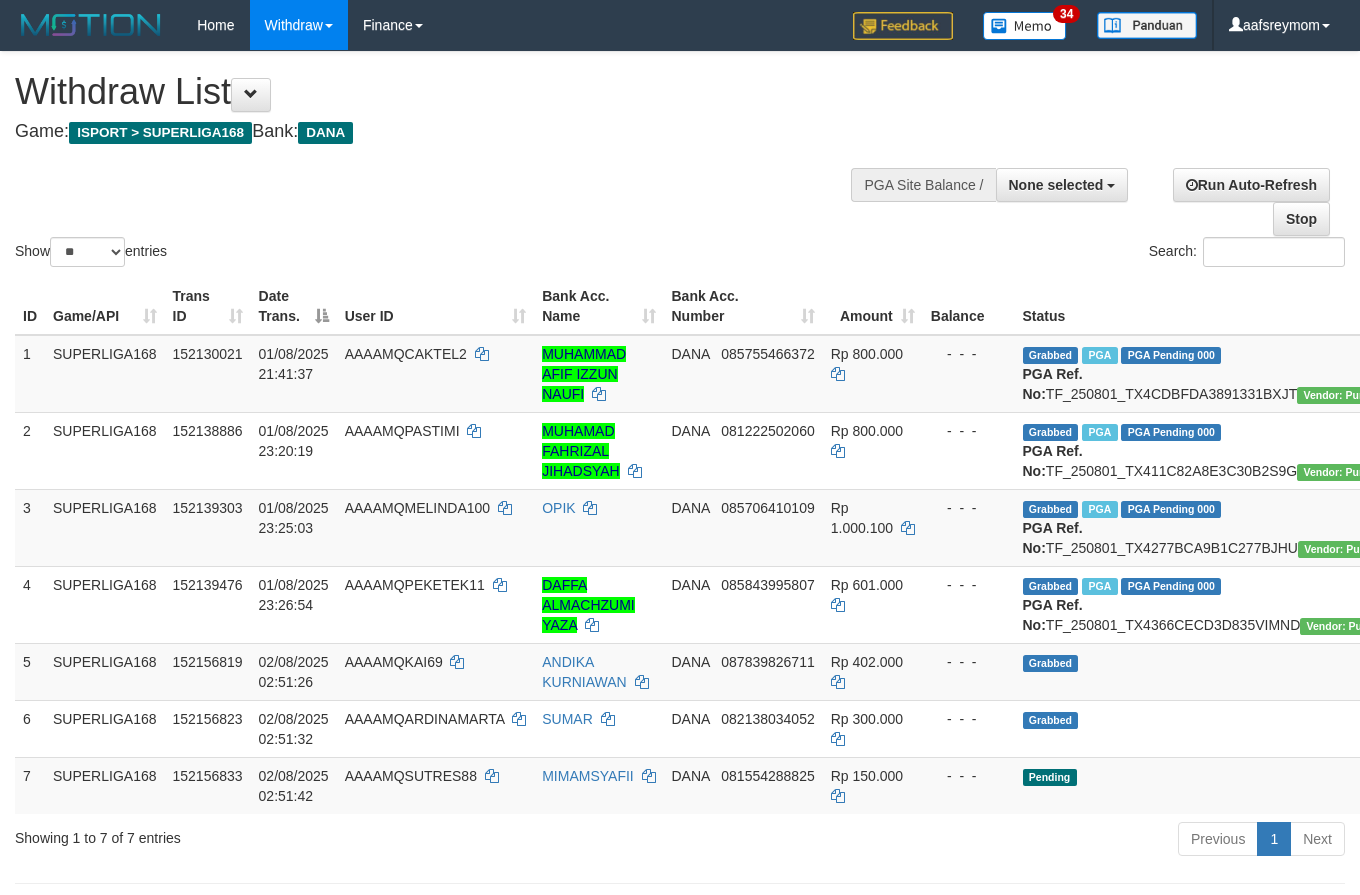 select 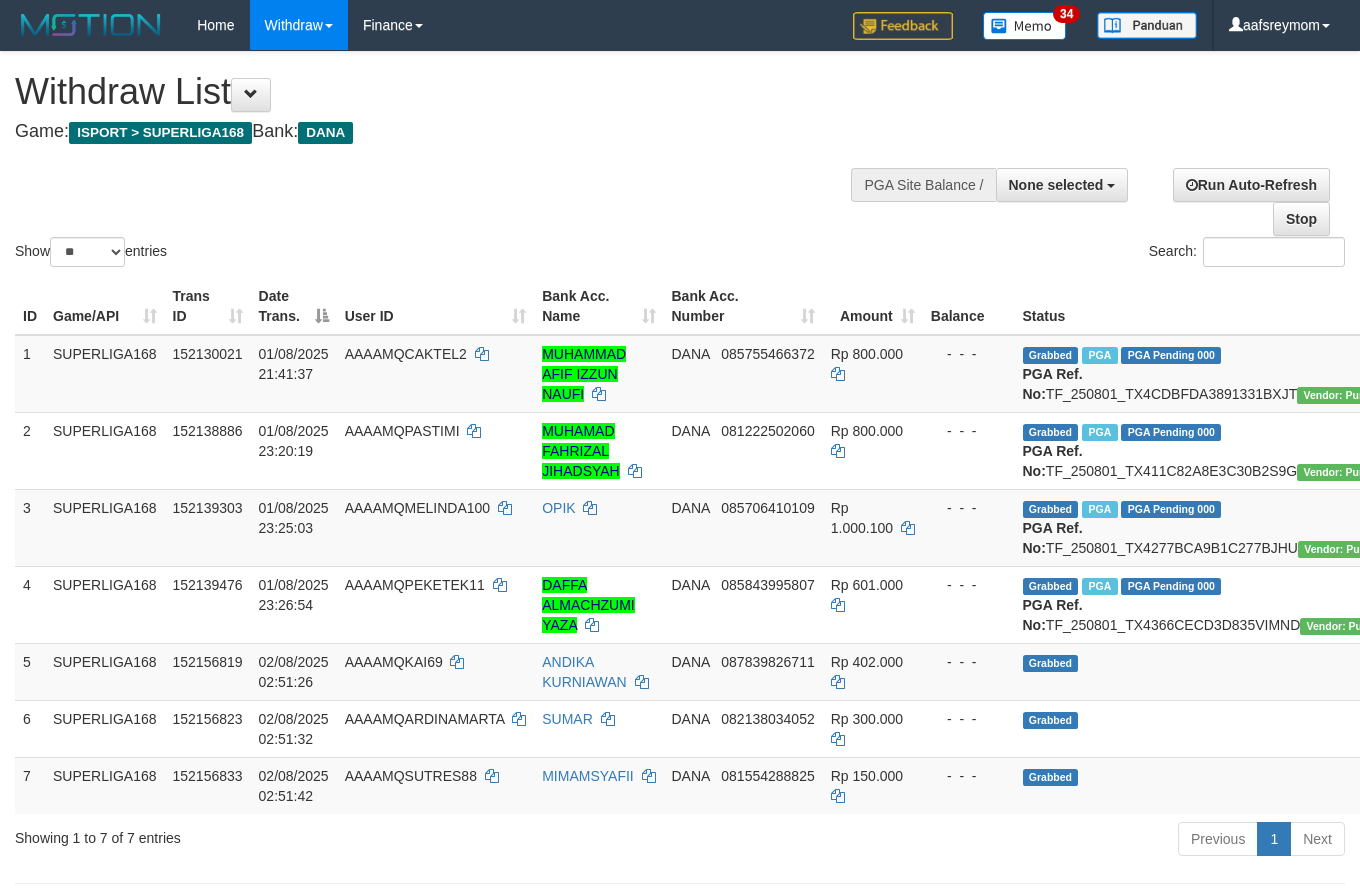 select 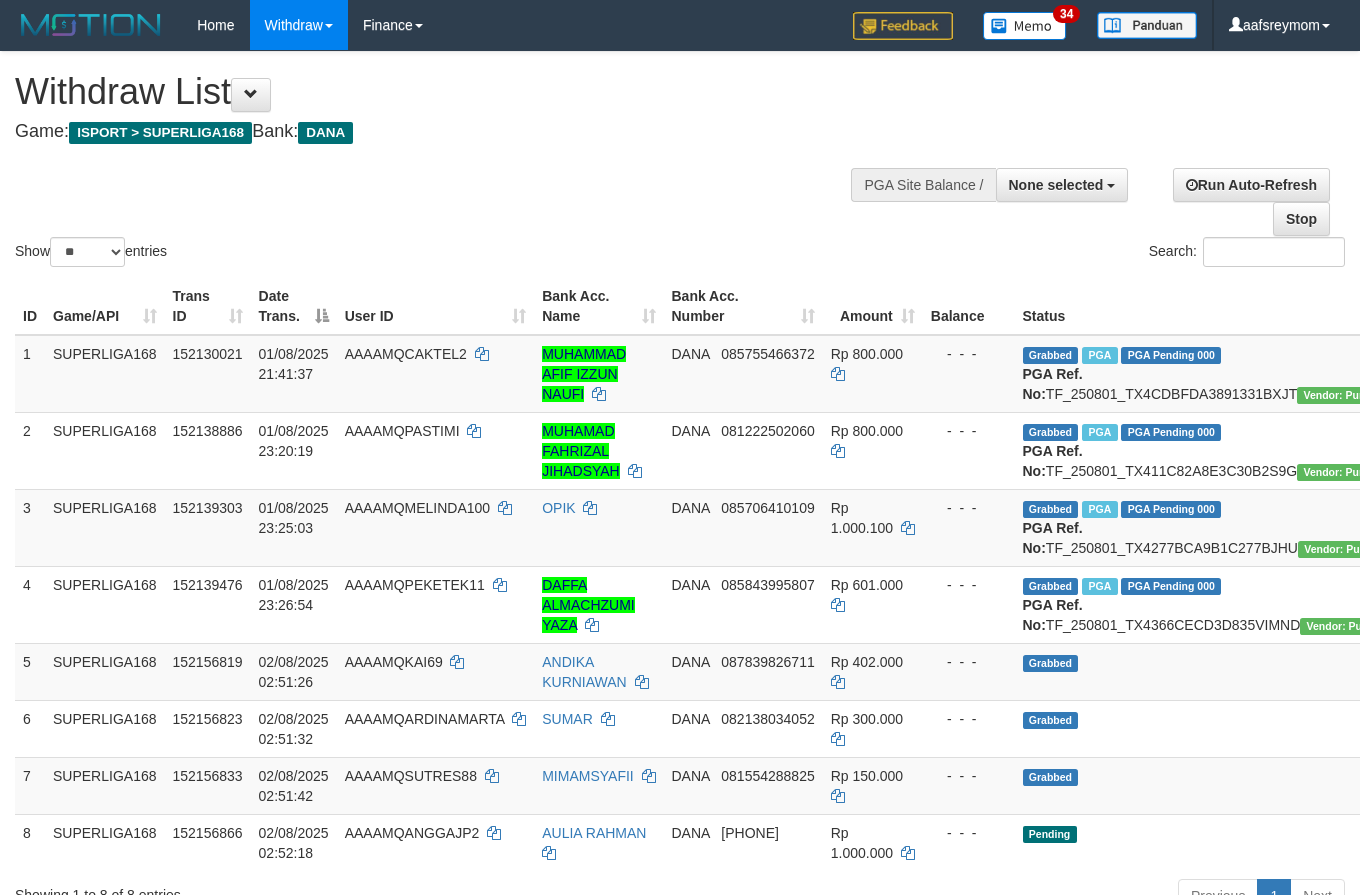 select 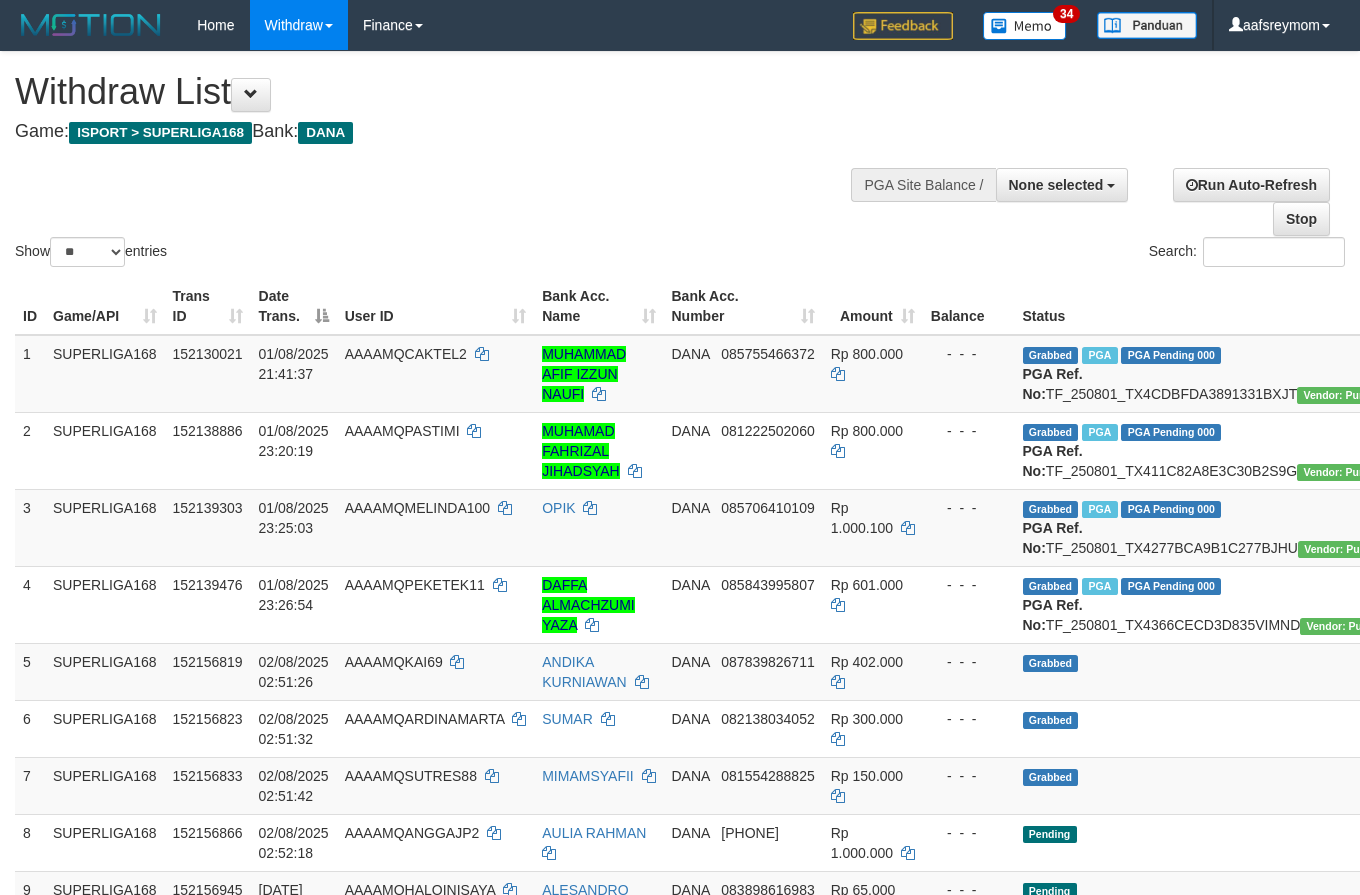 select 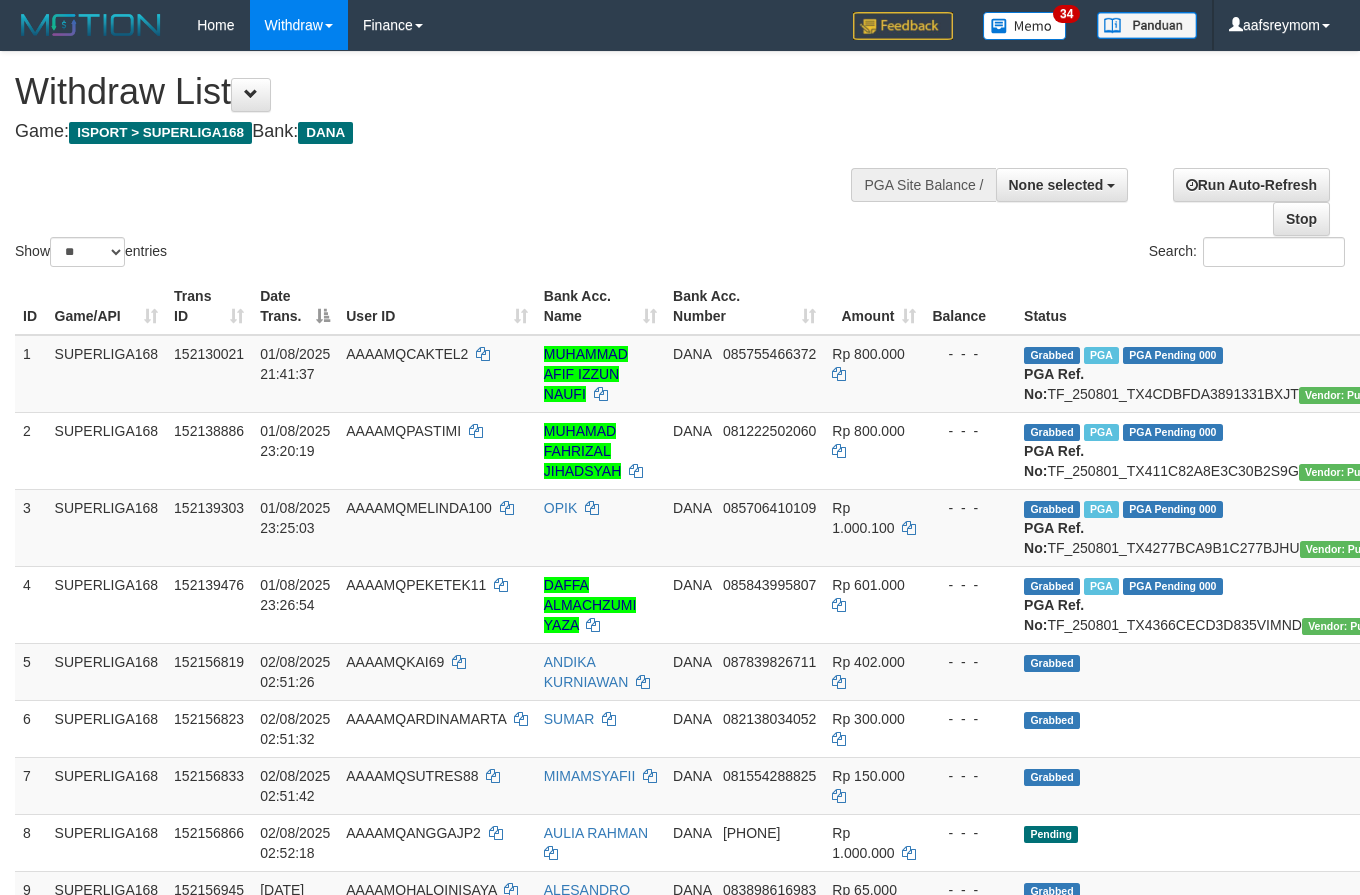 select 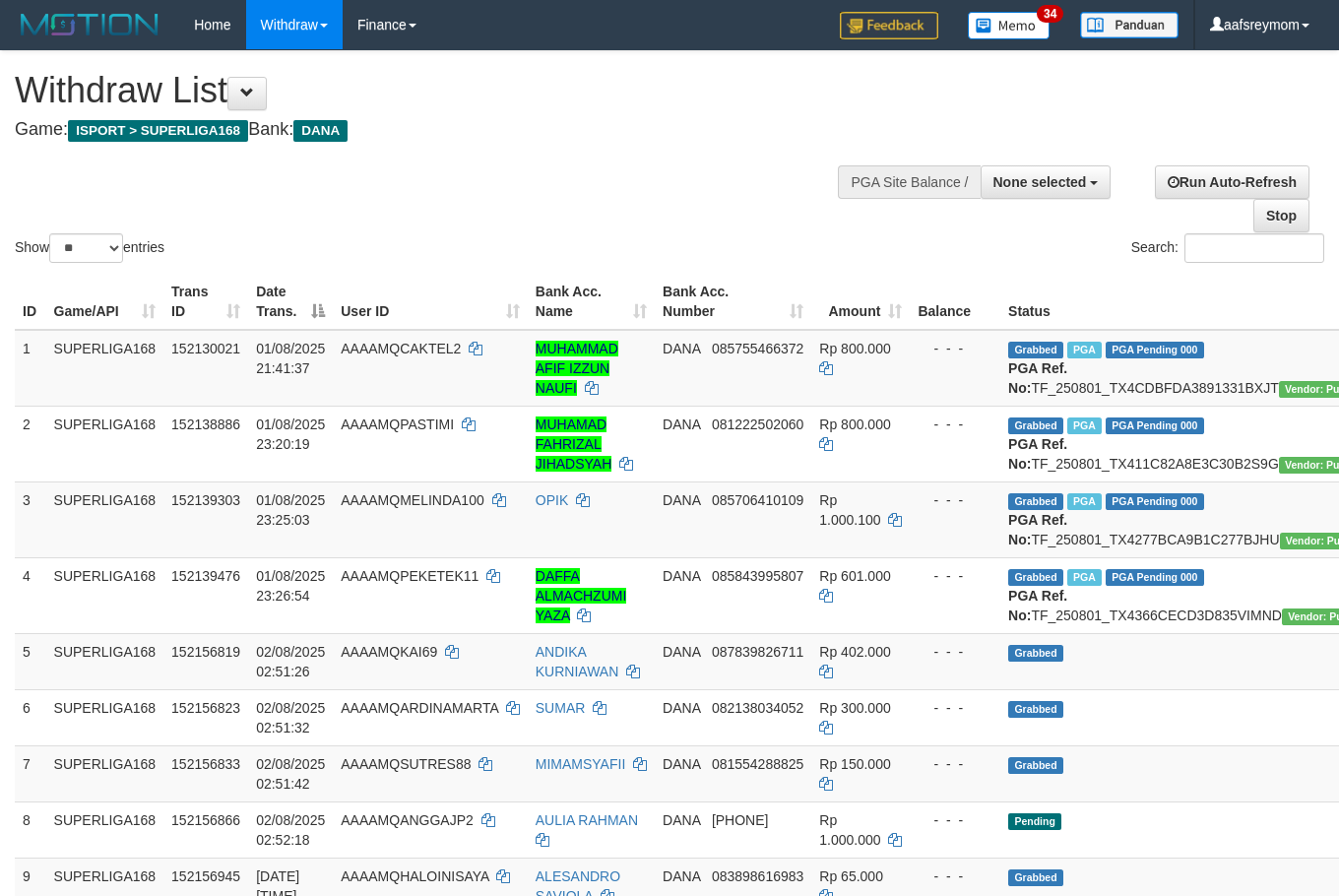 select 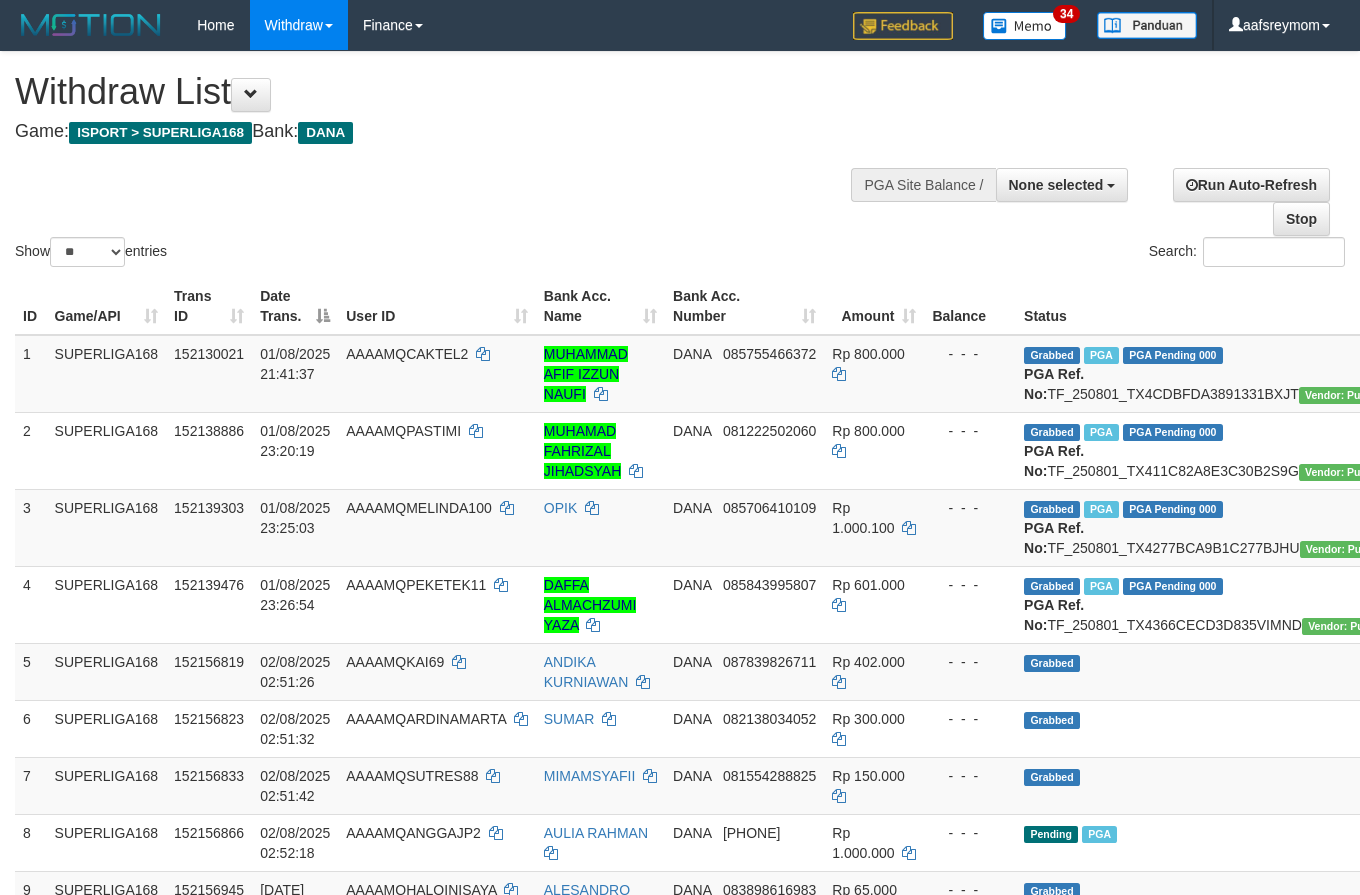 select 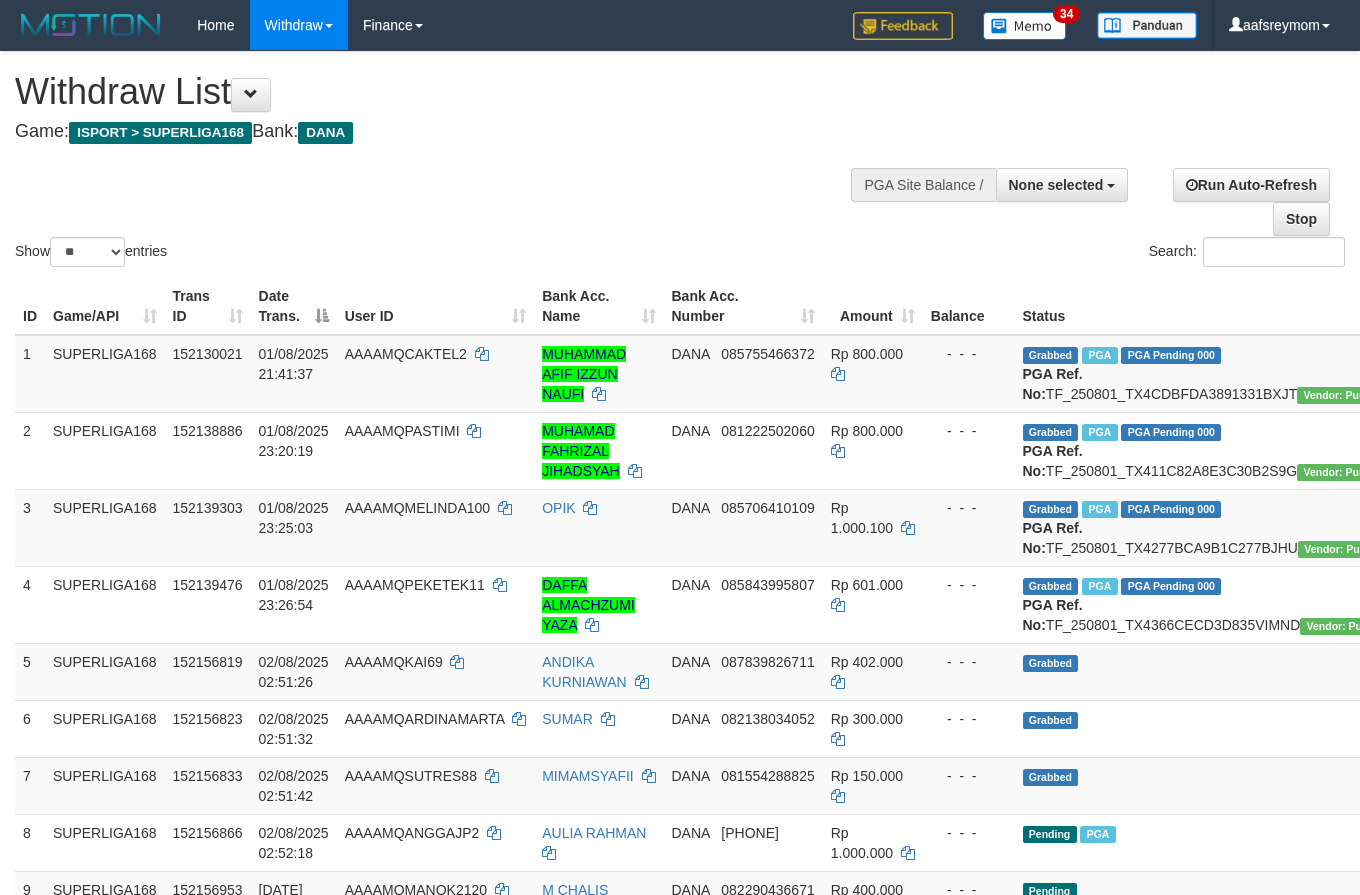 select 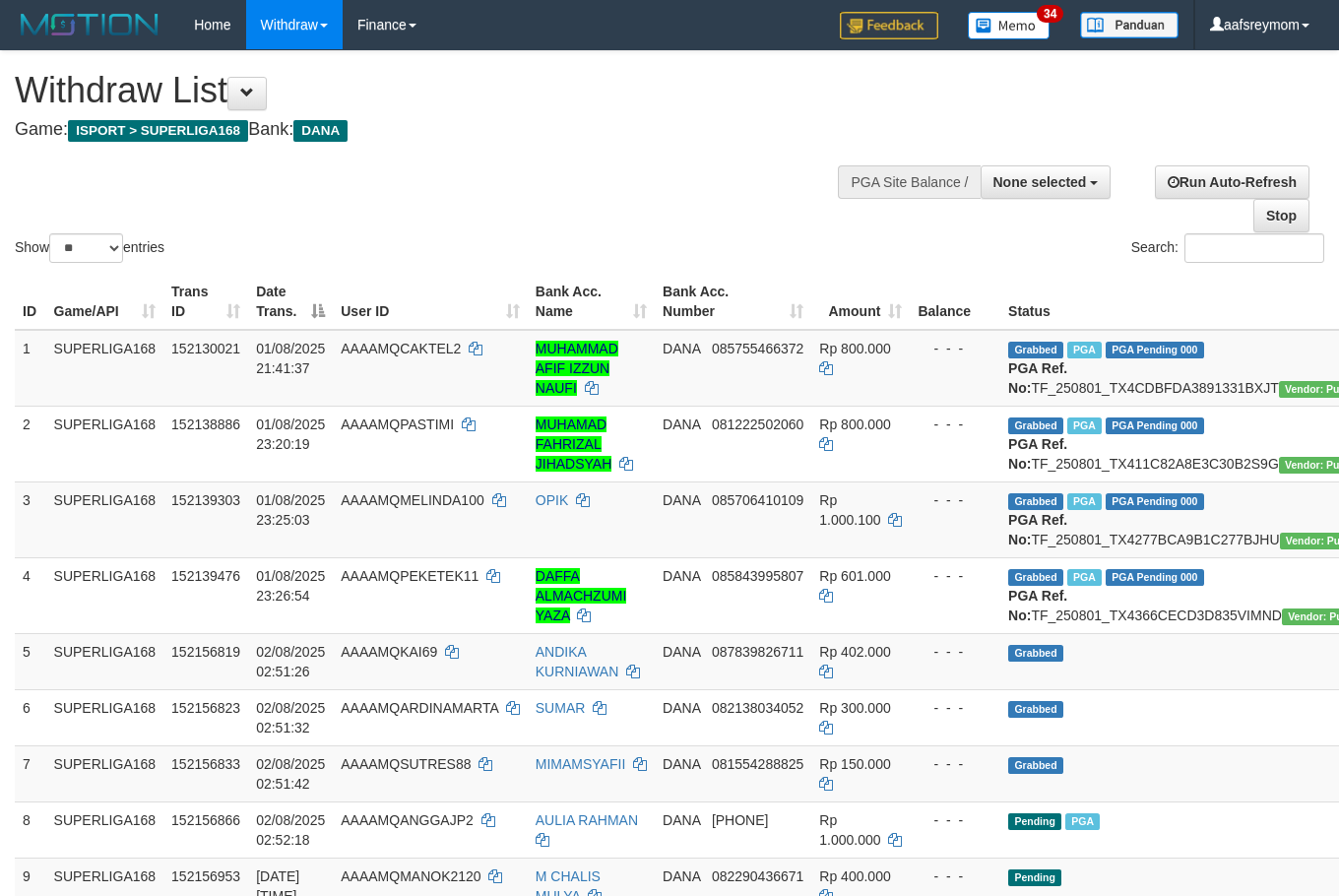 select 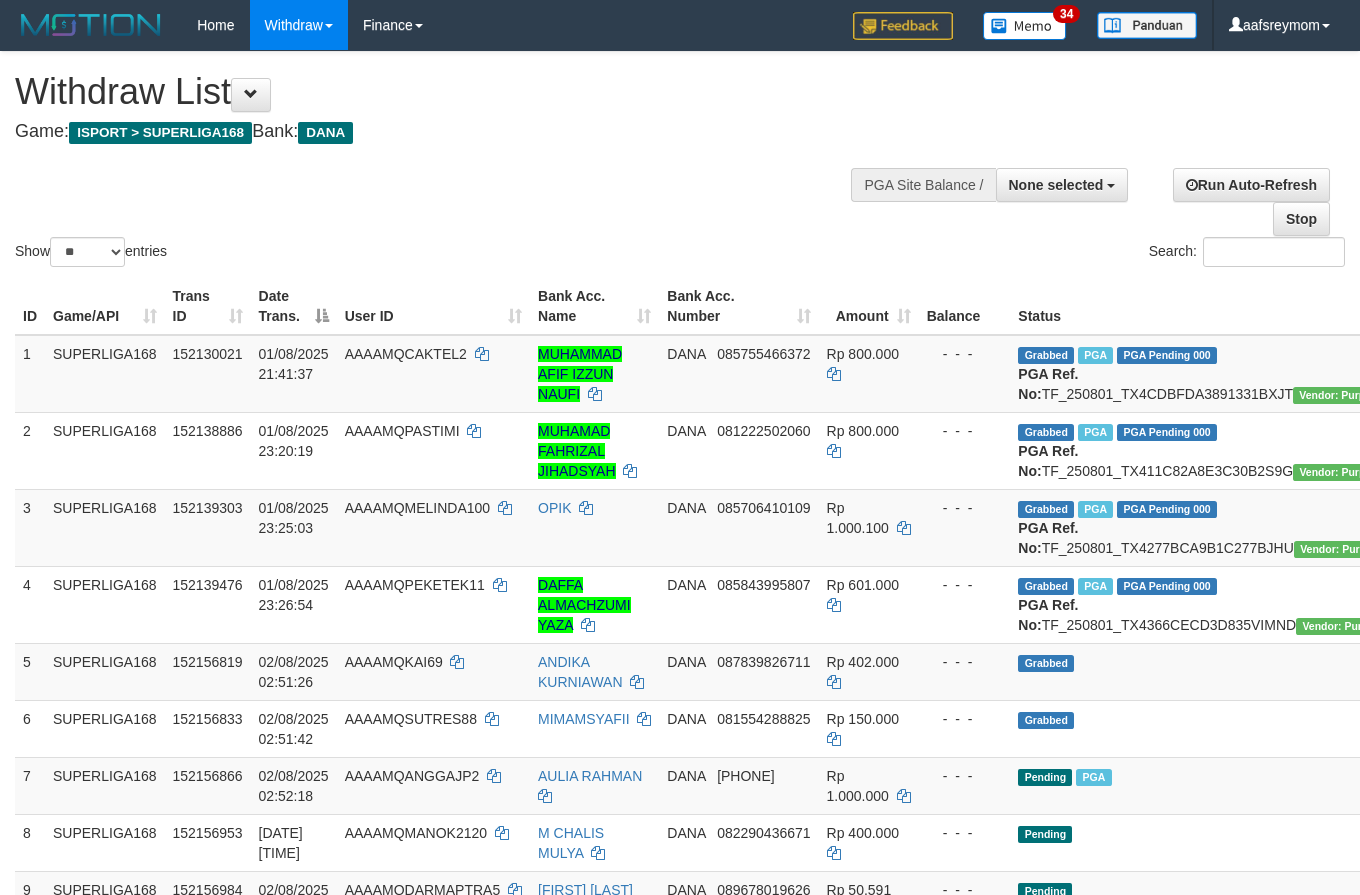 select 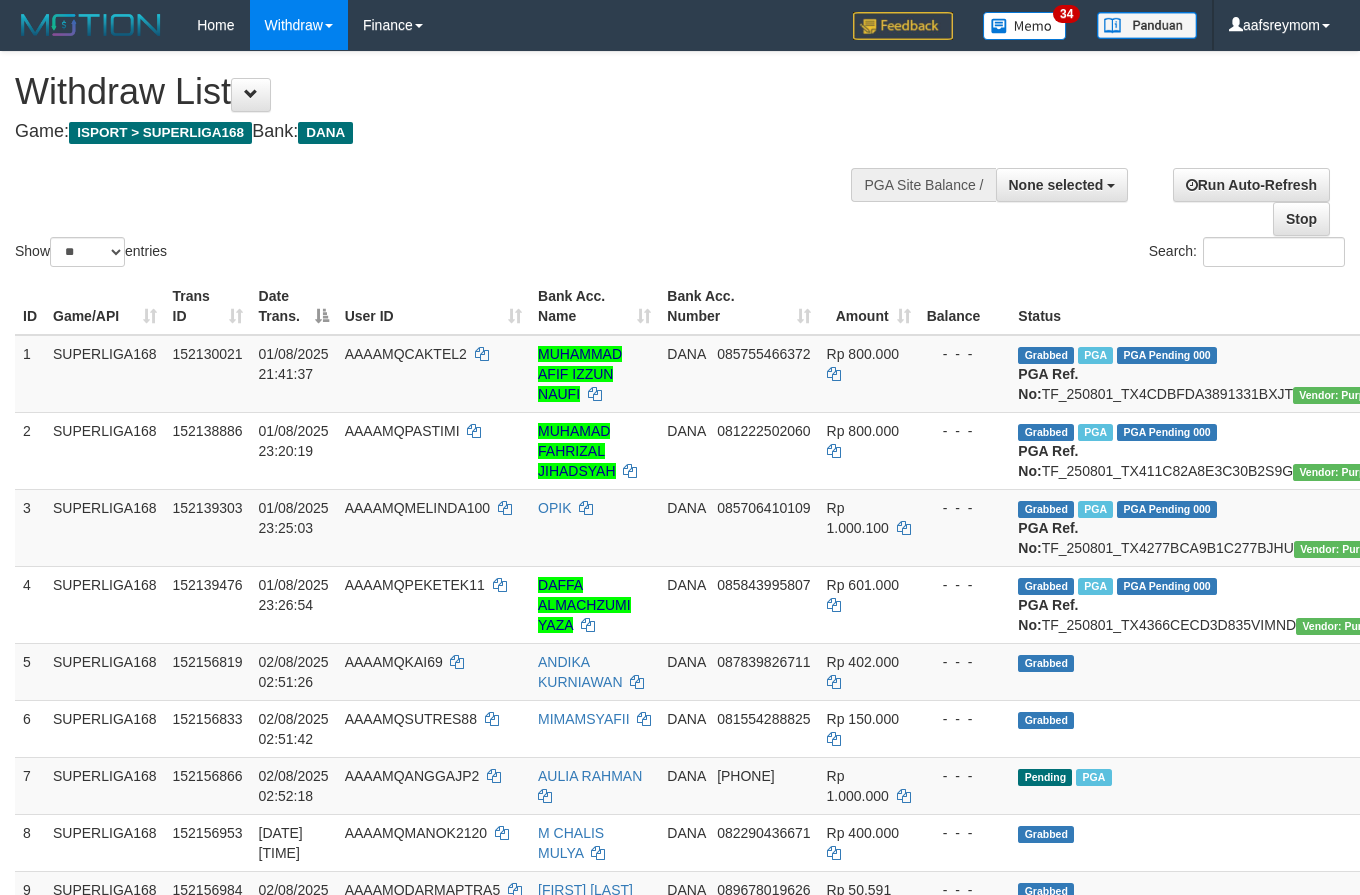 select 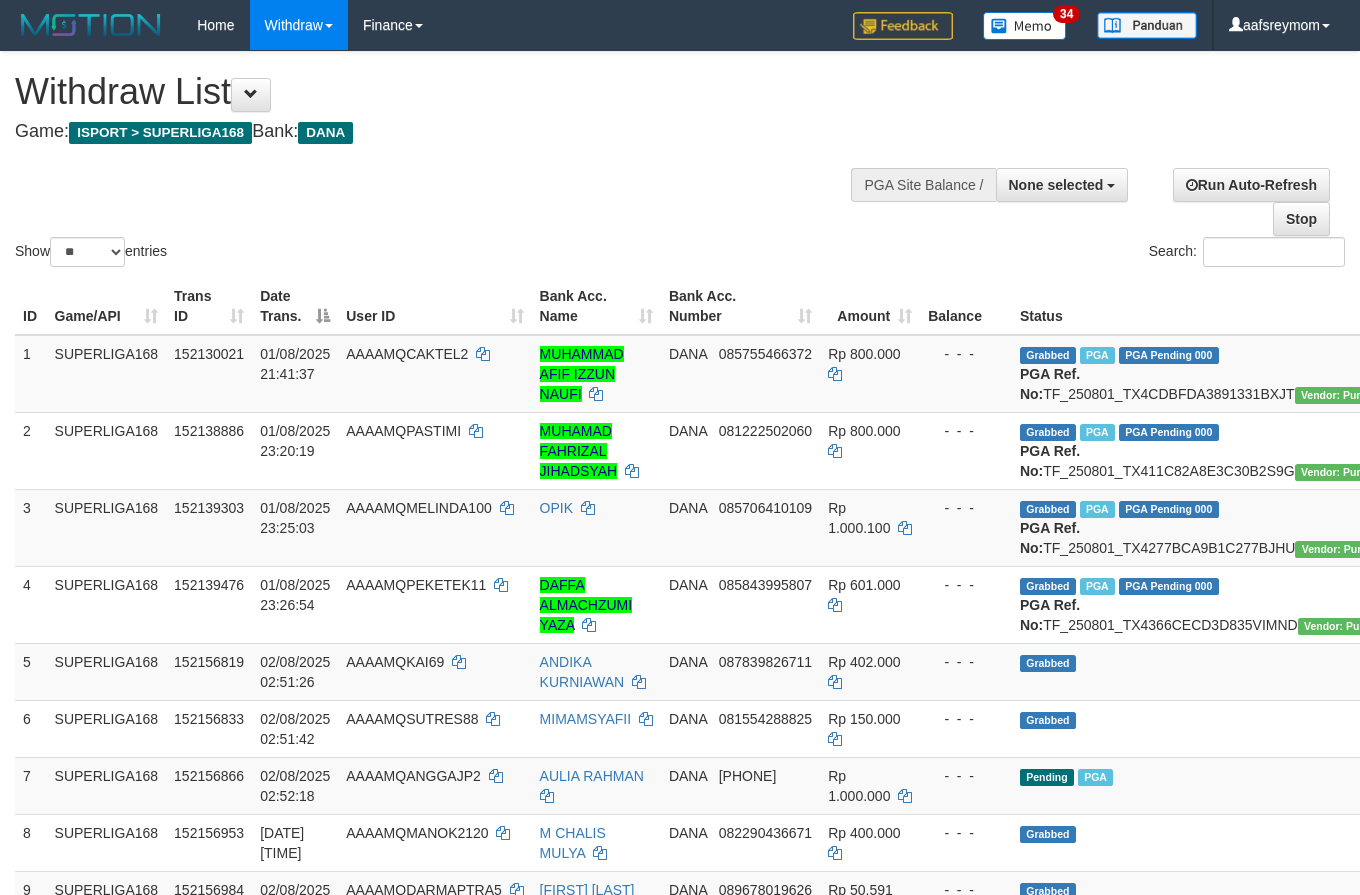 select 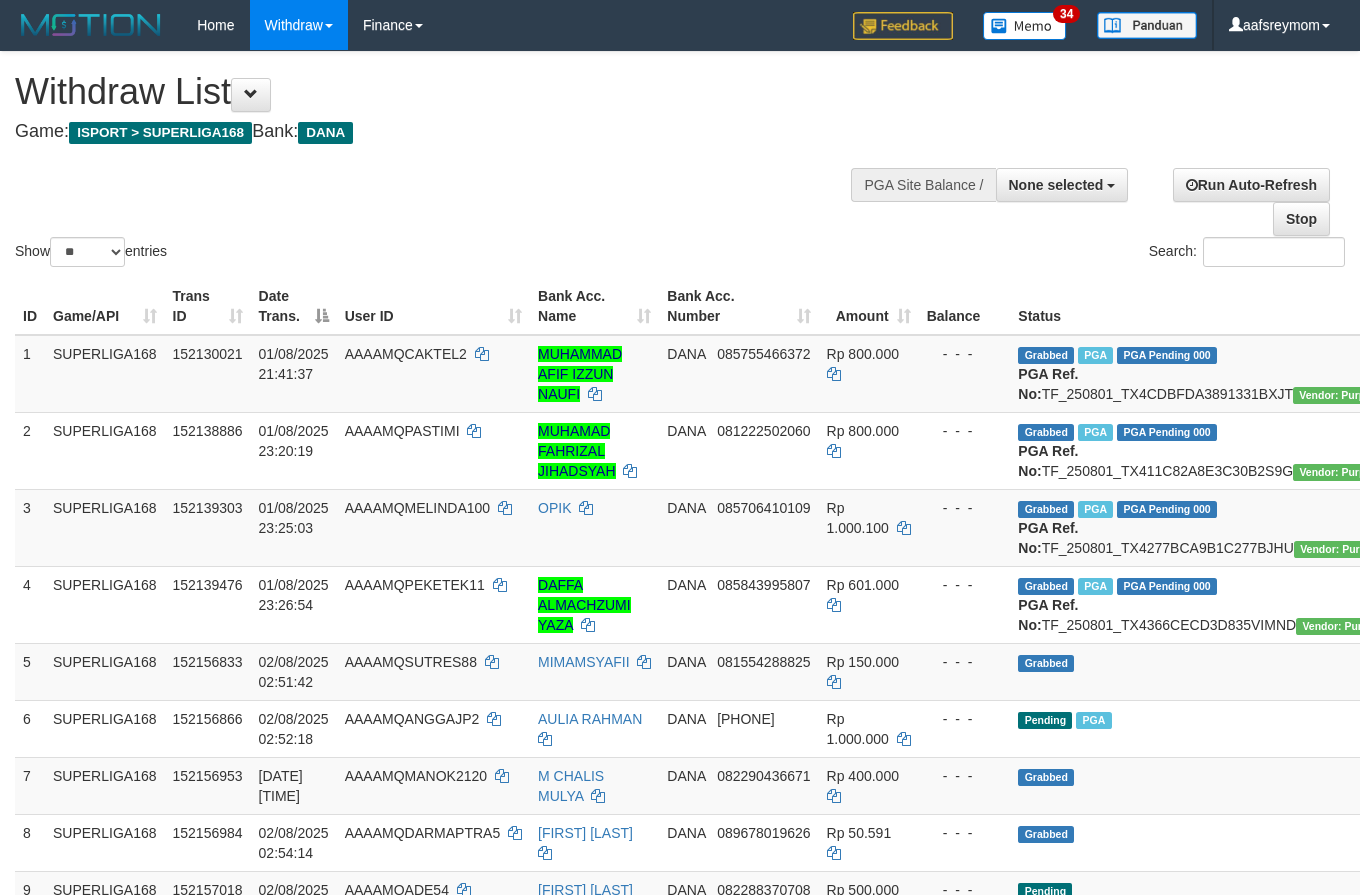 select 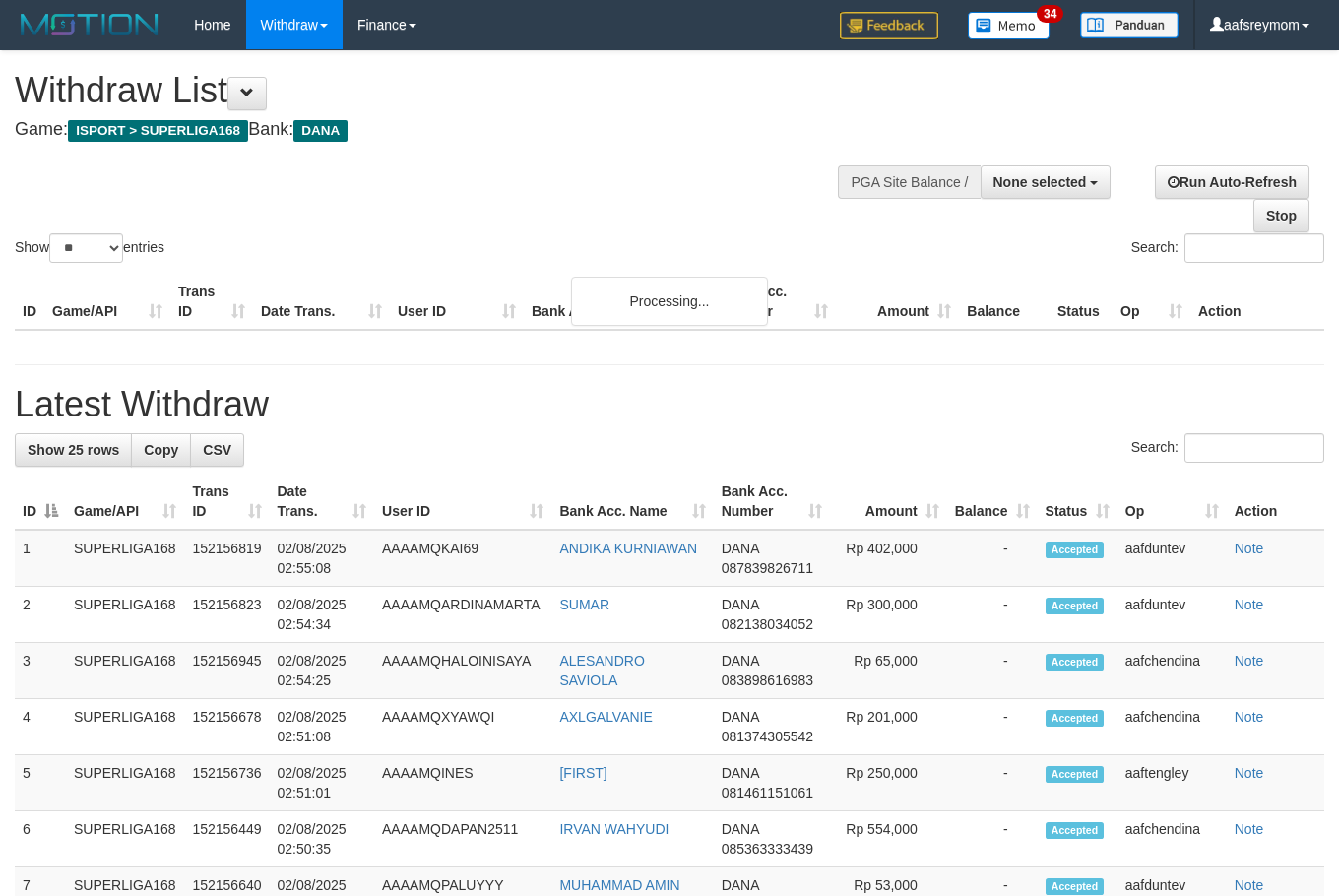 select 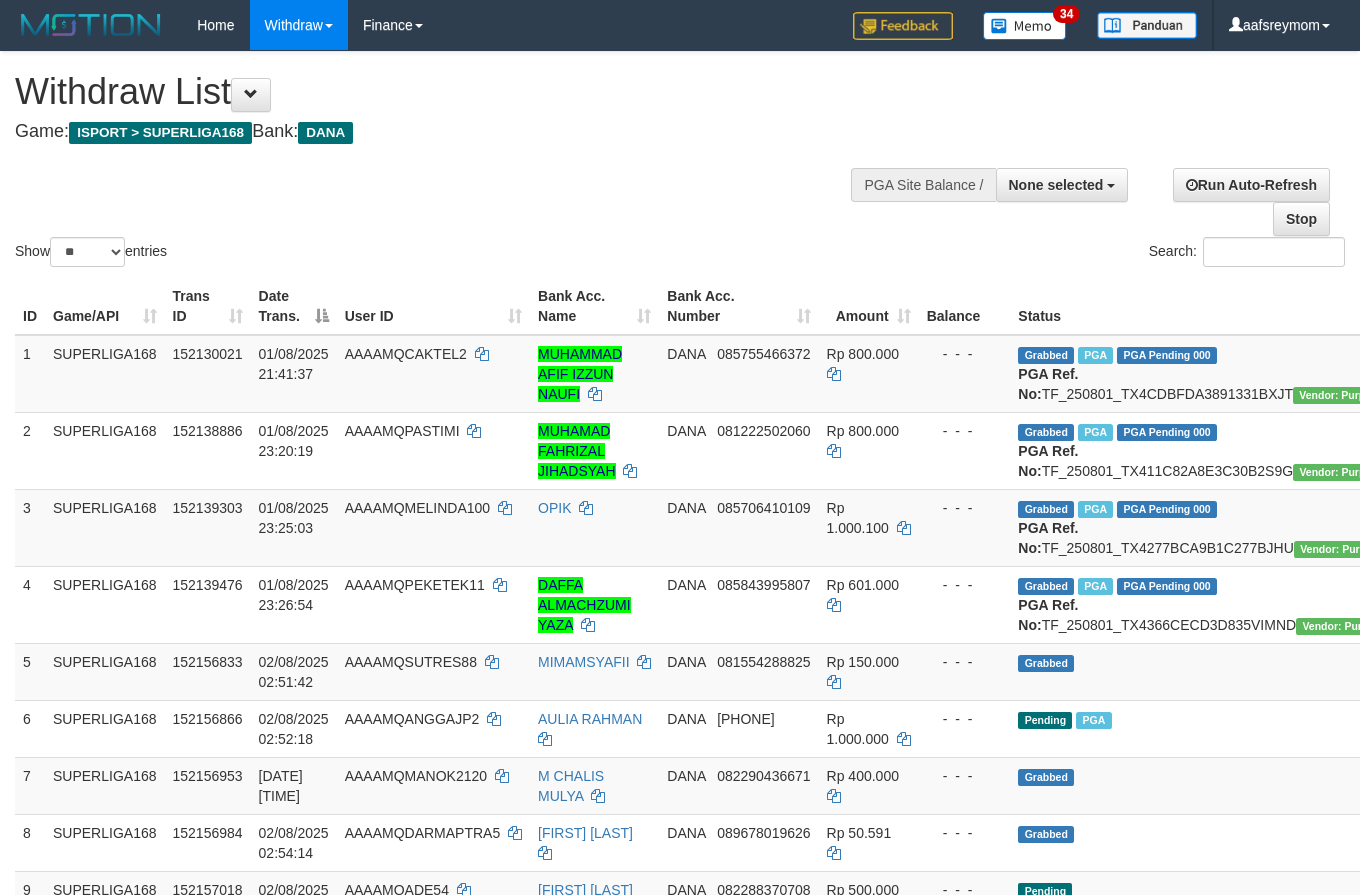 select 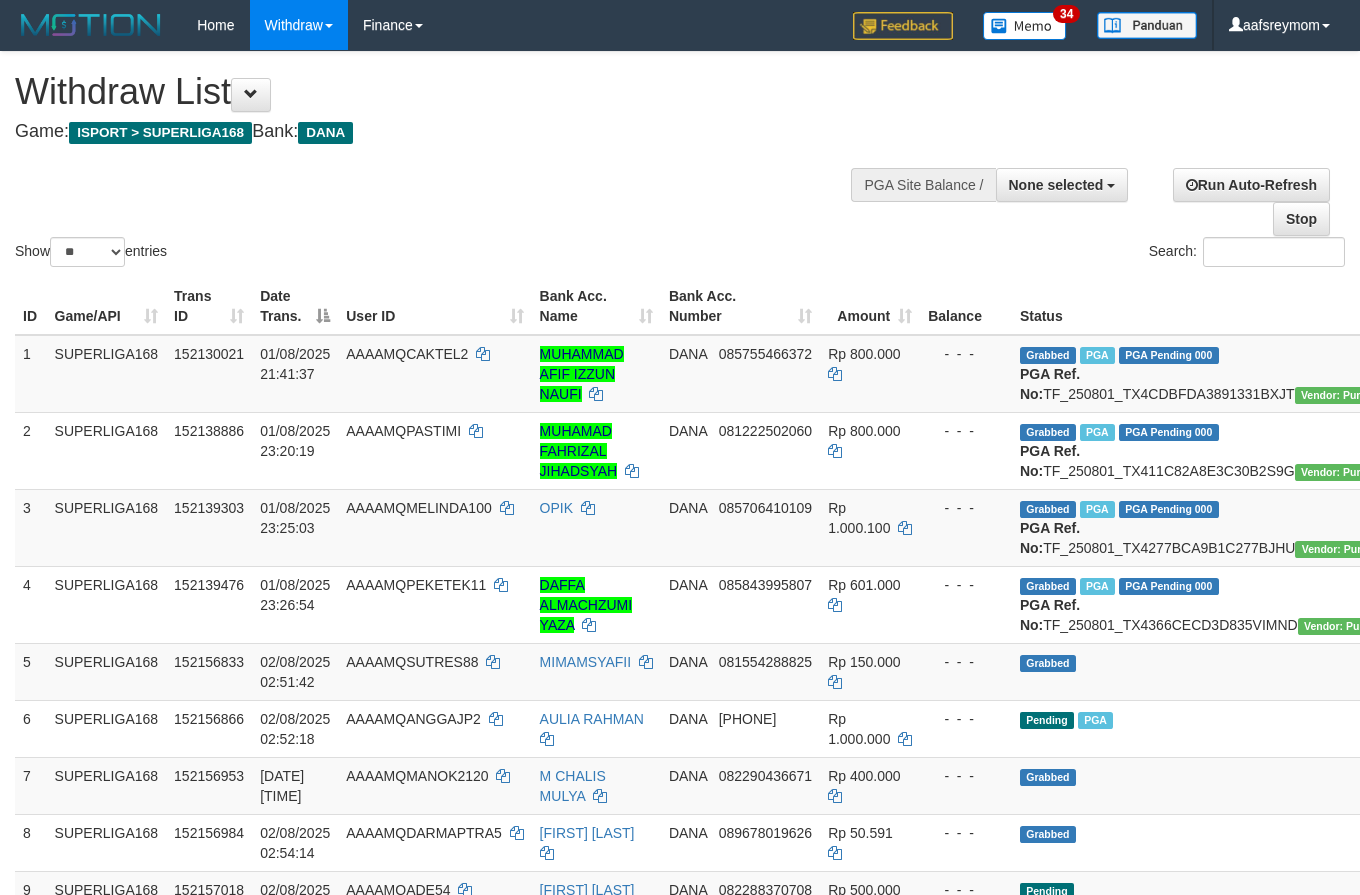 select 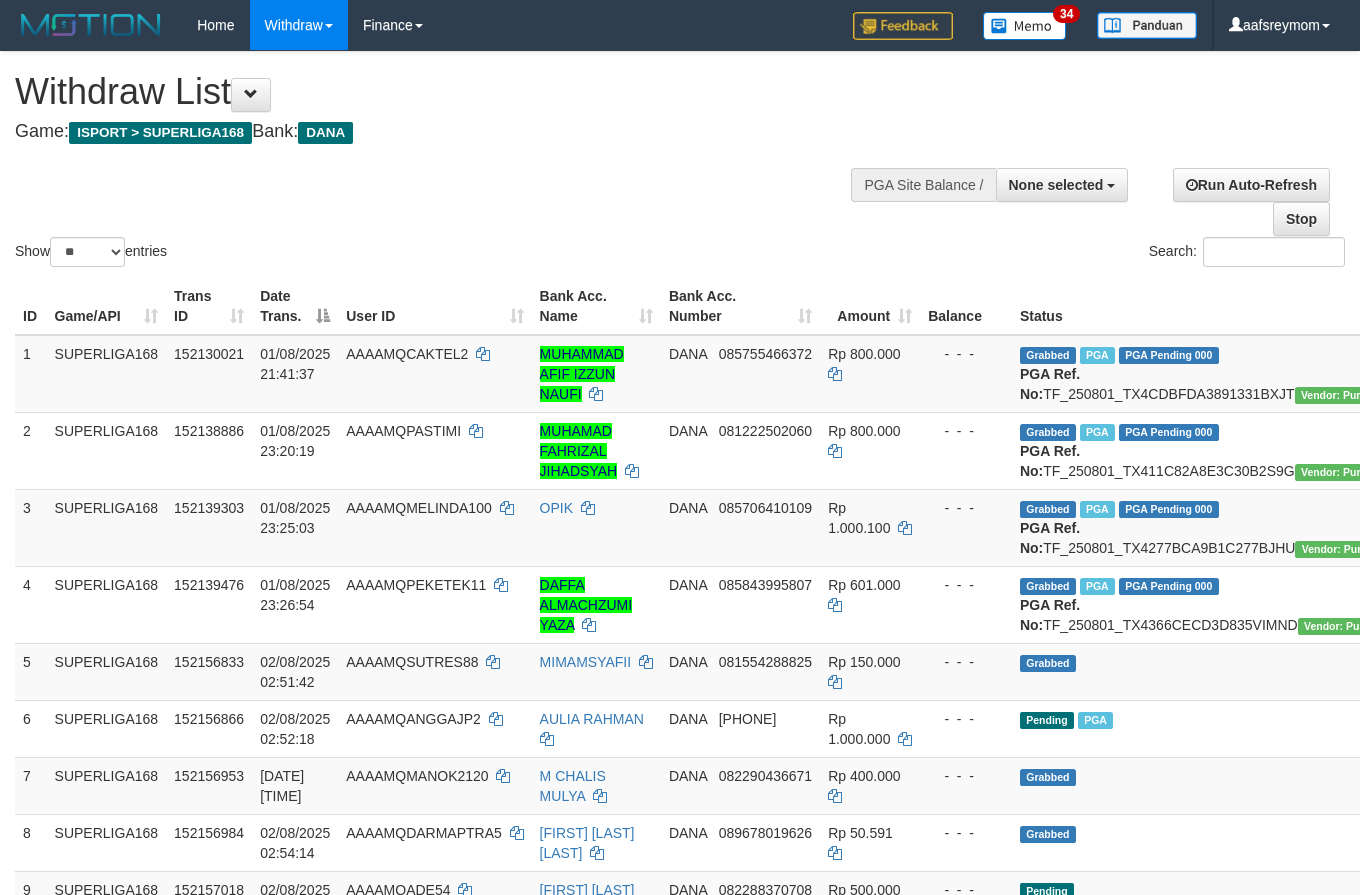 select 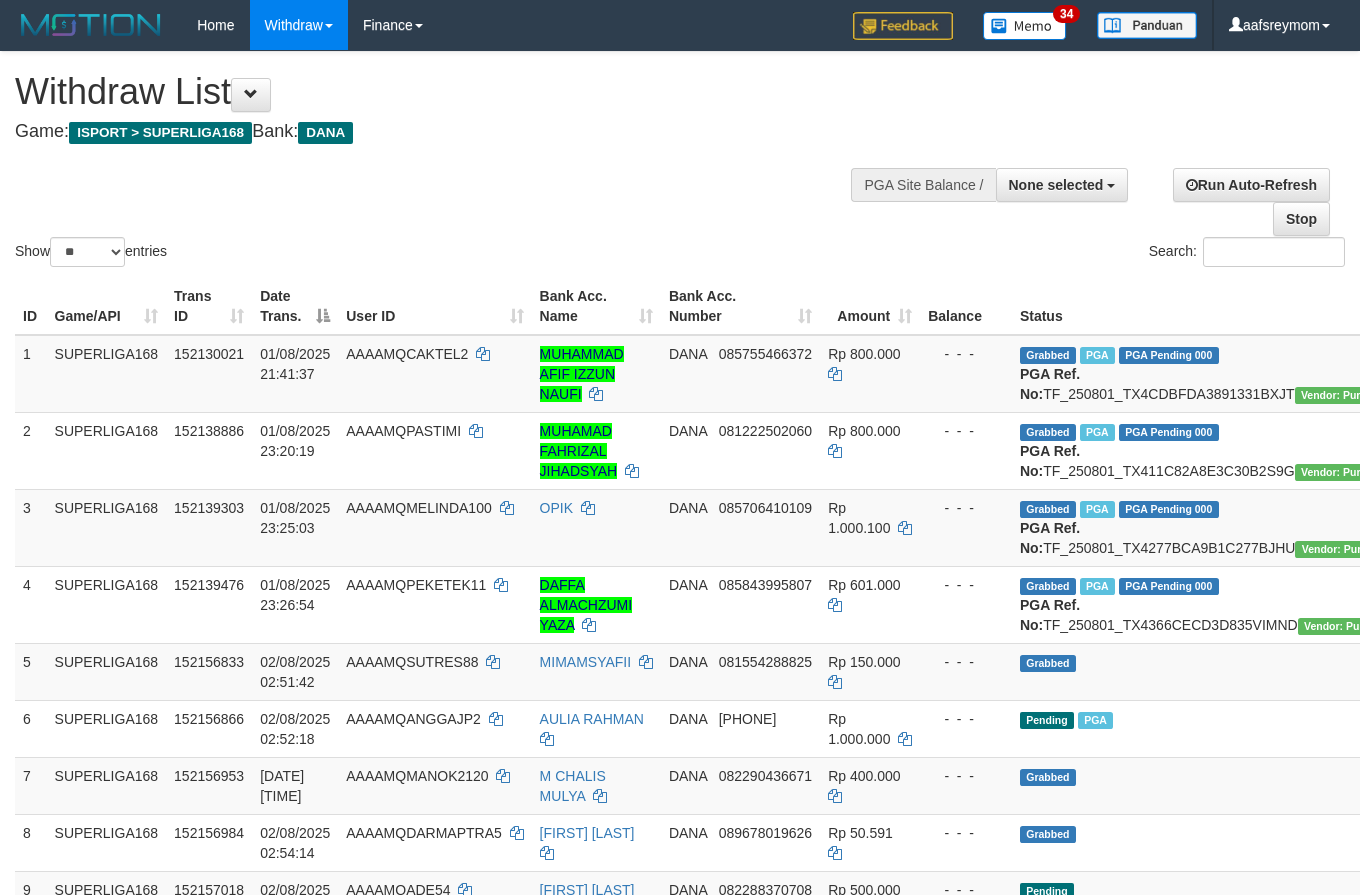 select 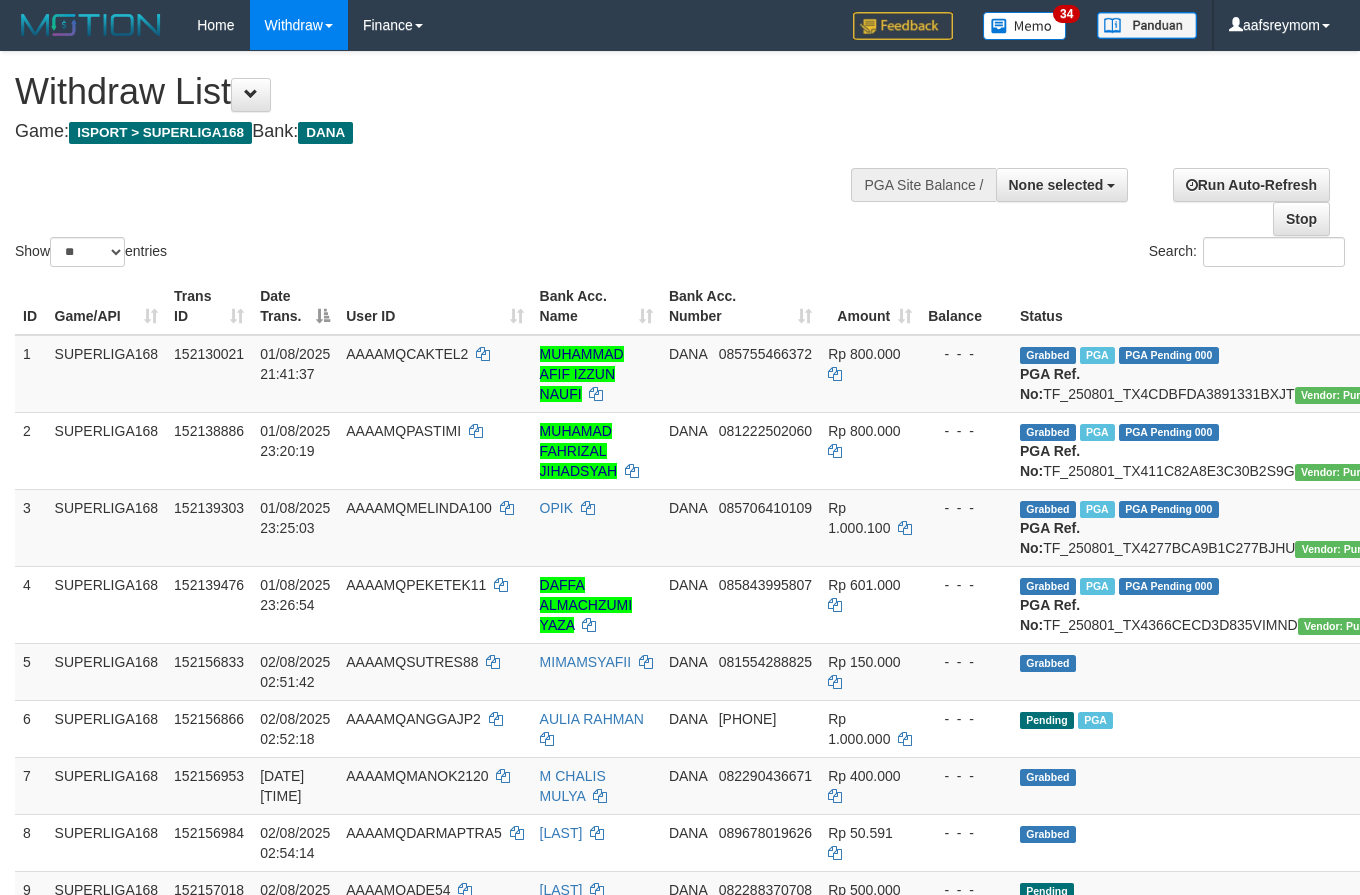 select 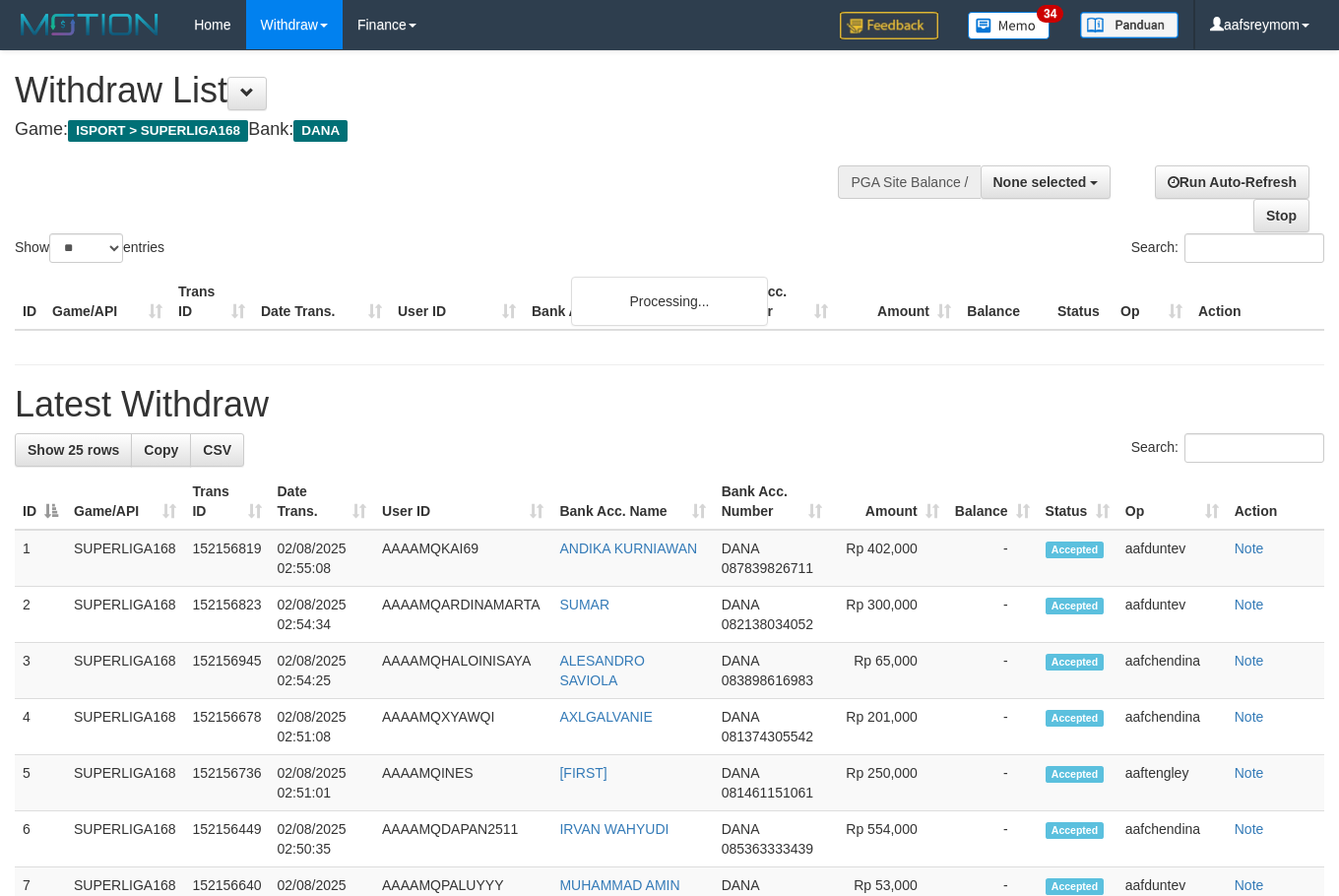 select 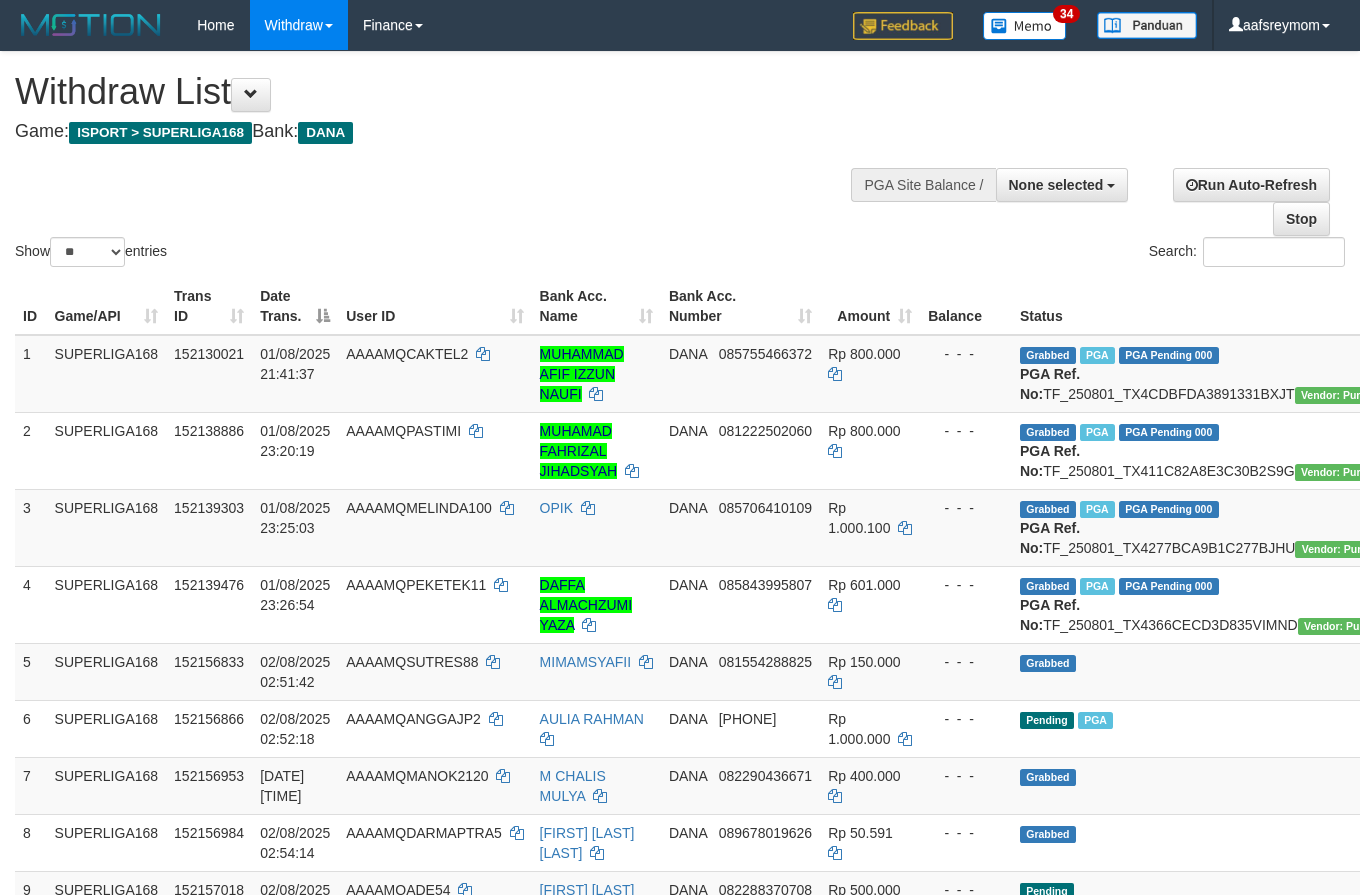 select 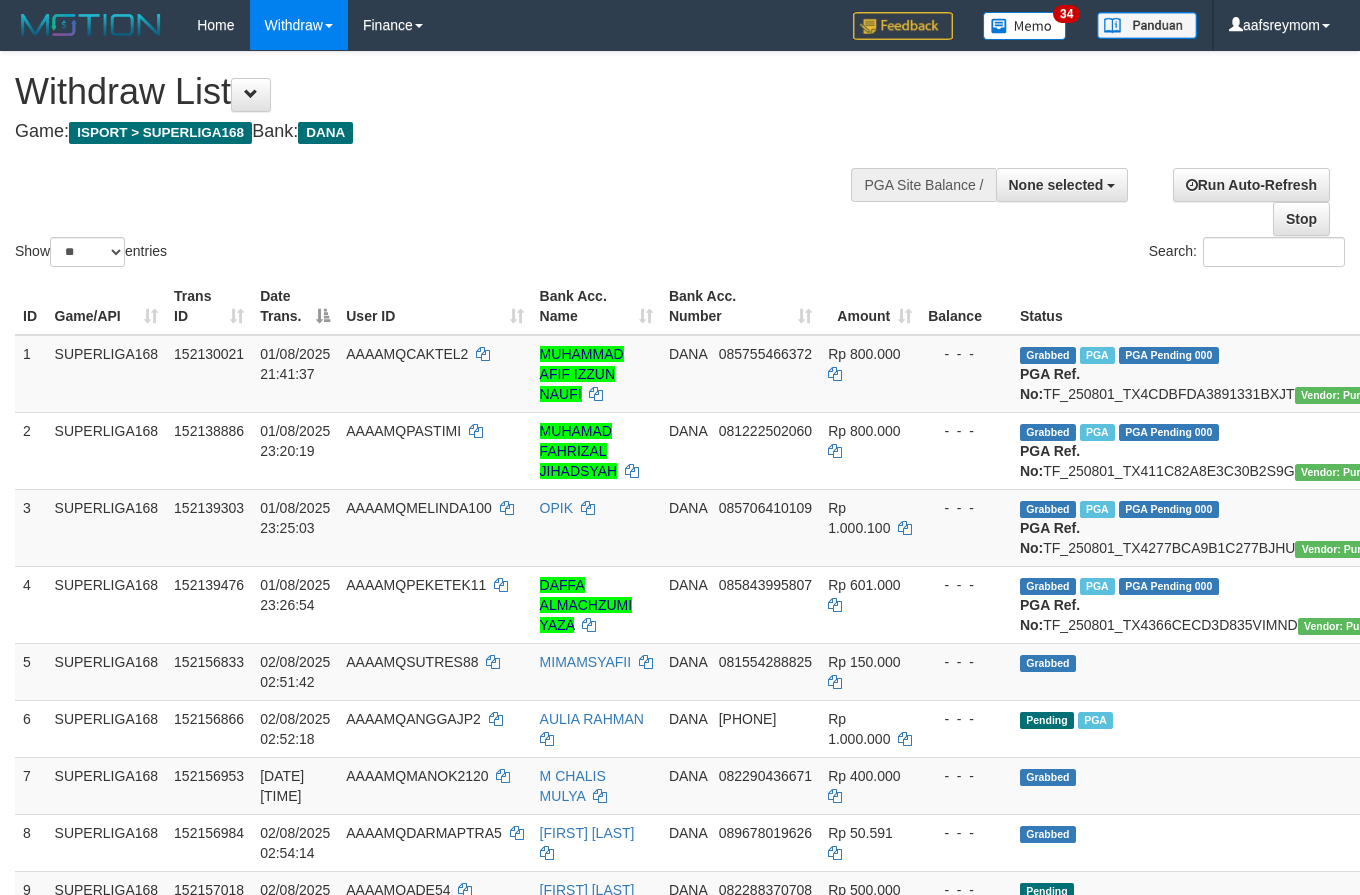 select 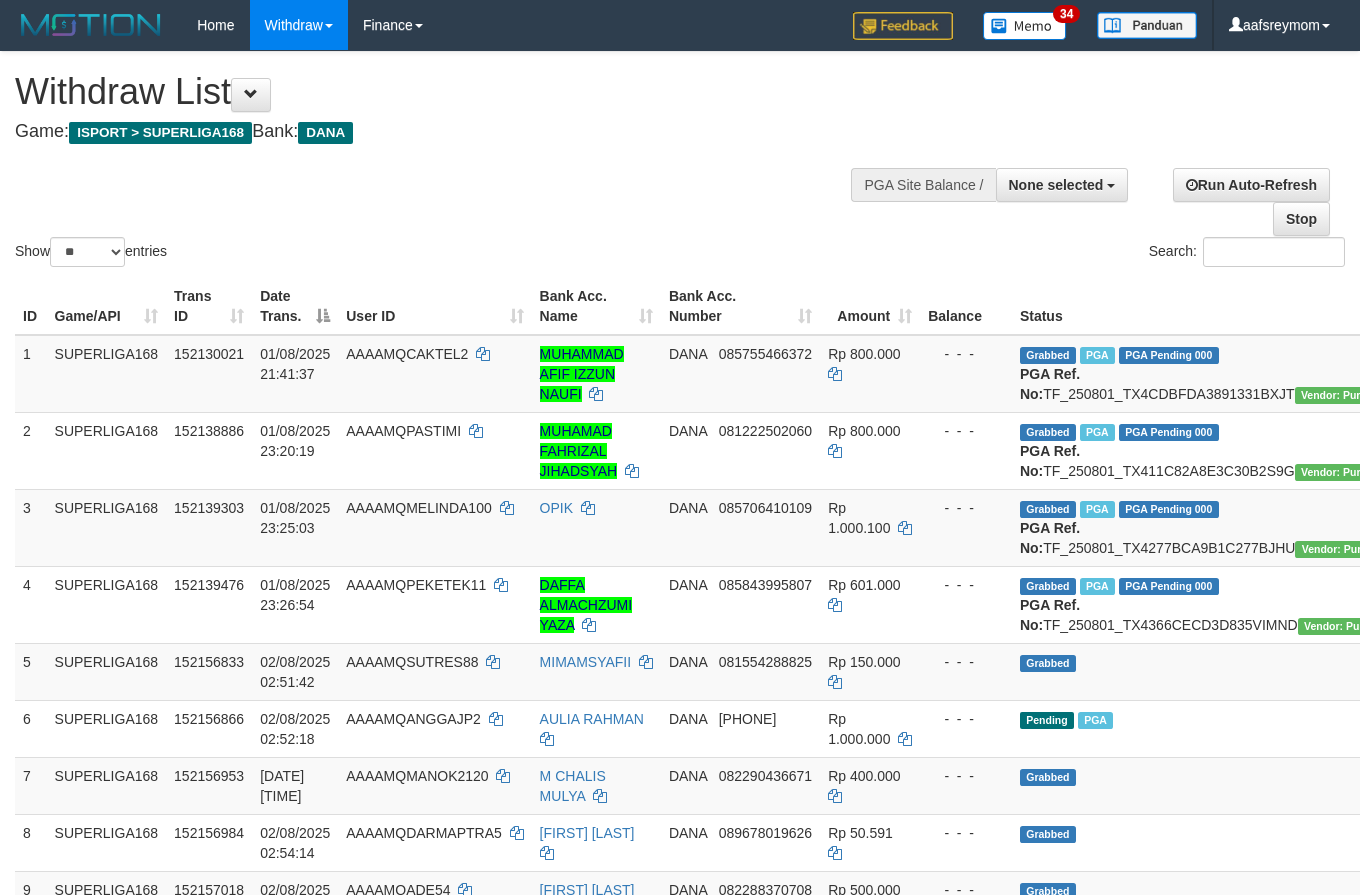 select 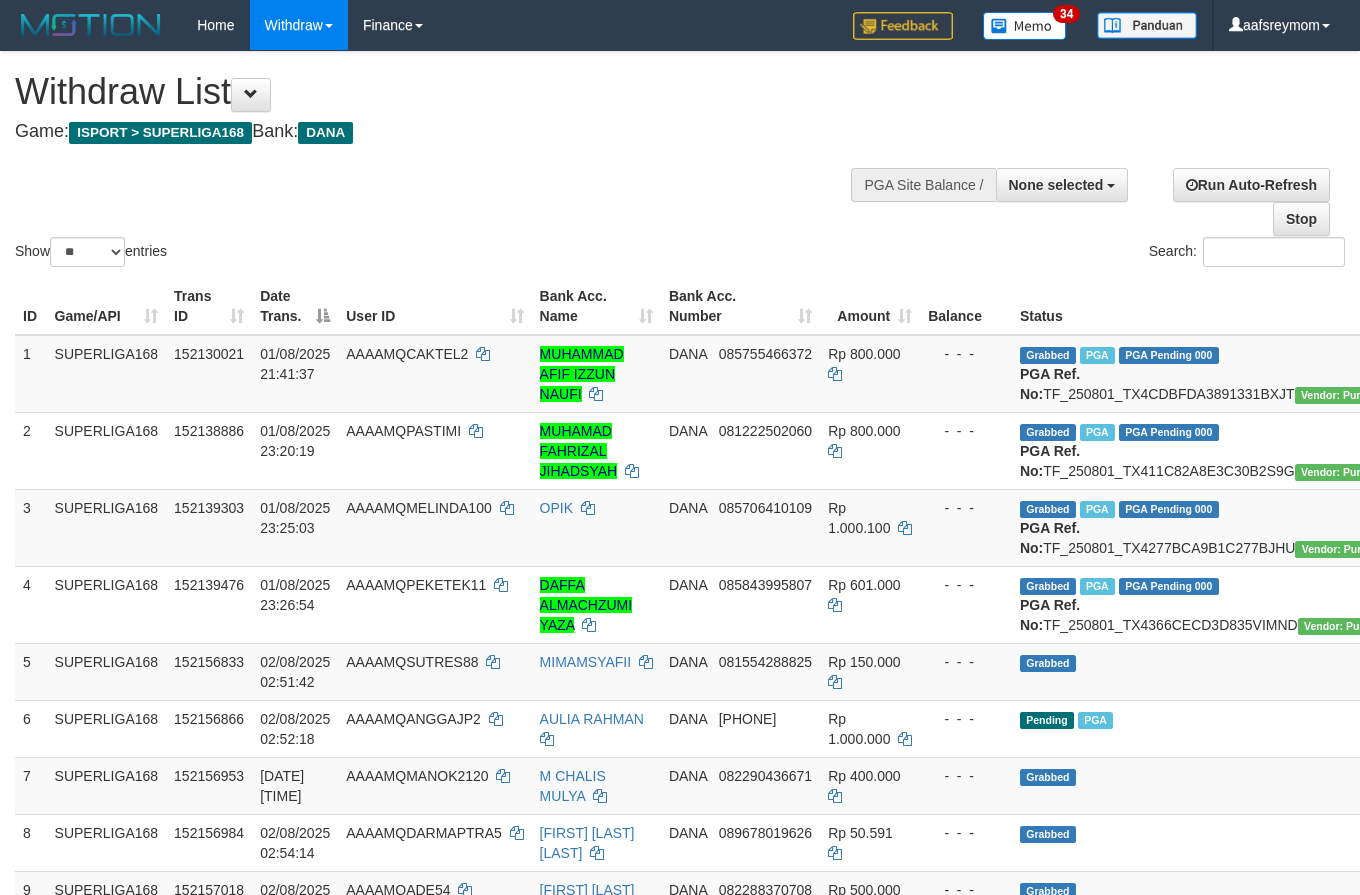 select 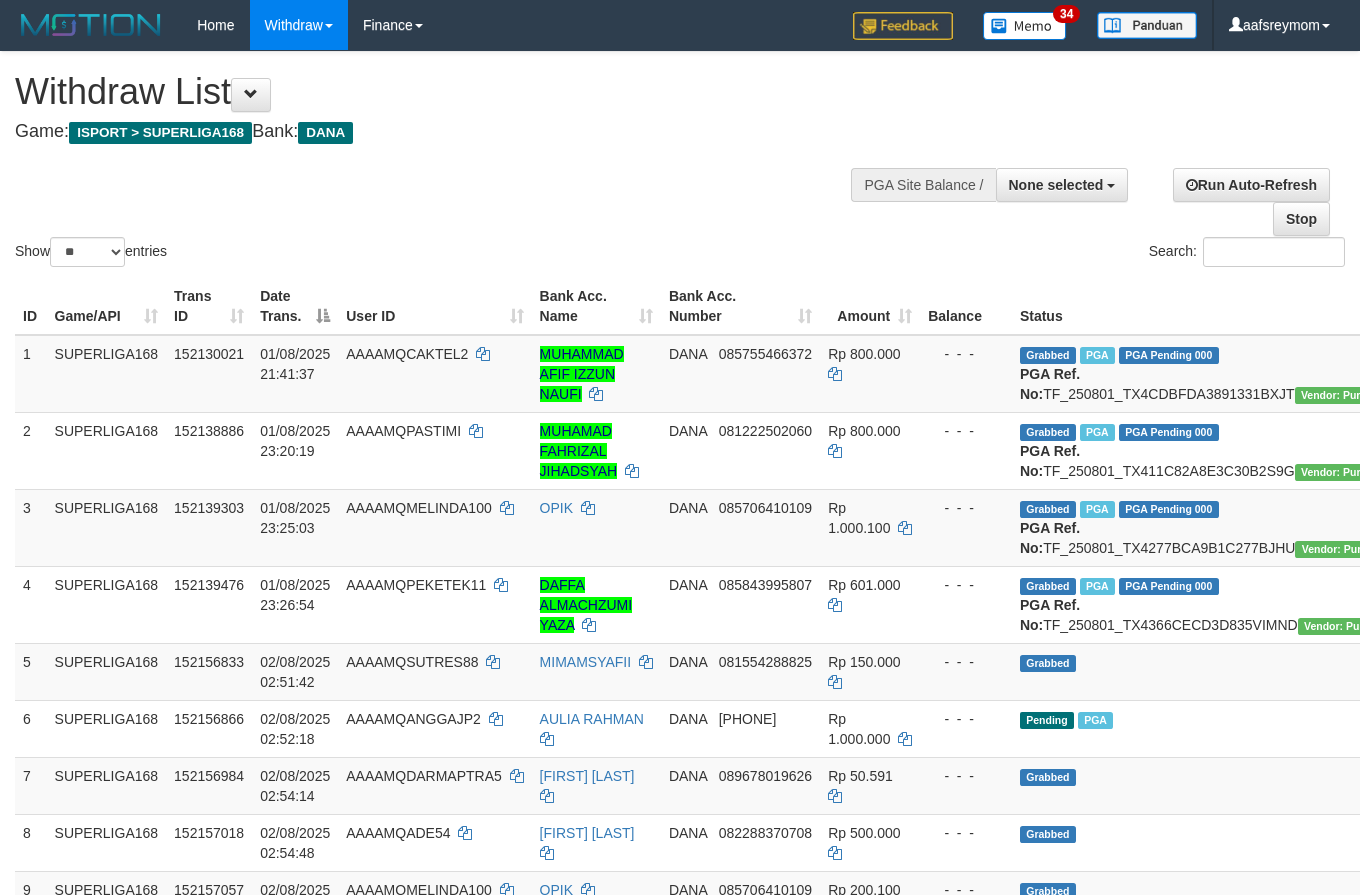 select 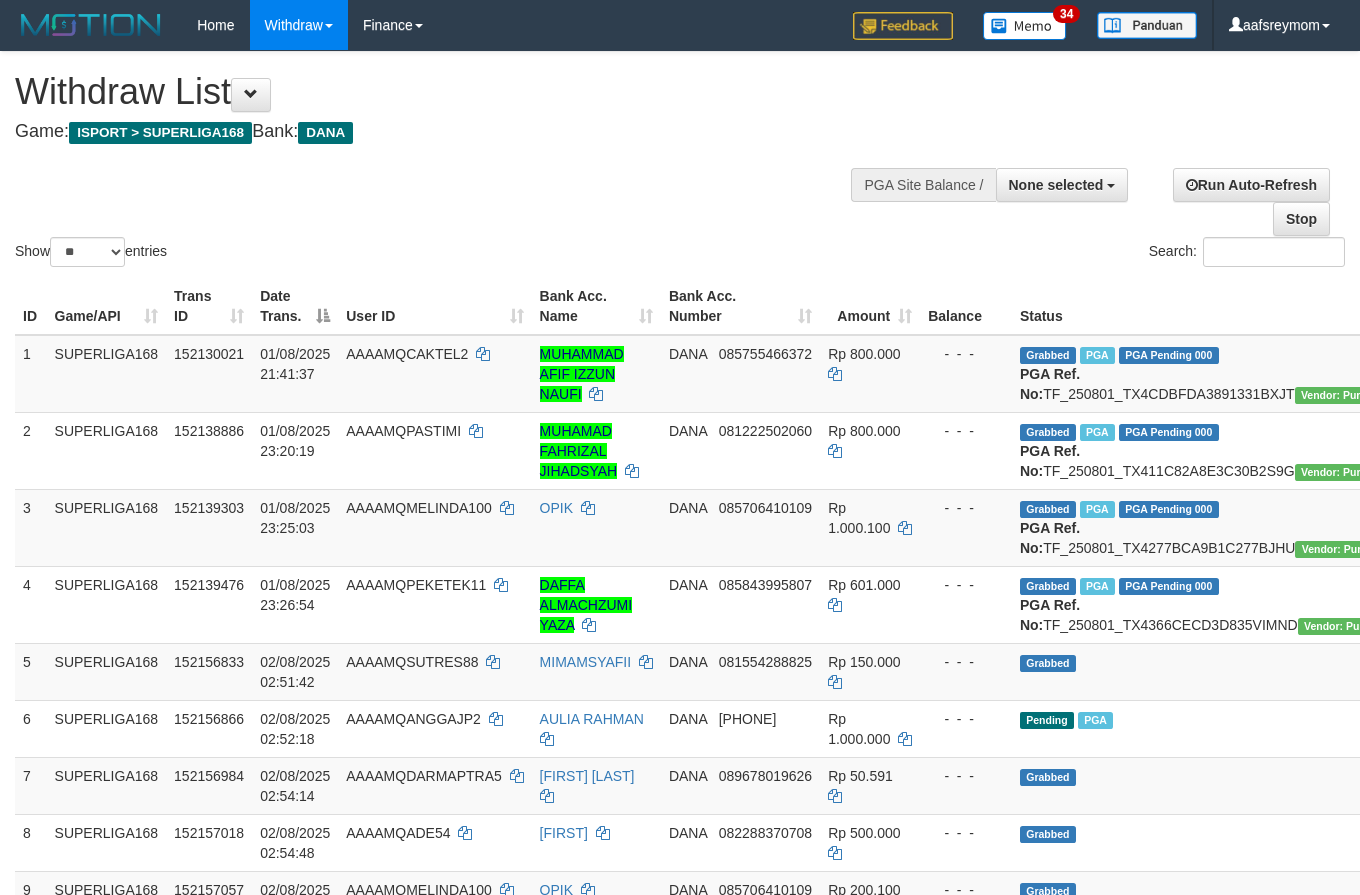 select 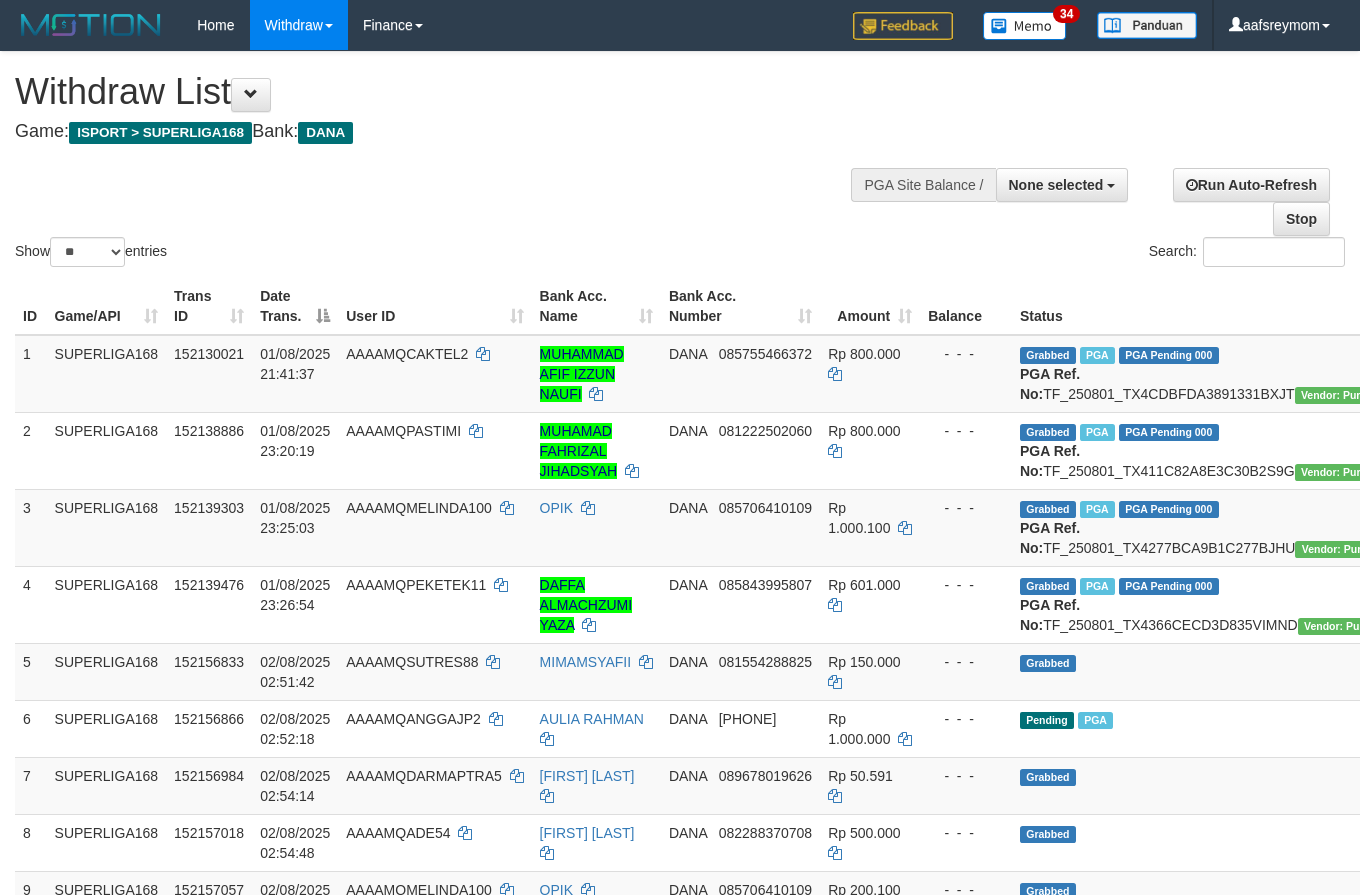 select 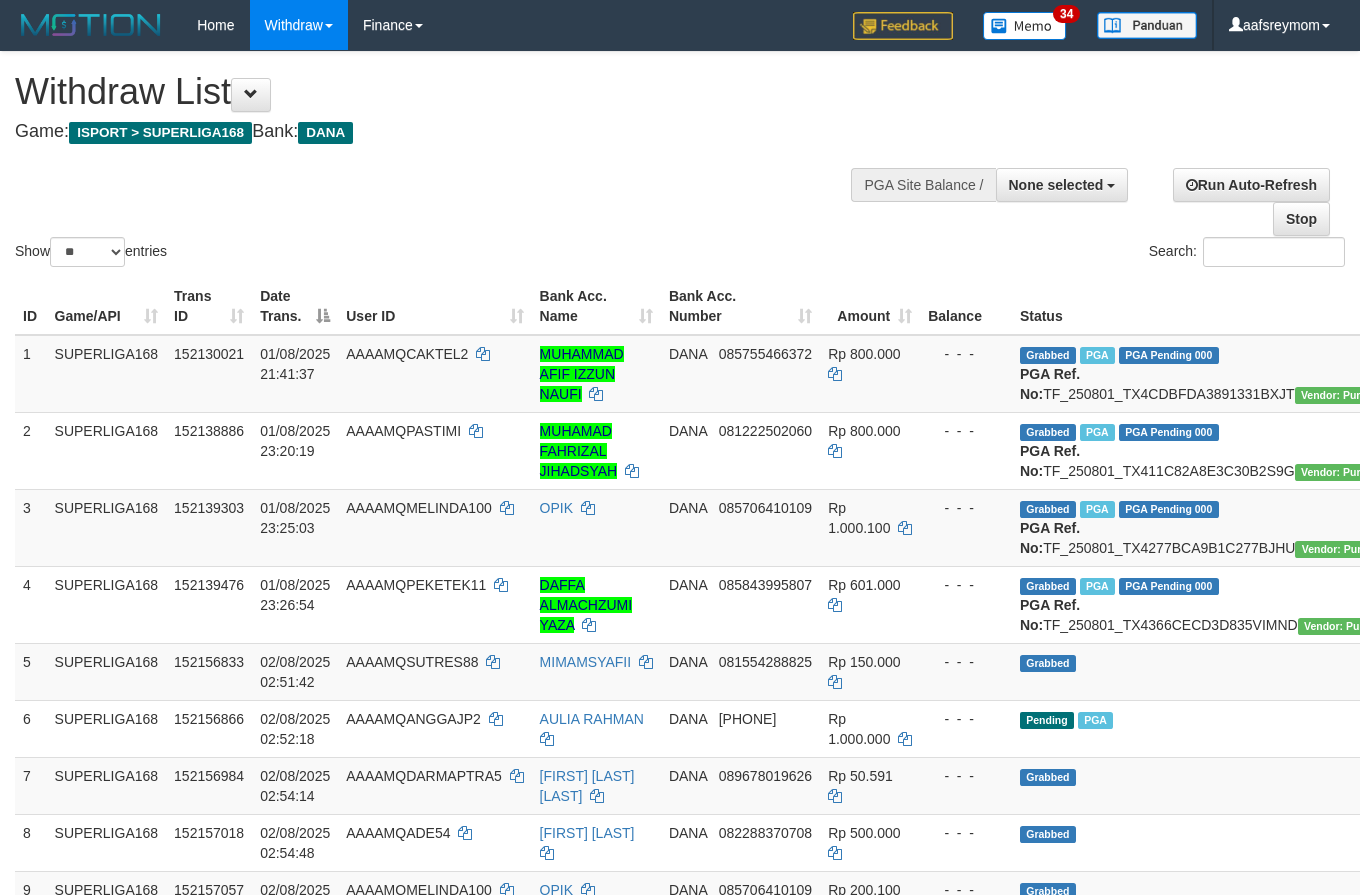 select 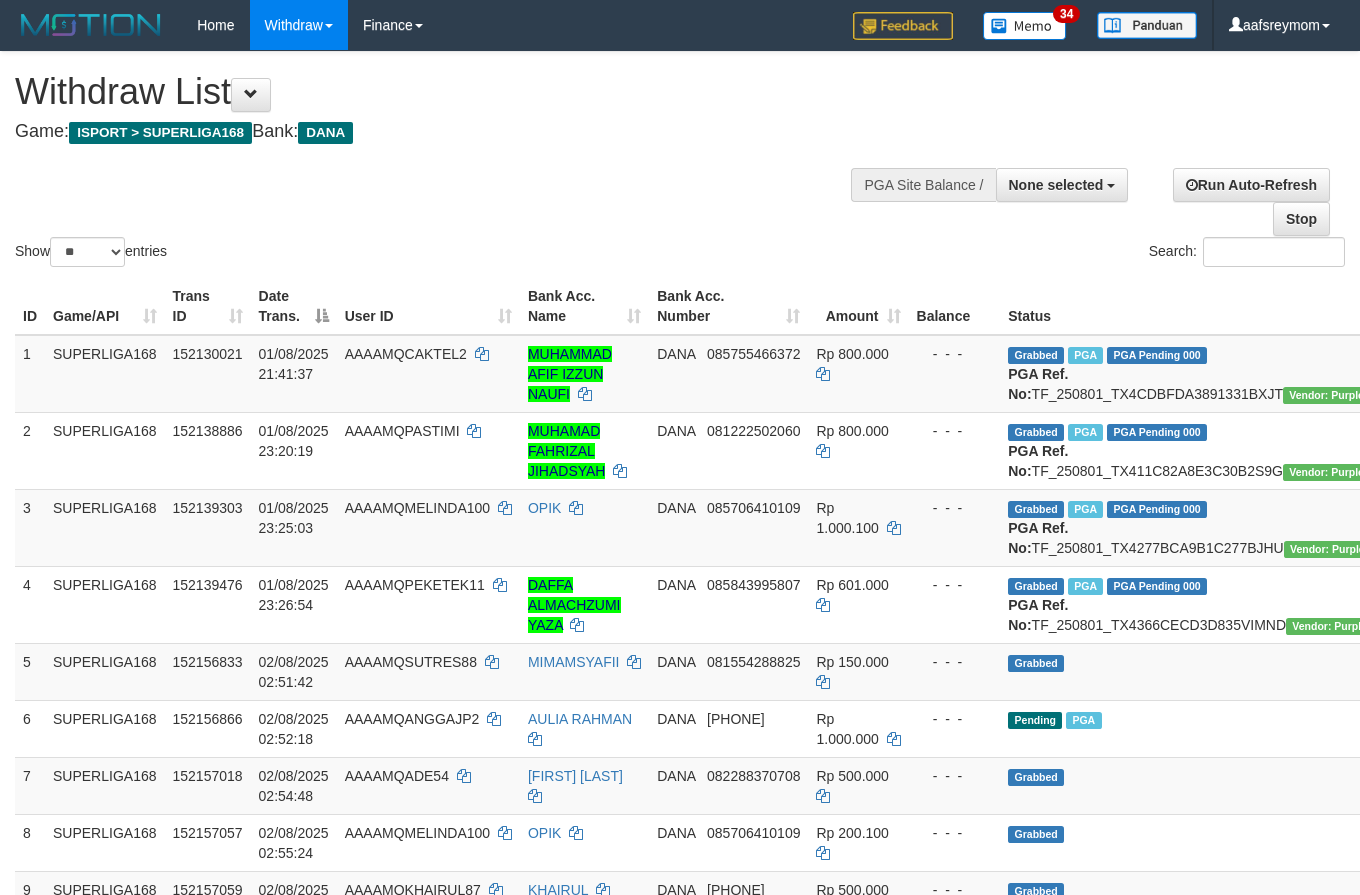 select 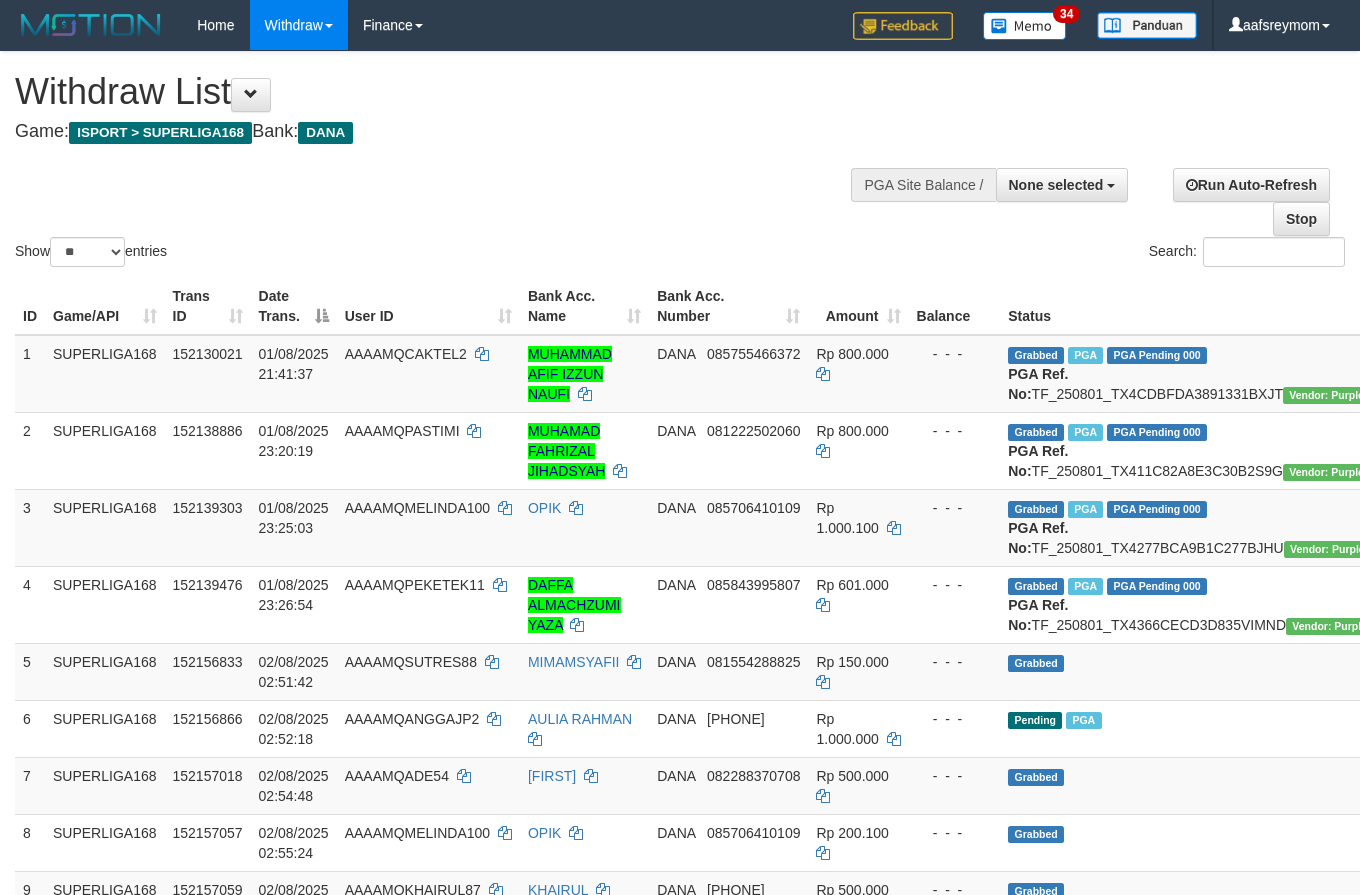 select 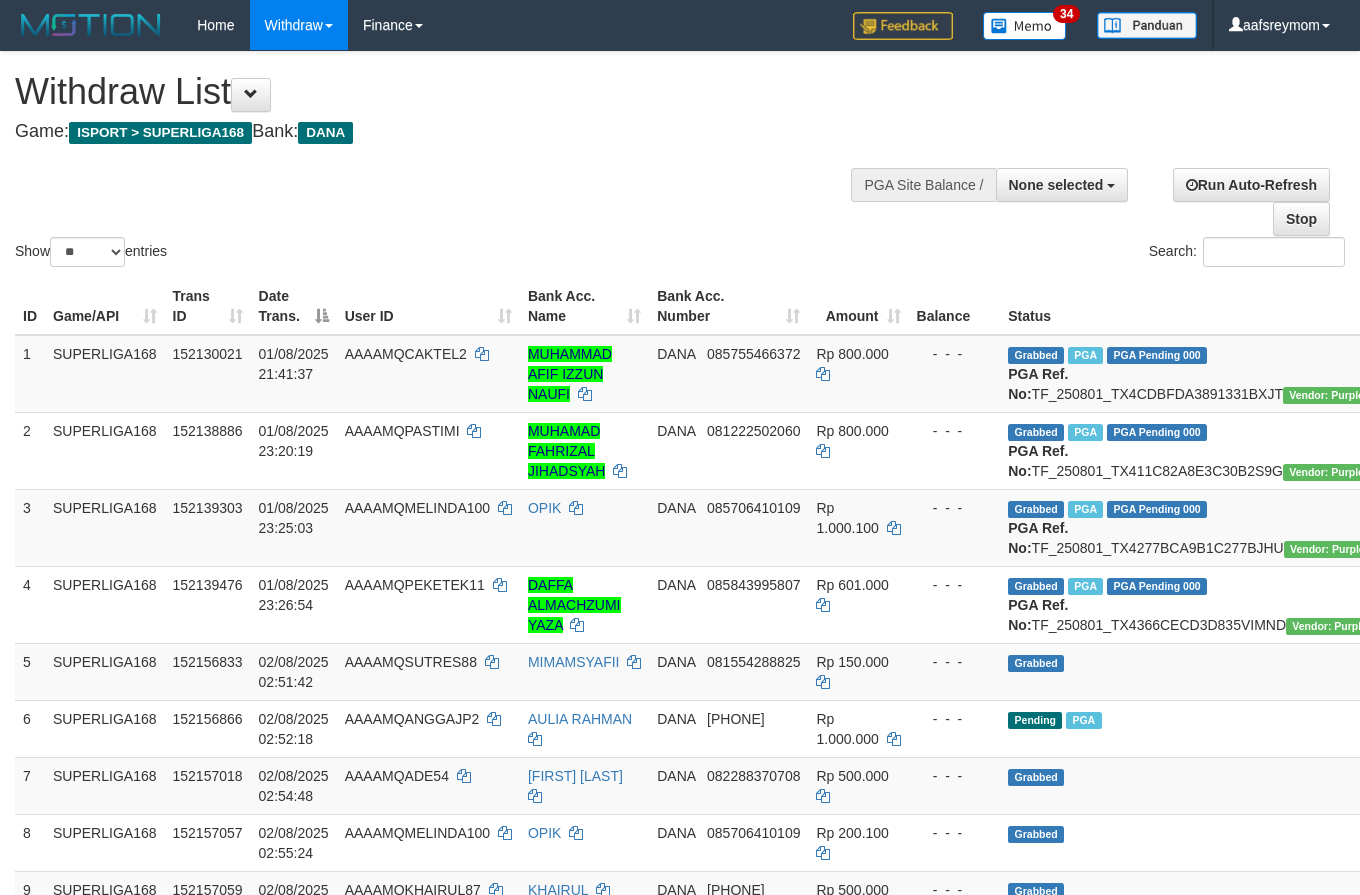 select 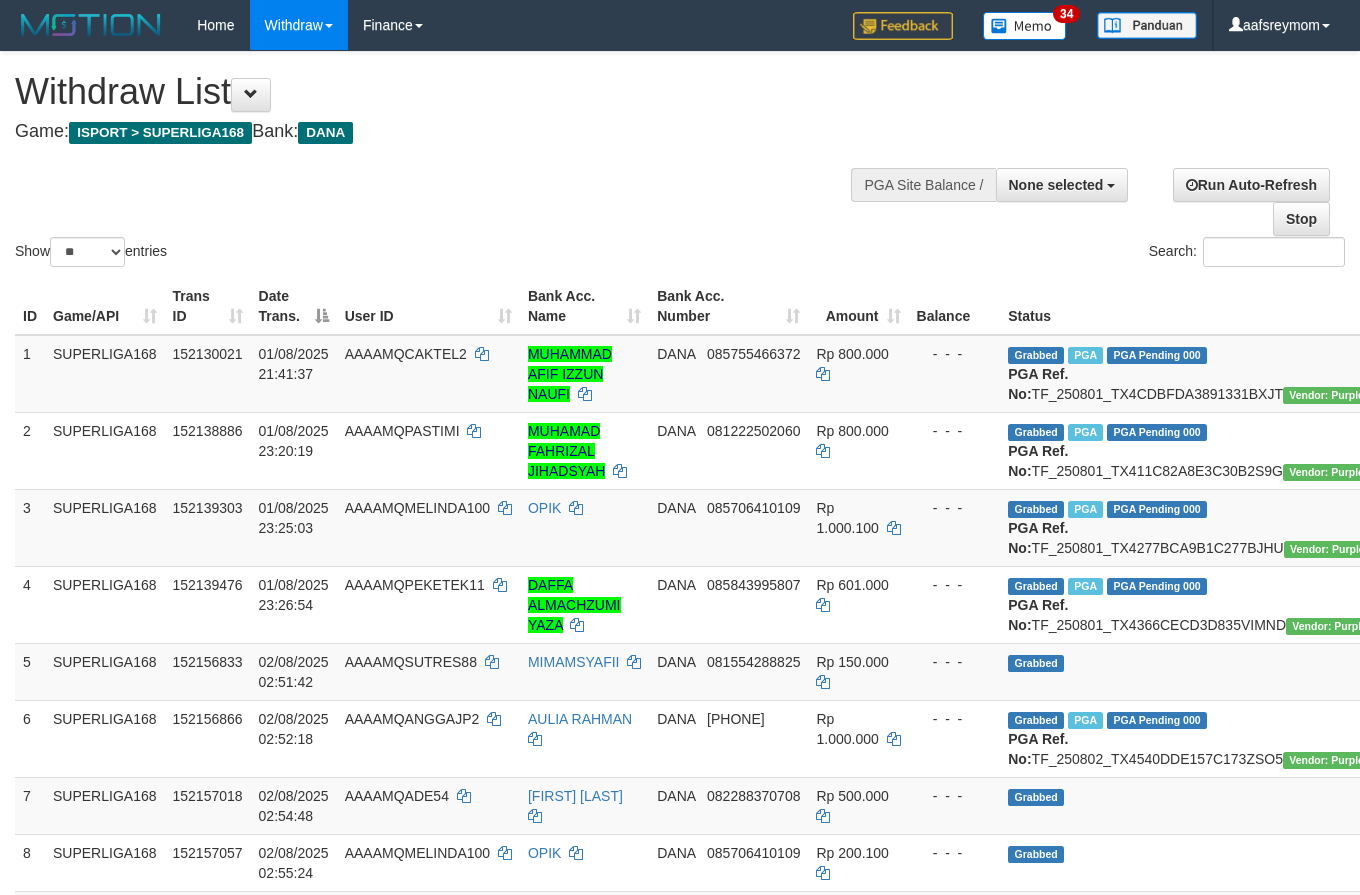 select 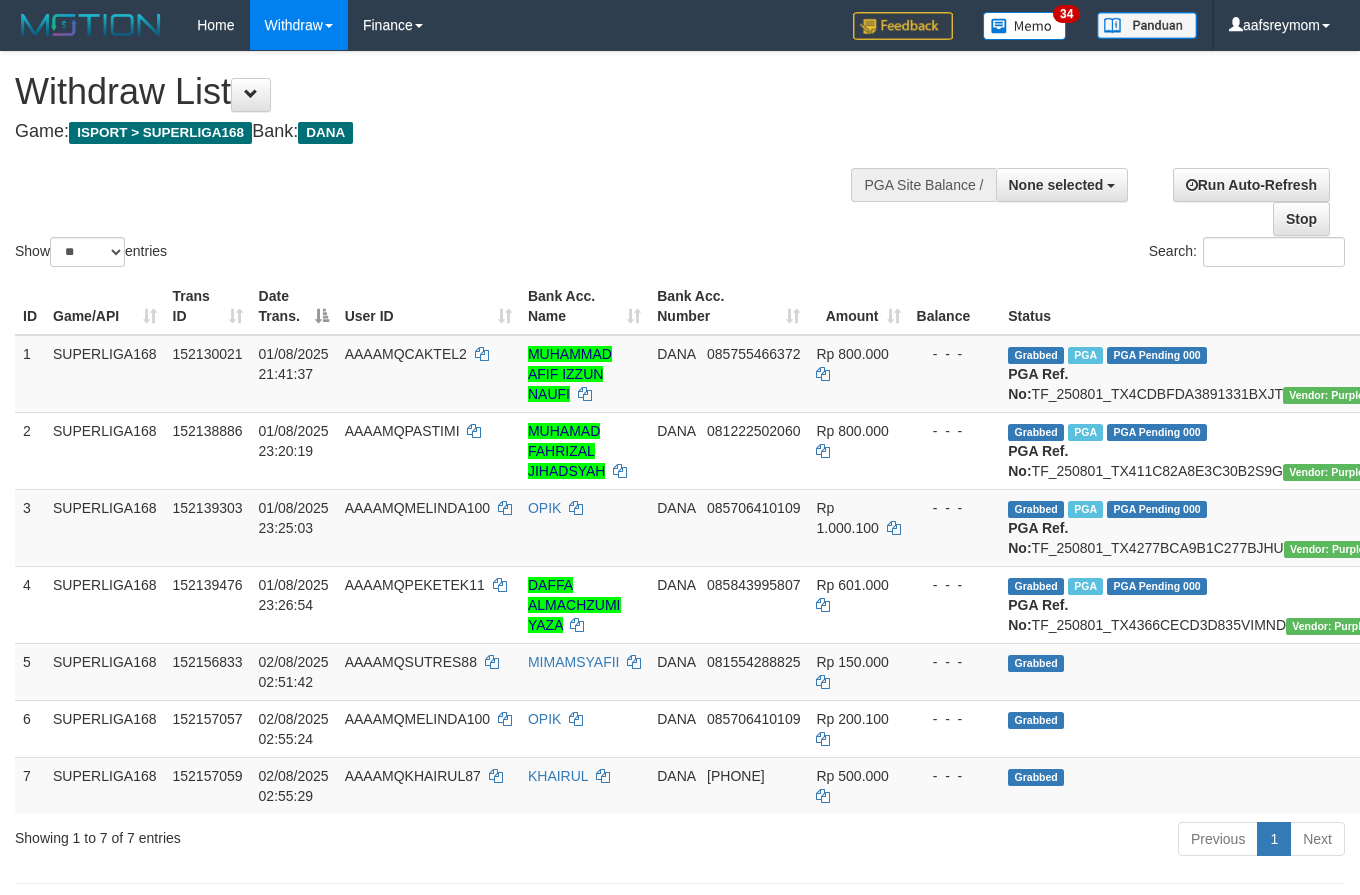select 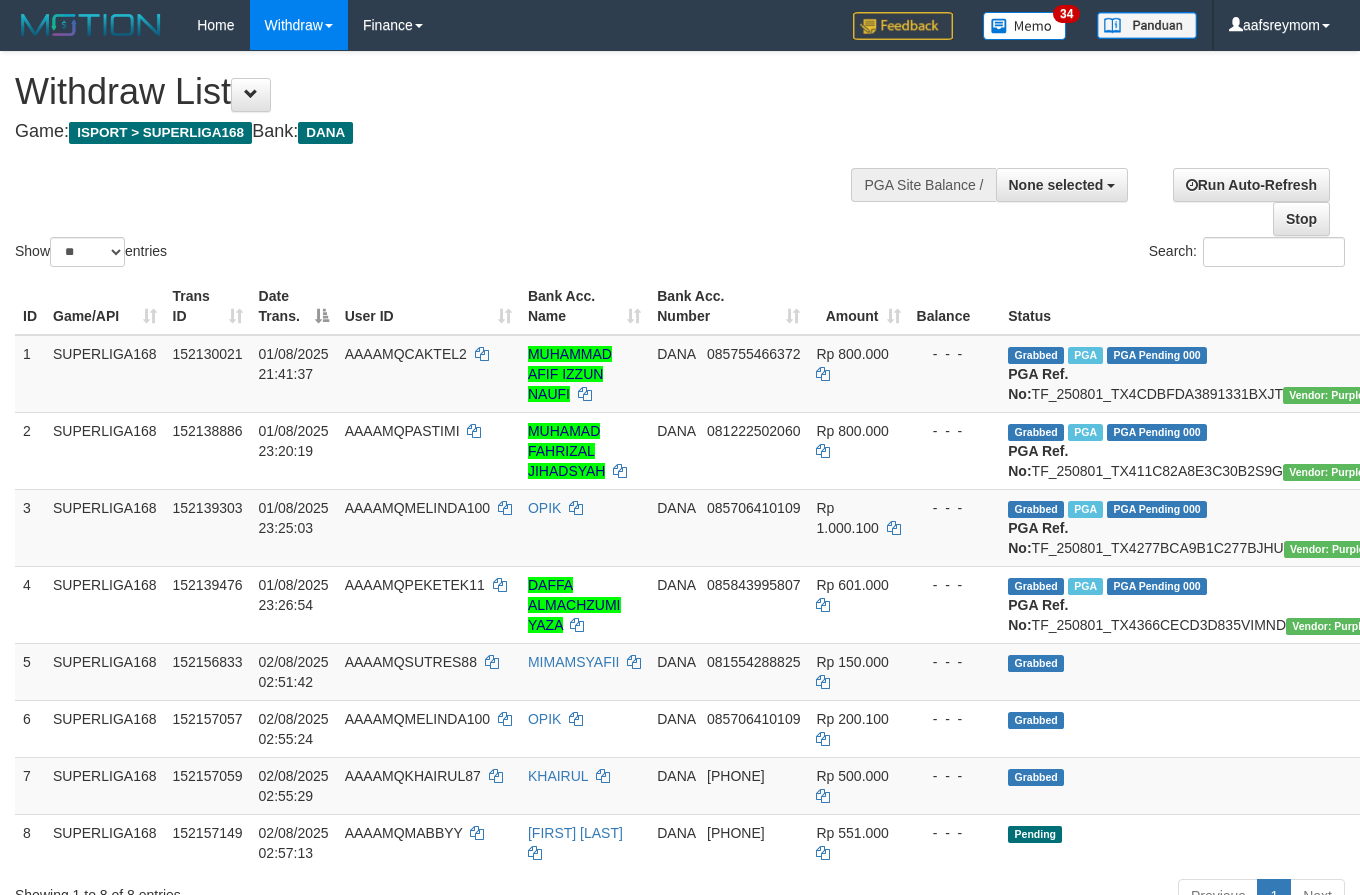 select 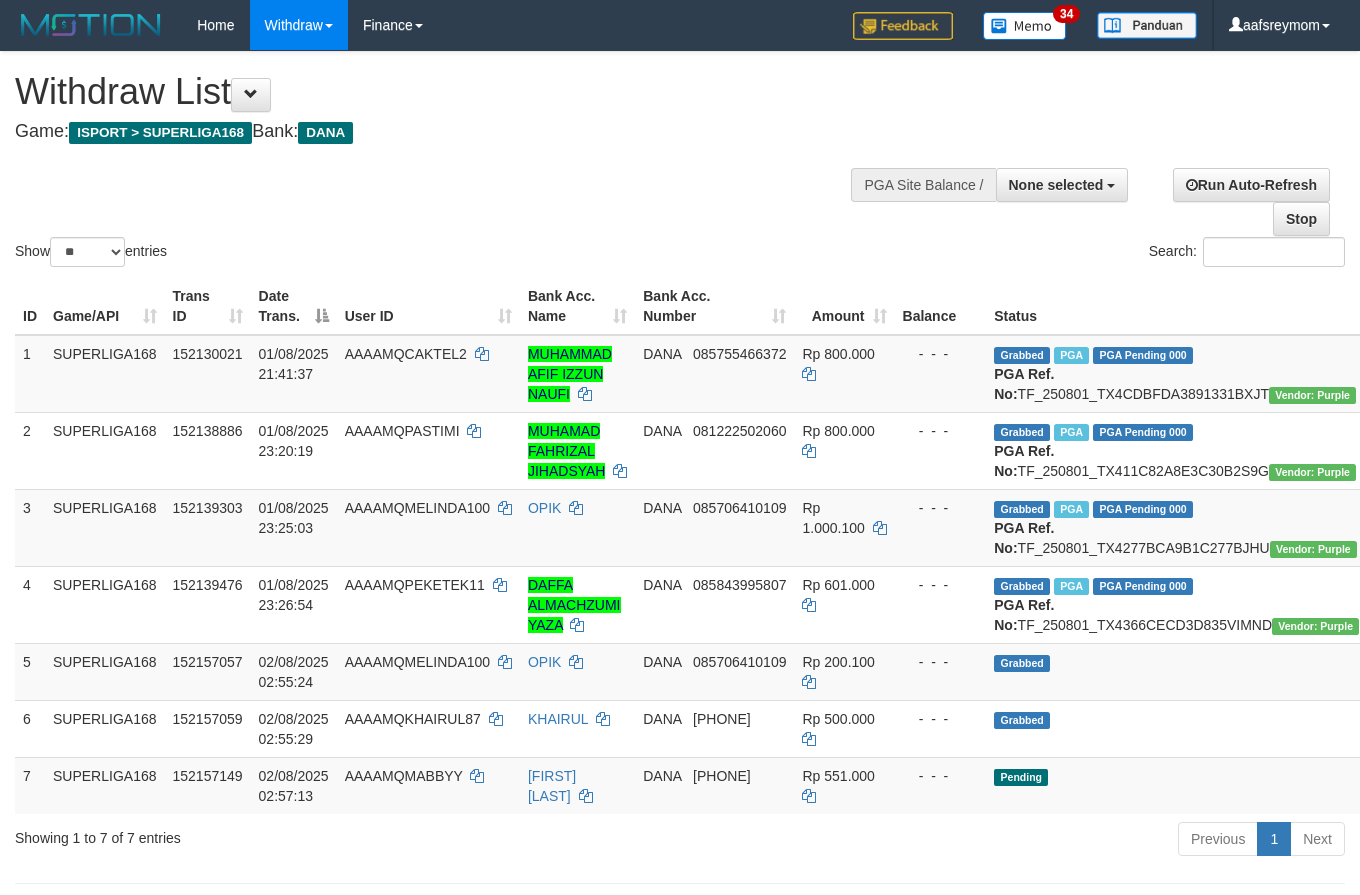 select 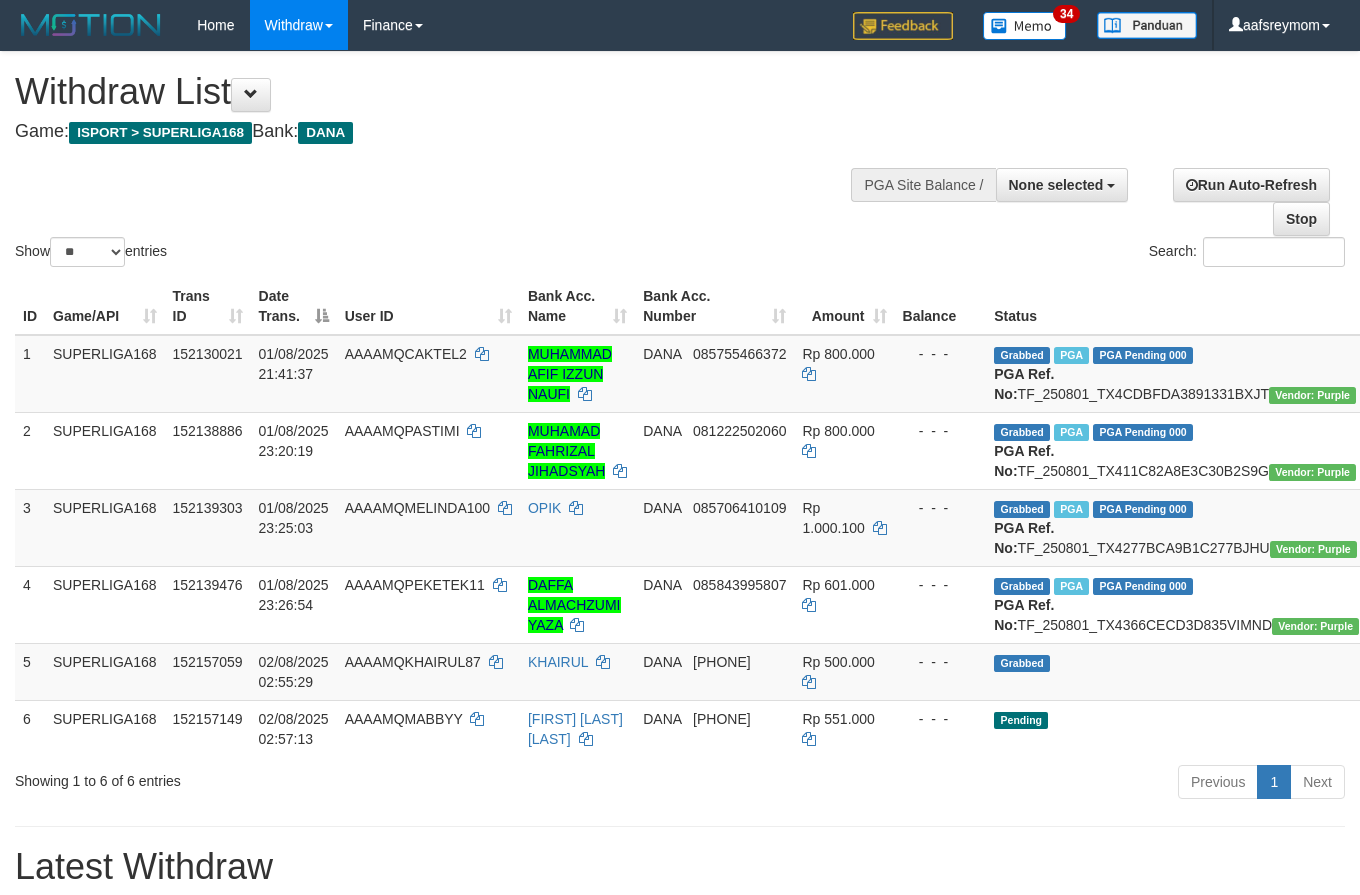 select 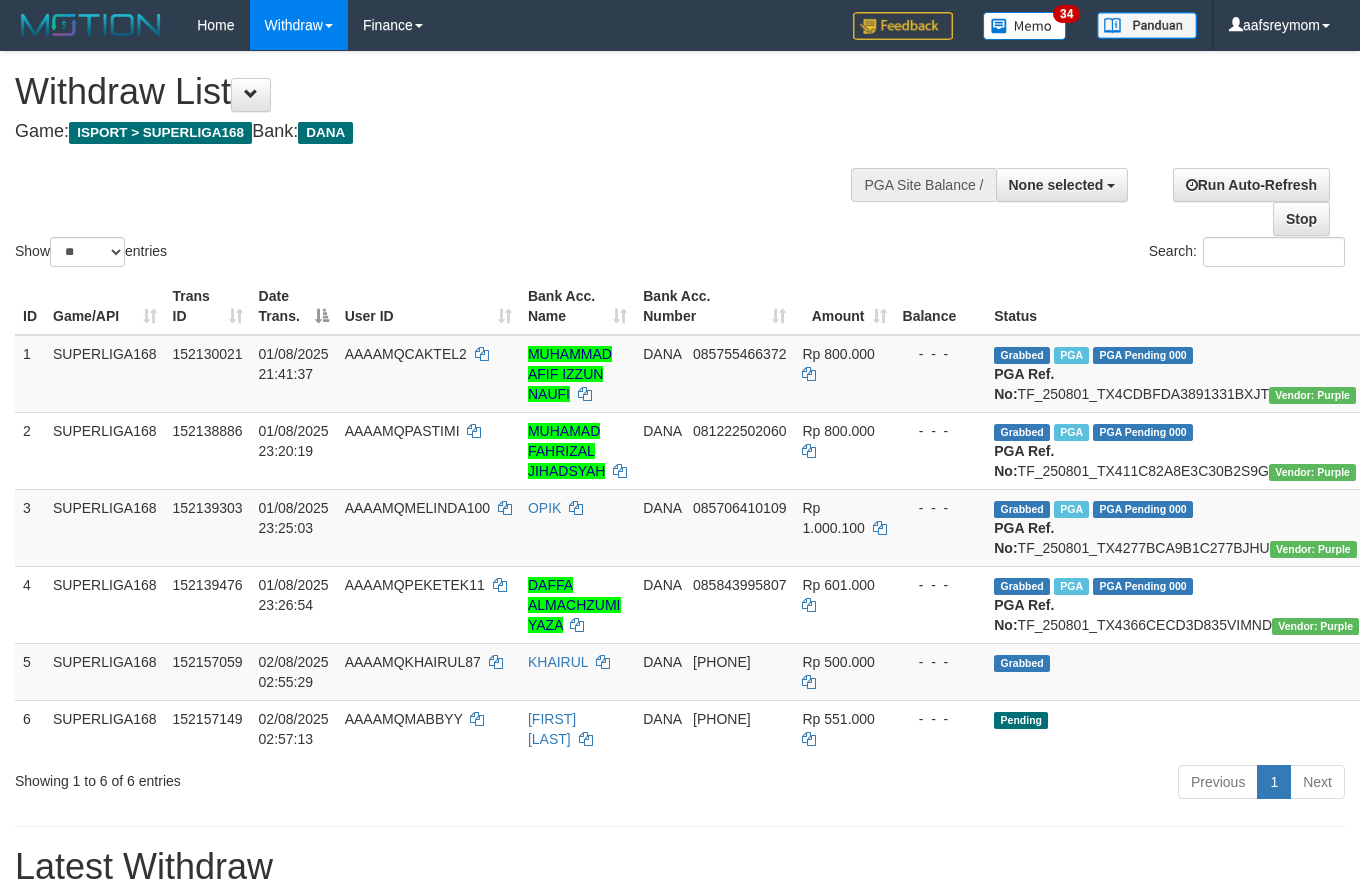 select 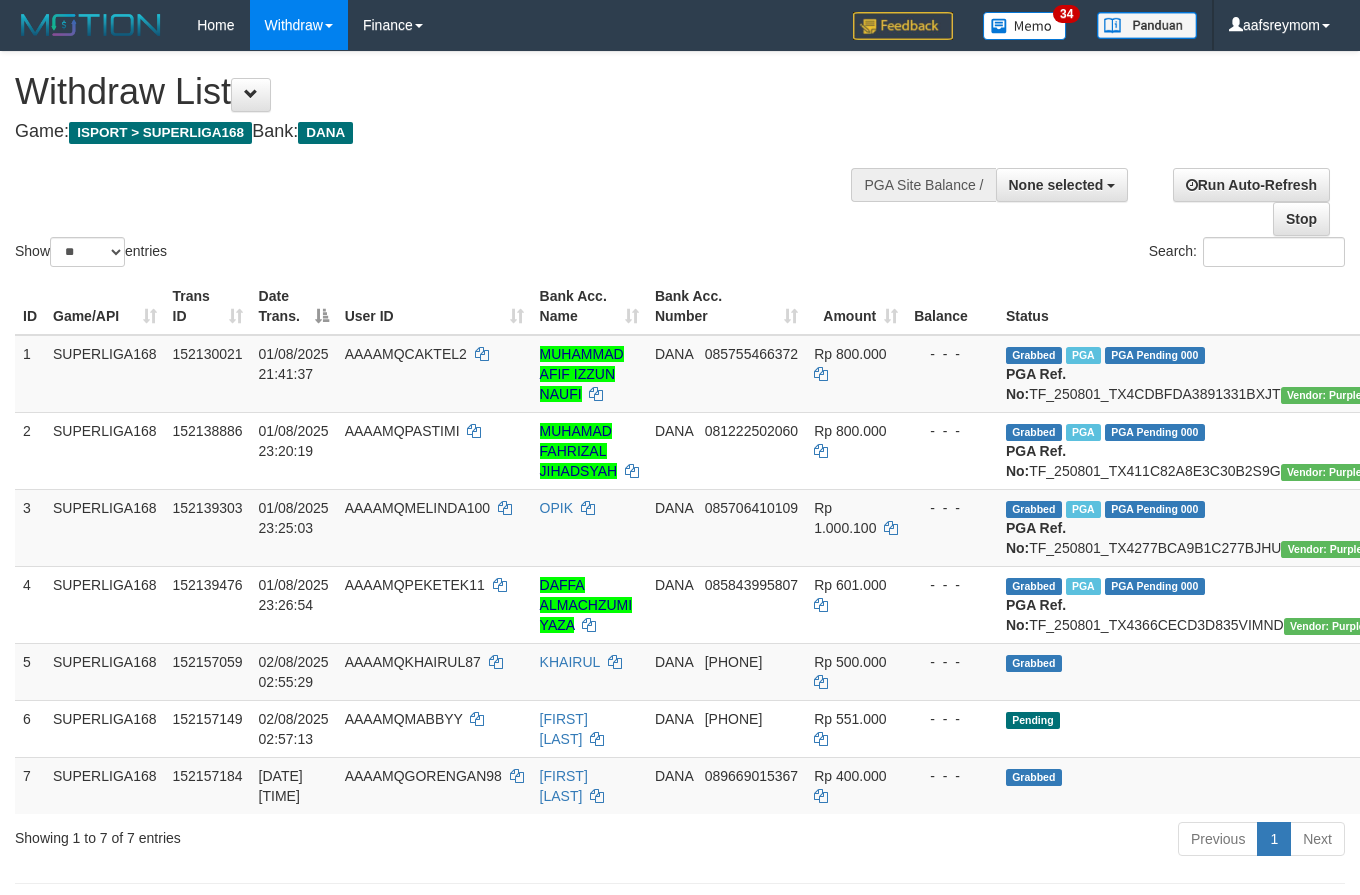 select 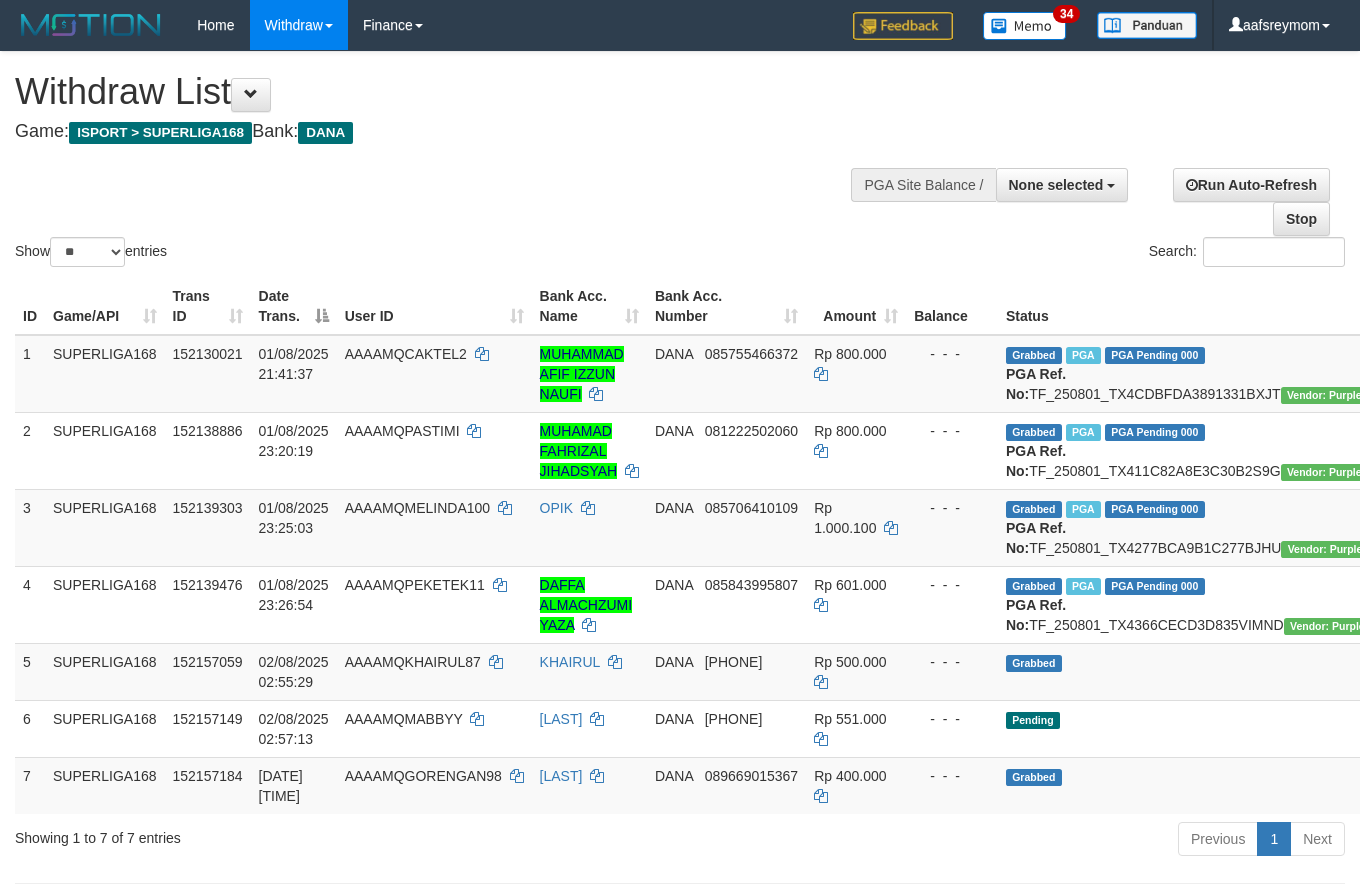 select 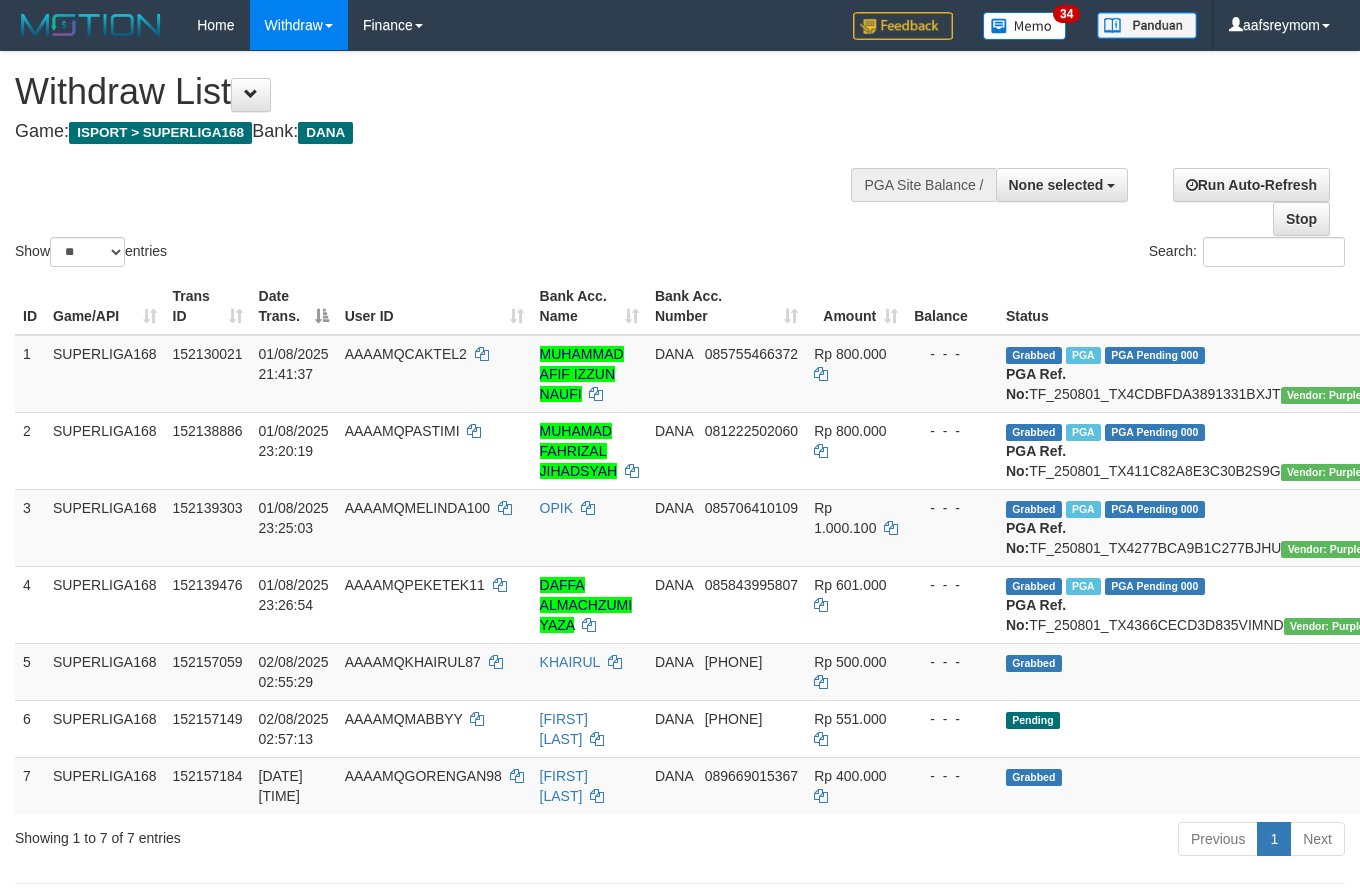 select 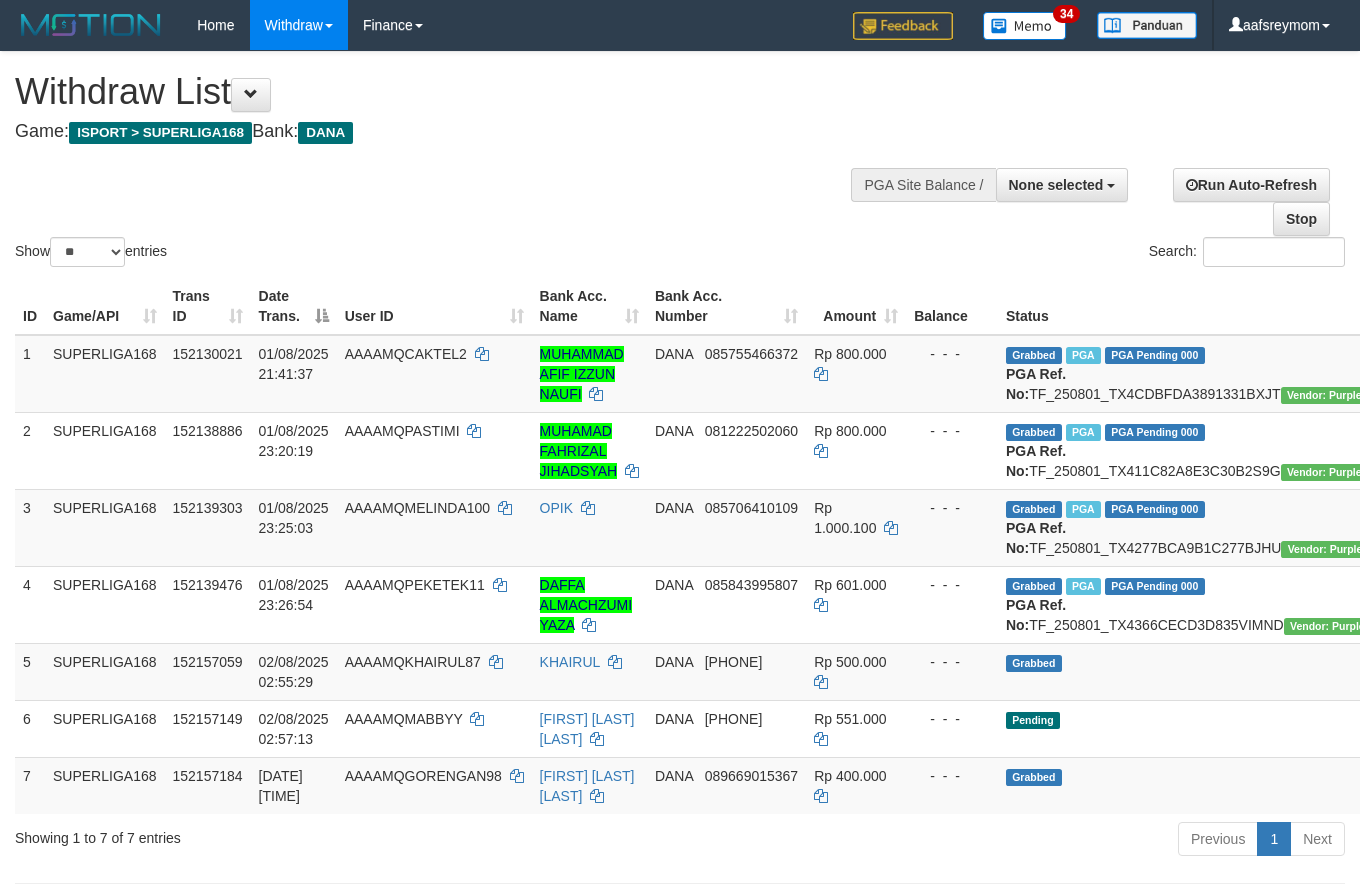 select 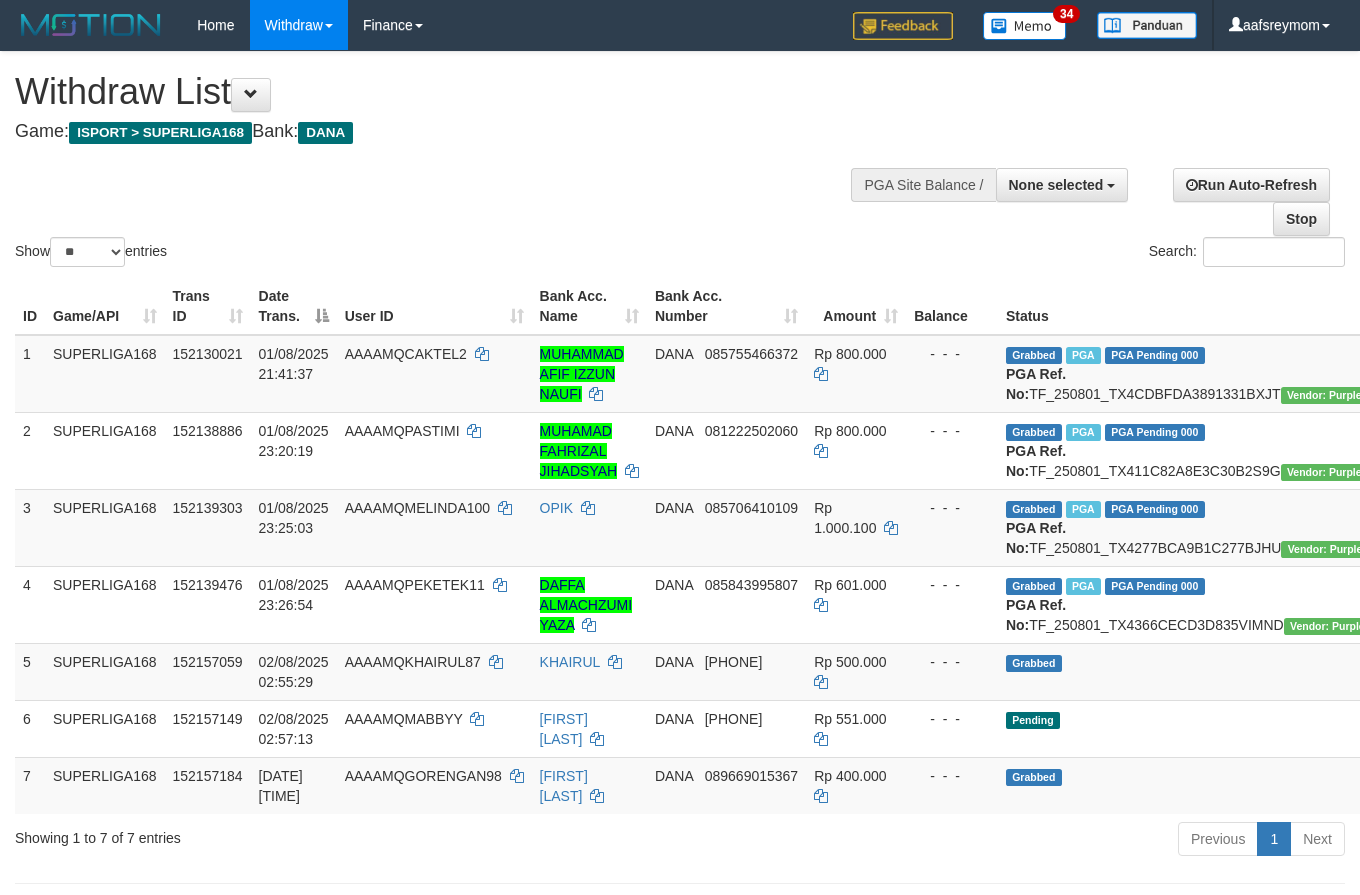 select 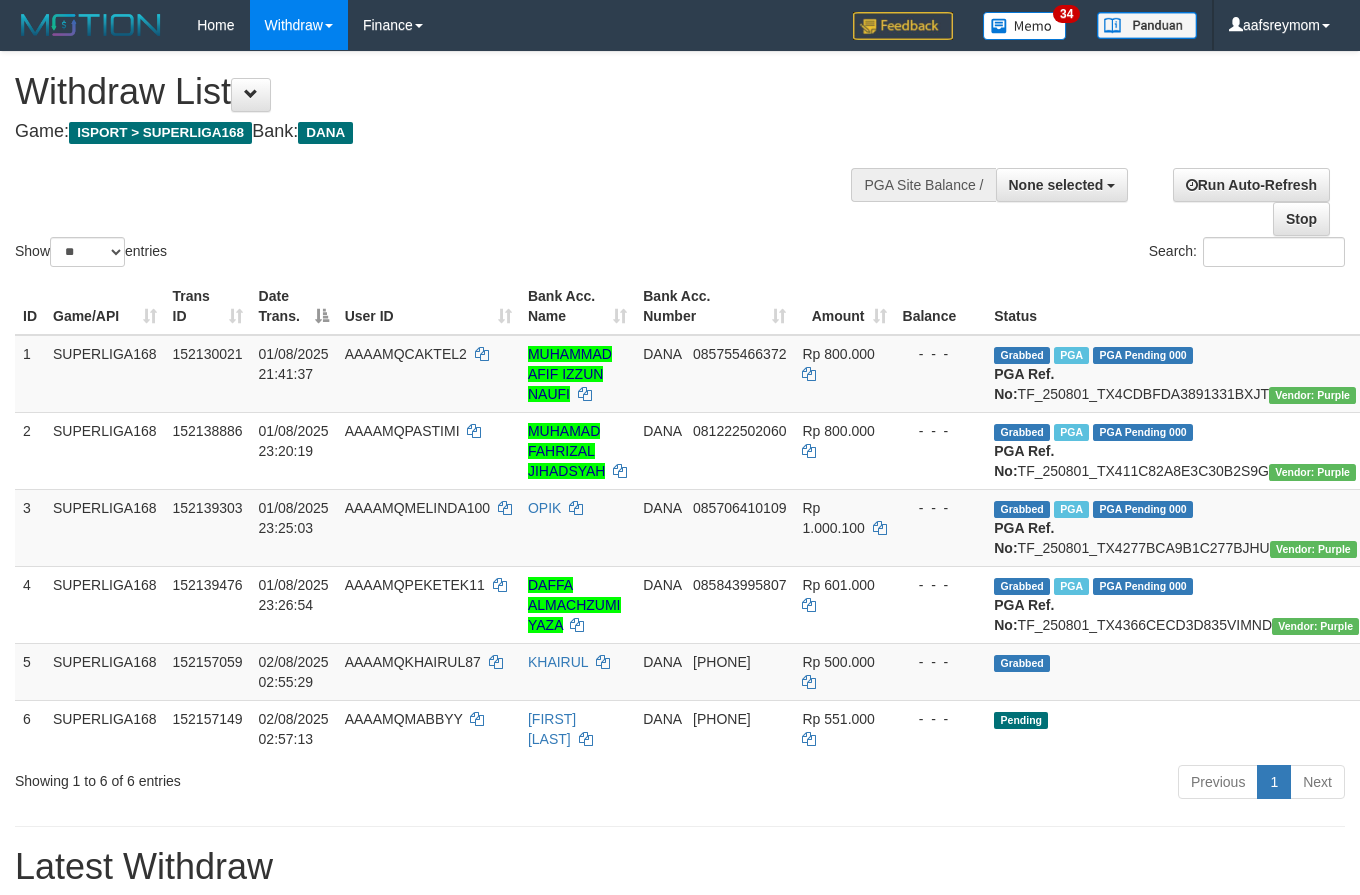 select 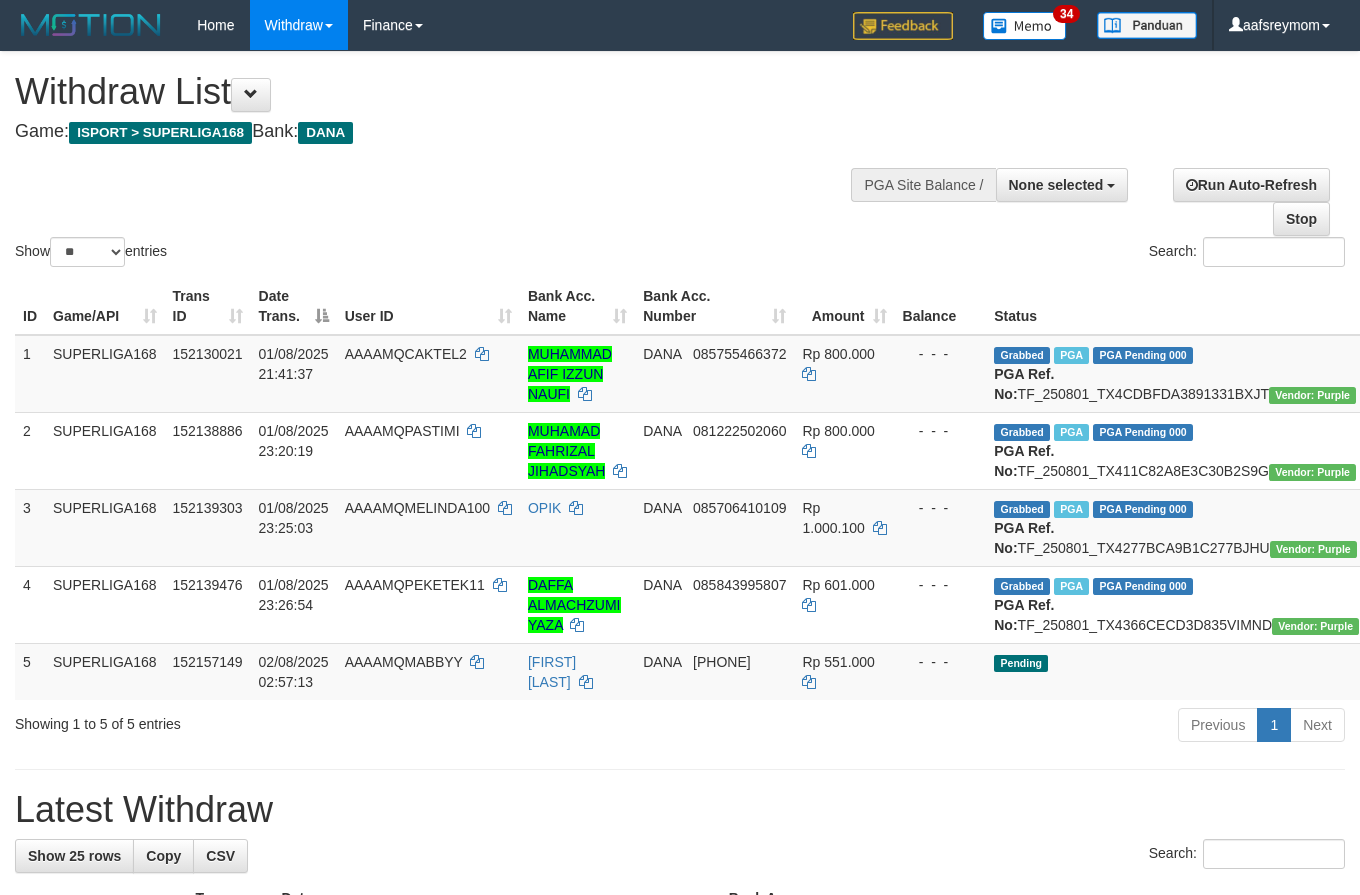 select 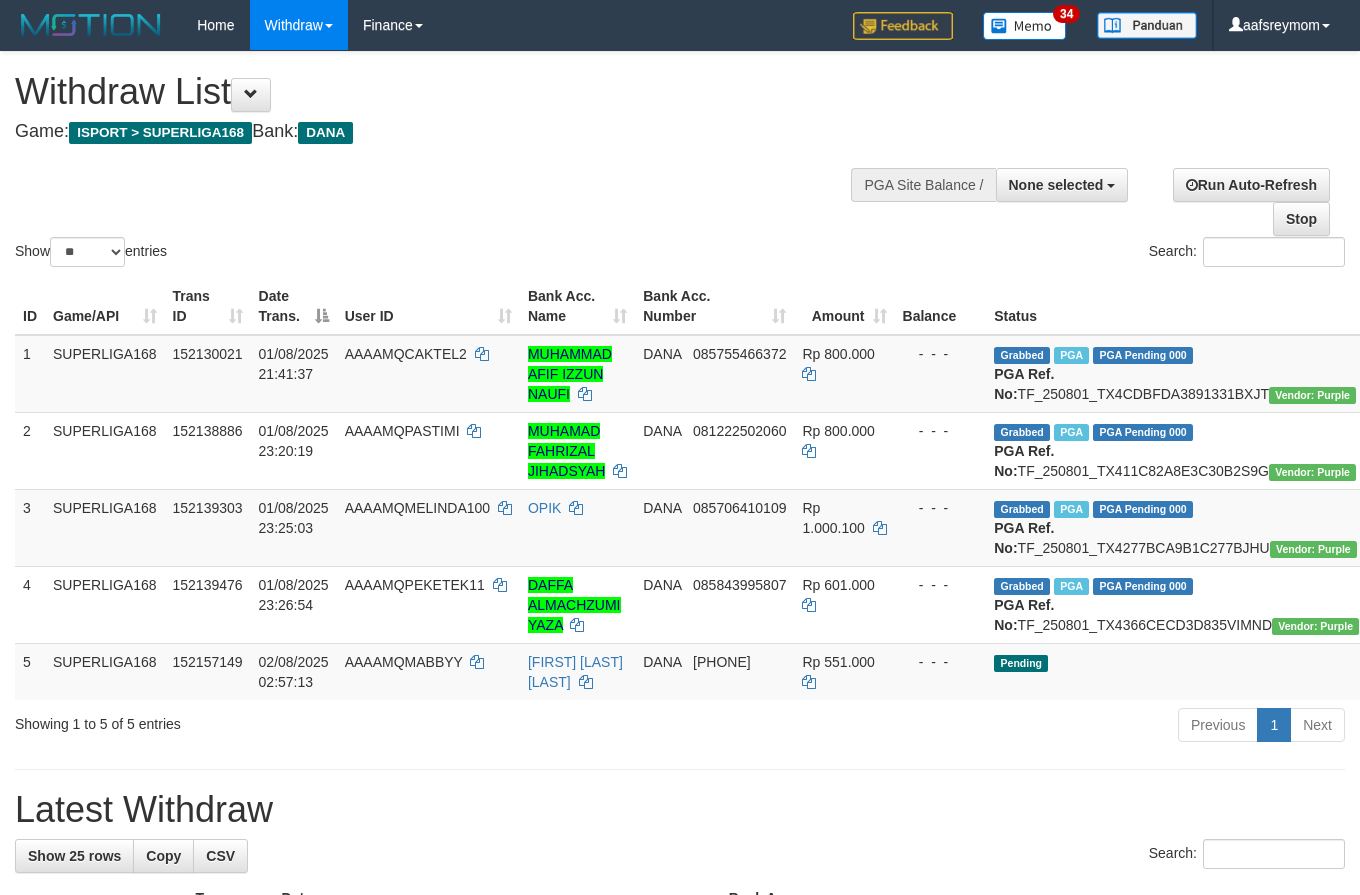 select 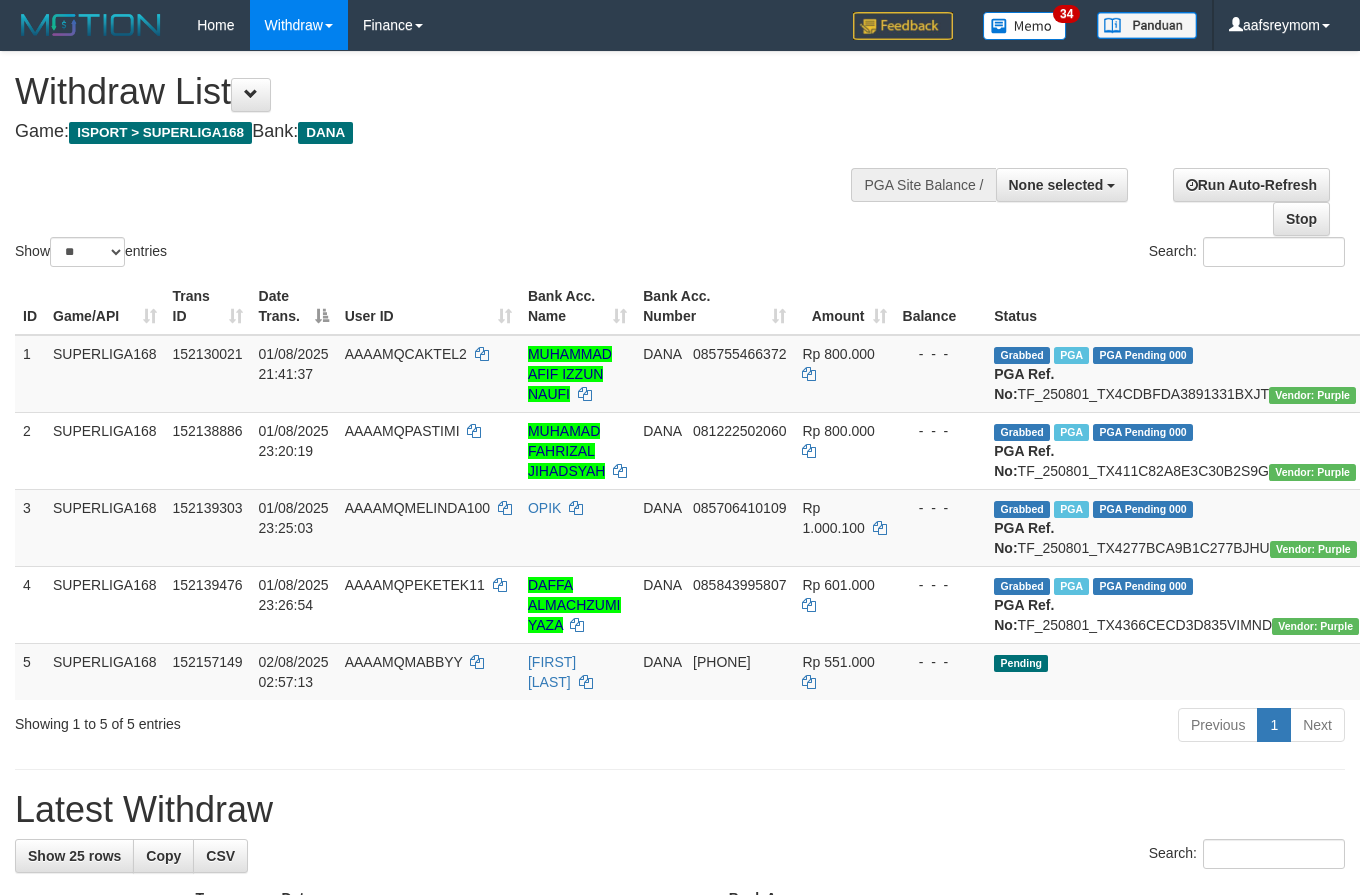 select 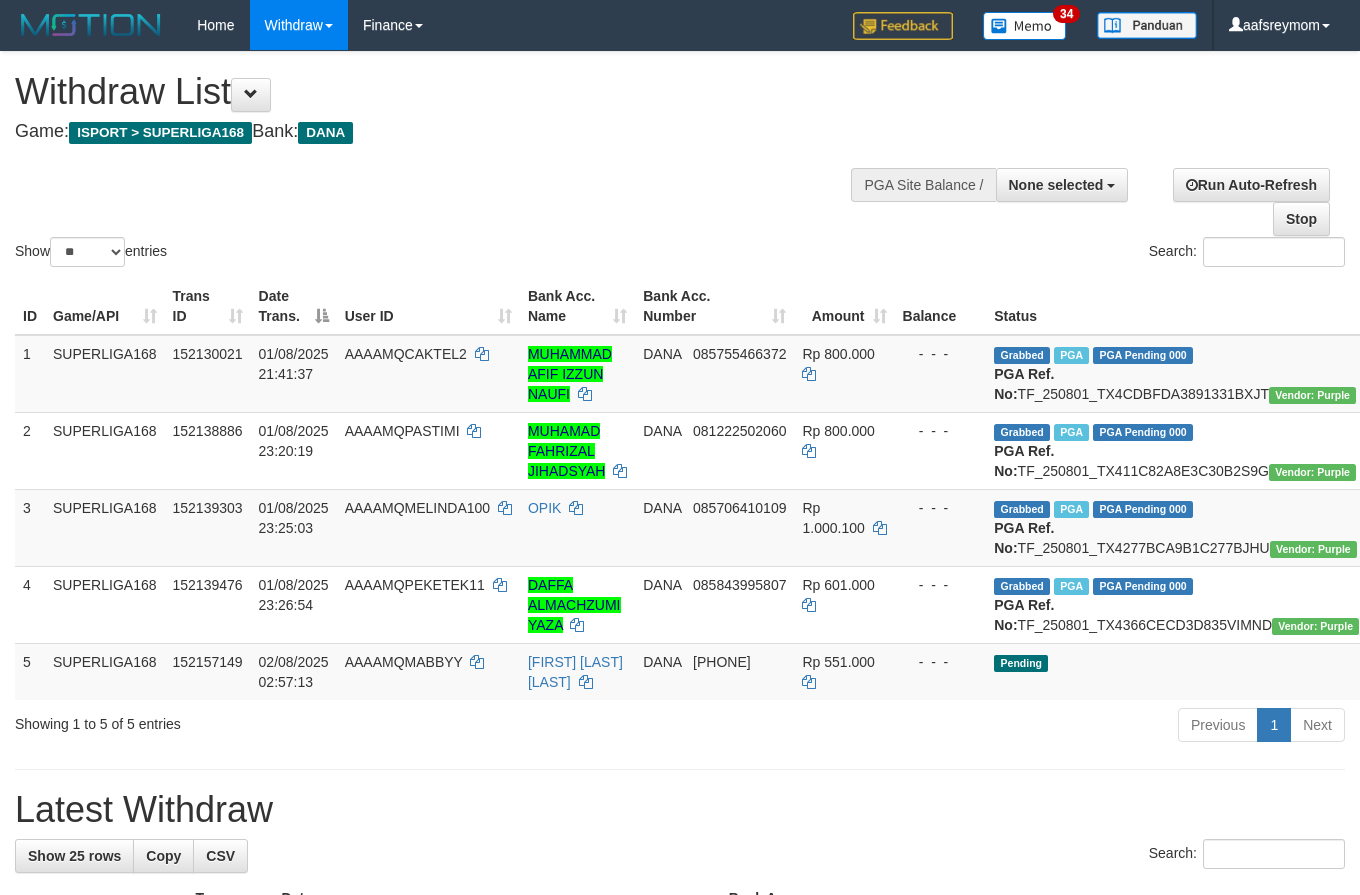 select 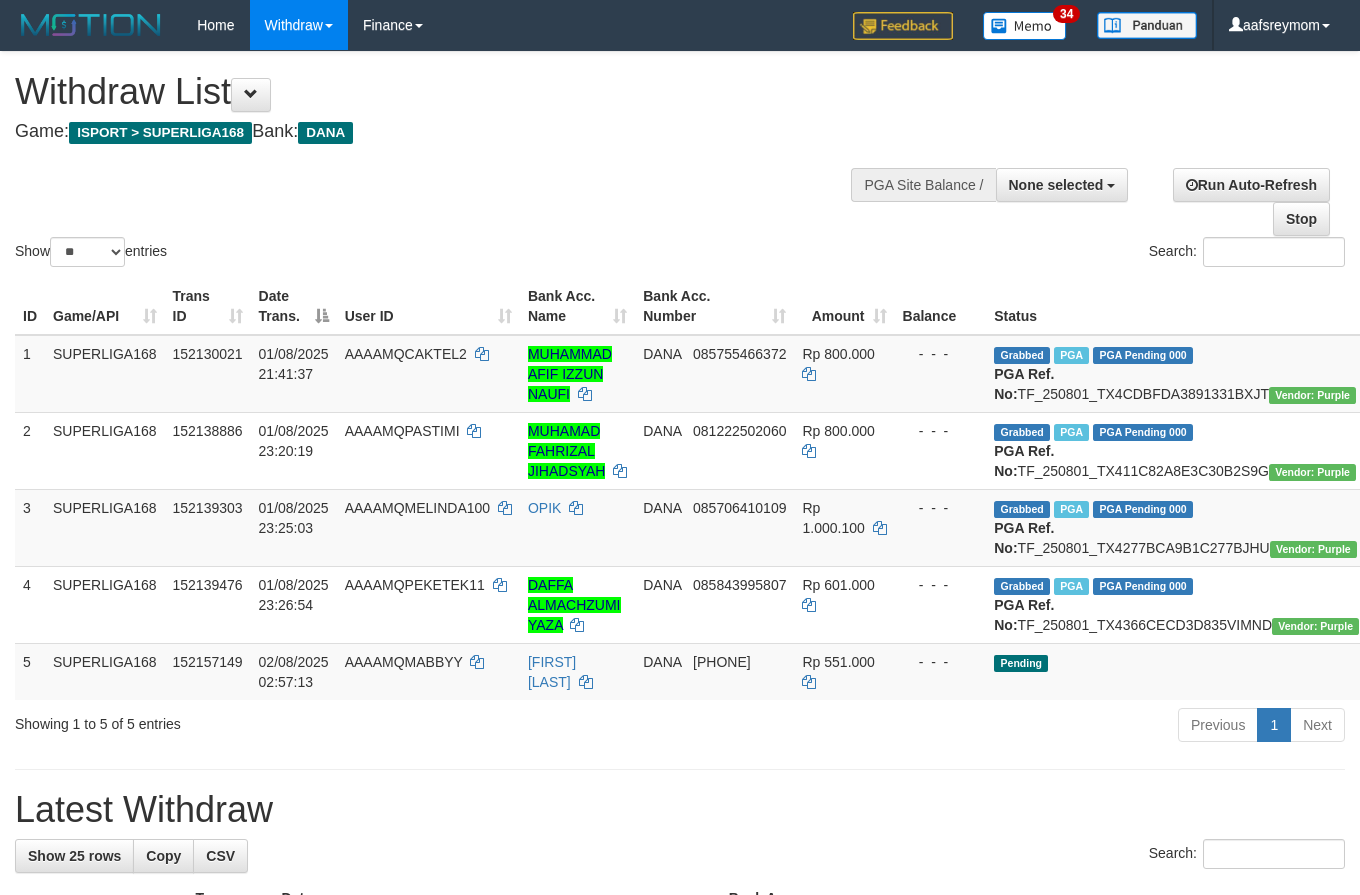 select 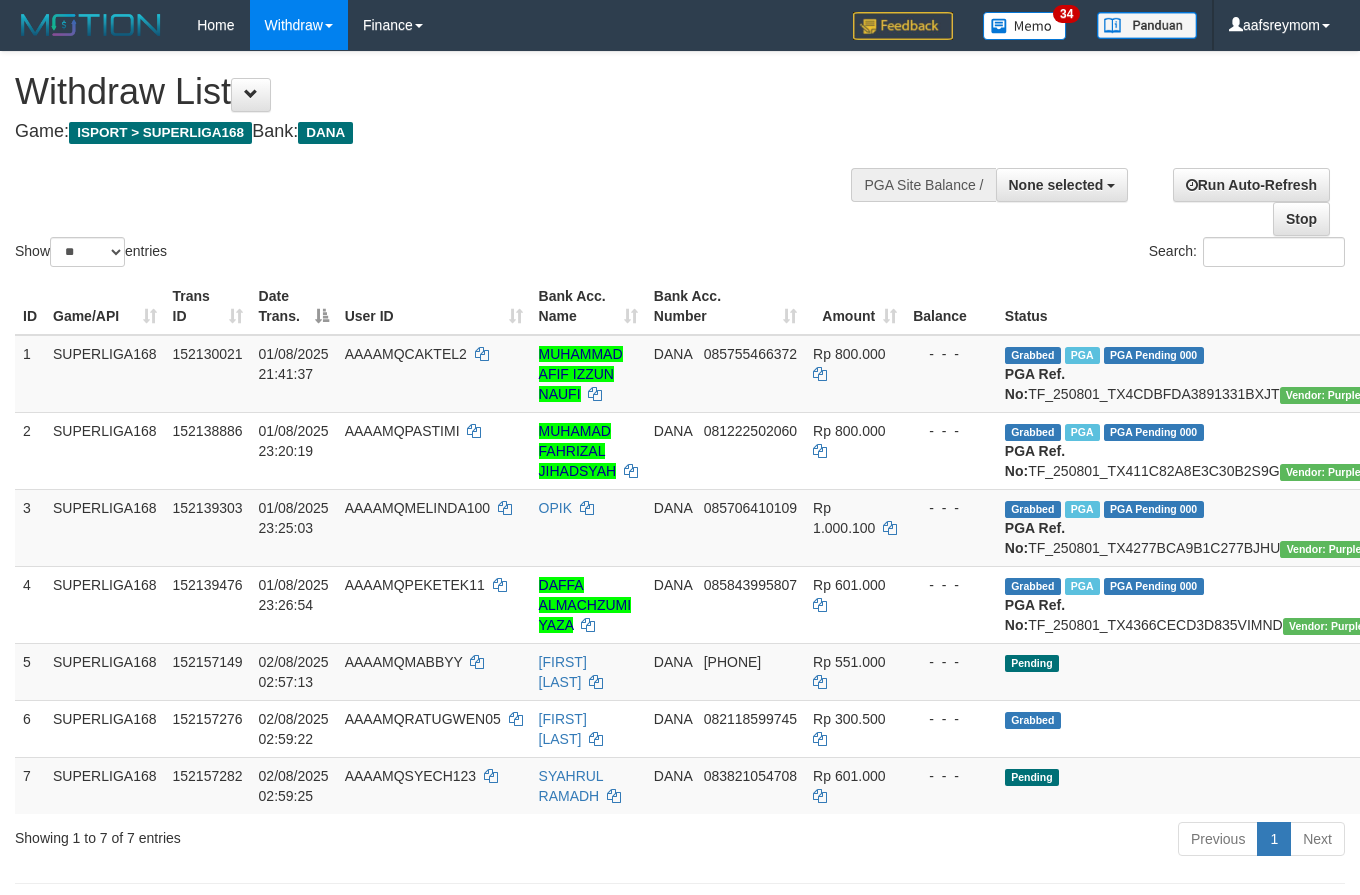 select 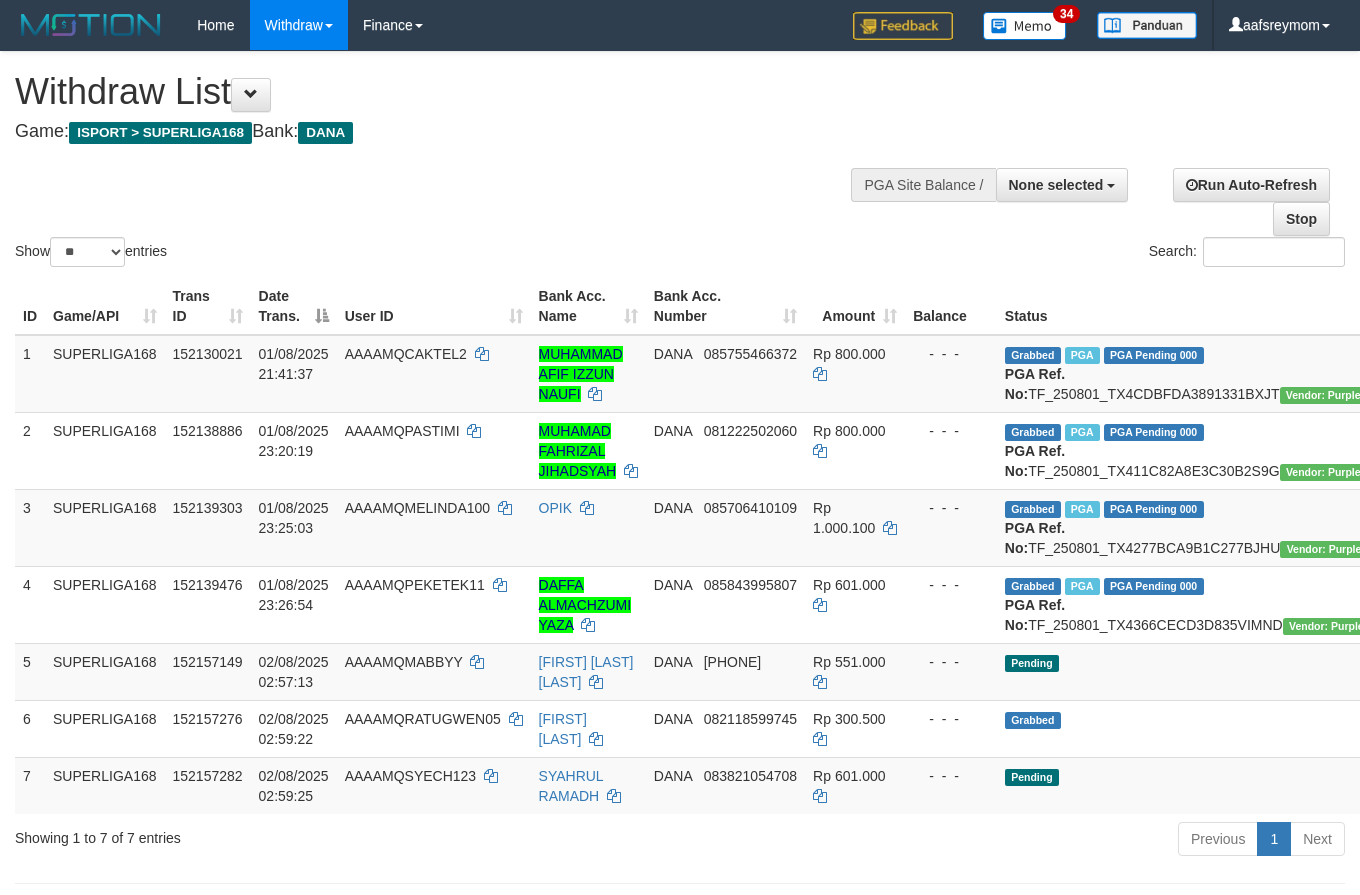 select 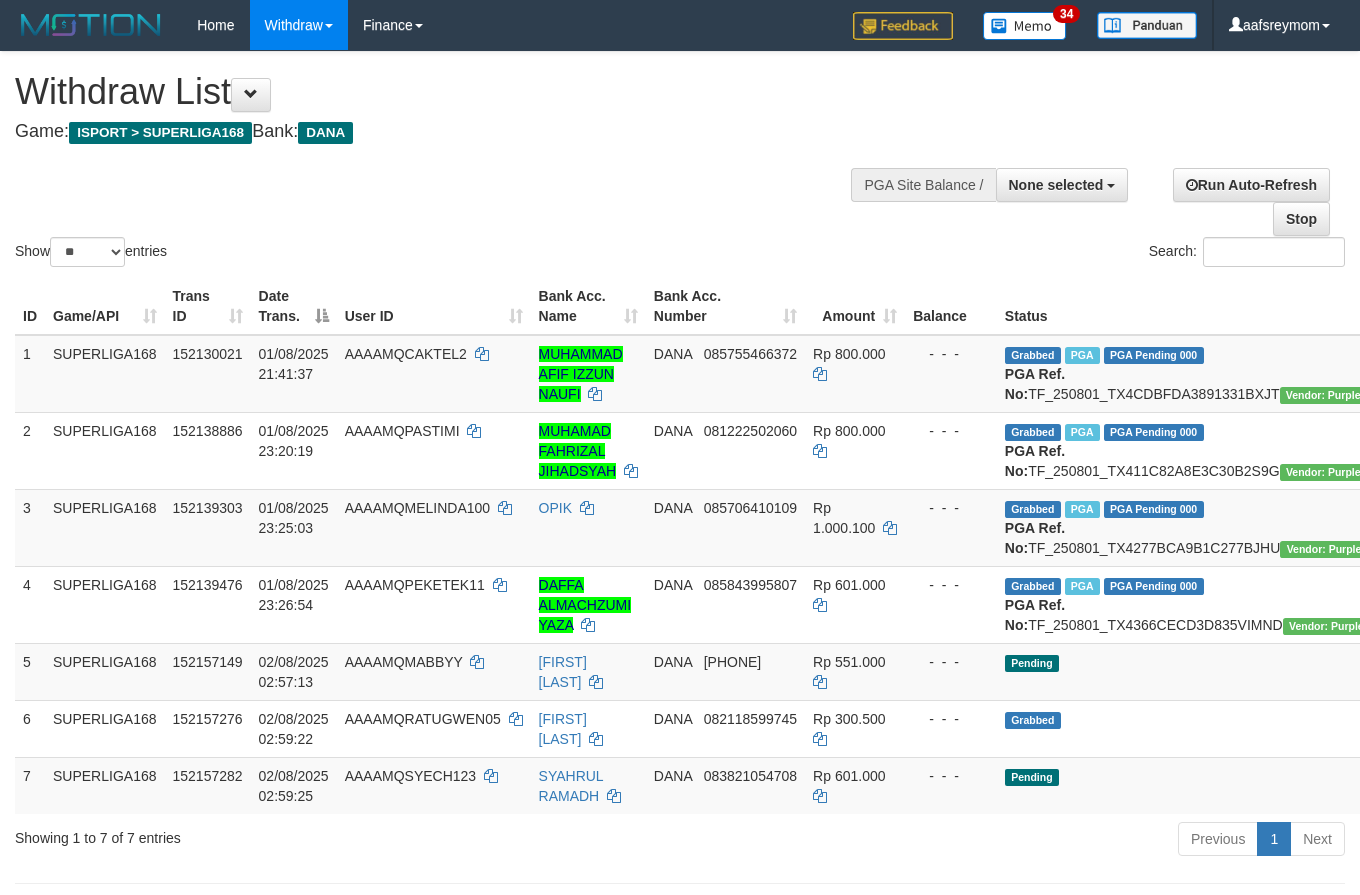 select 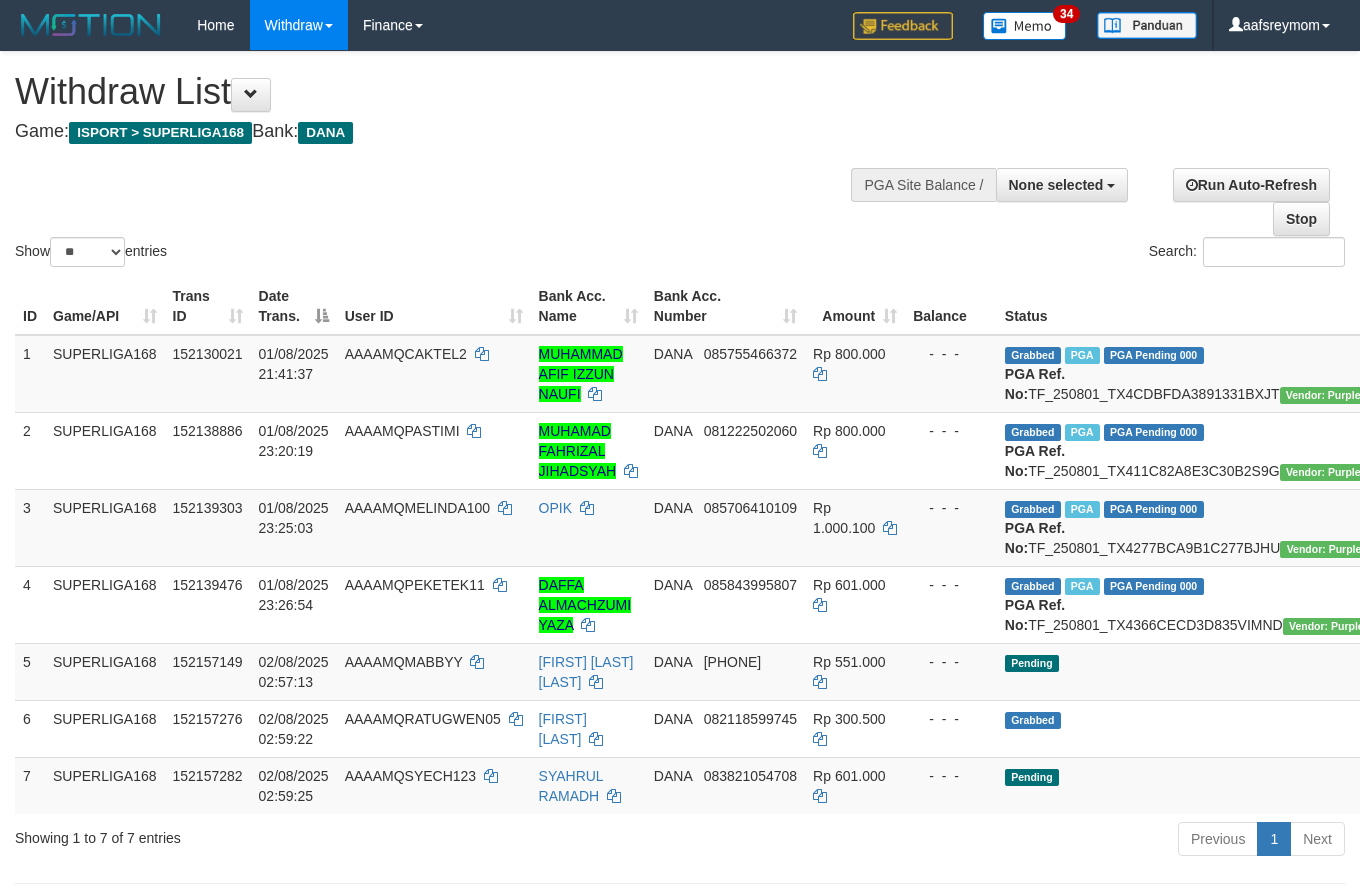 select 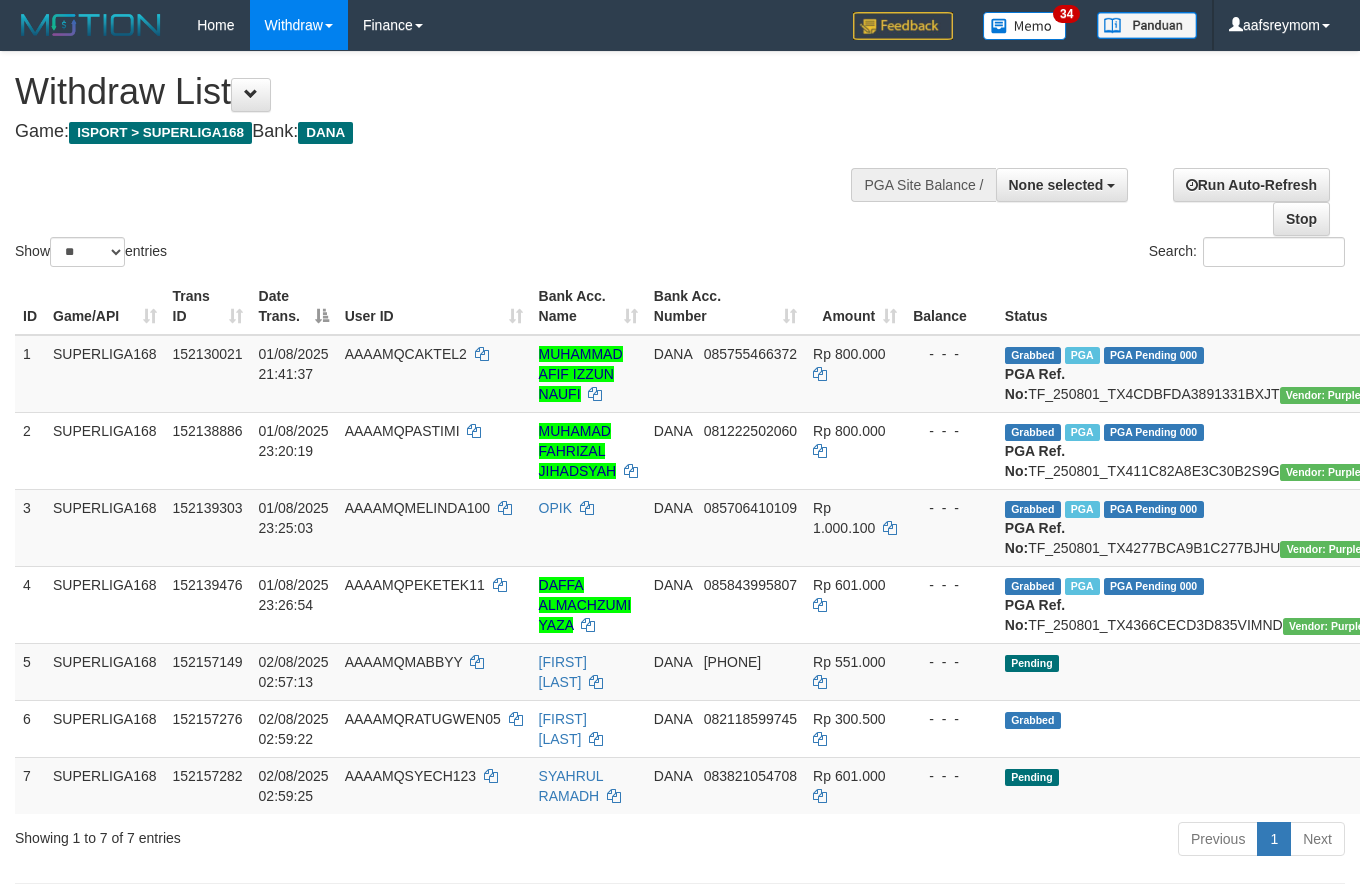 select 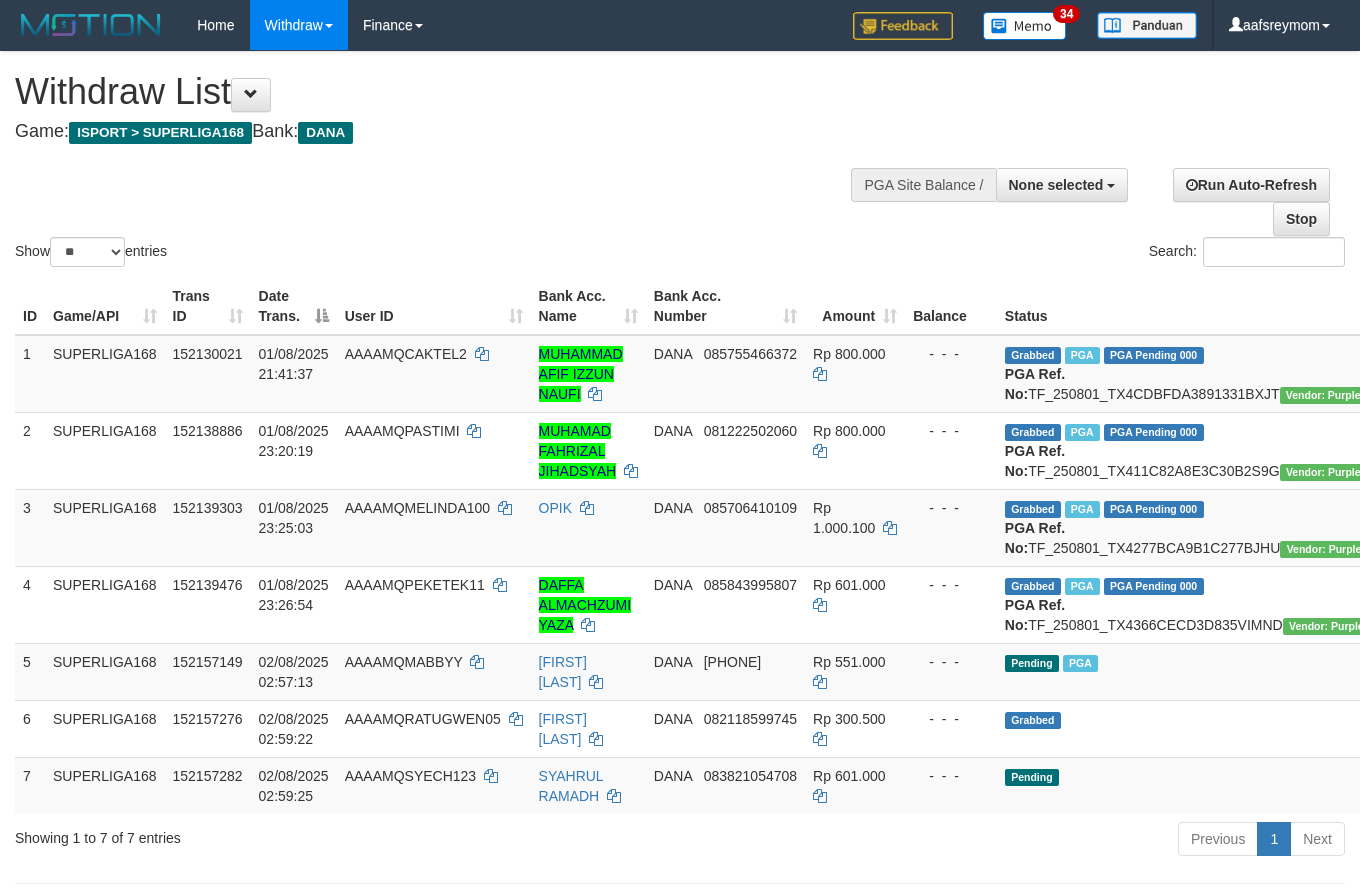 select 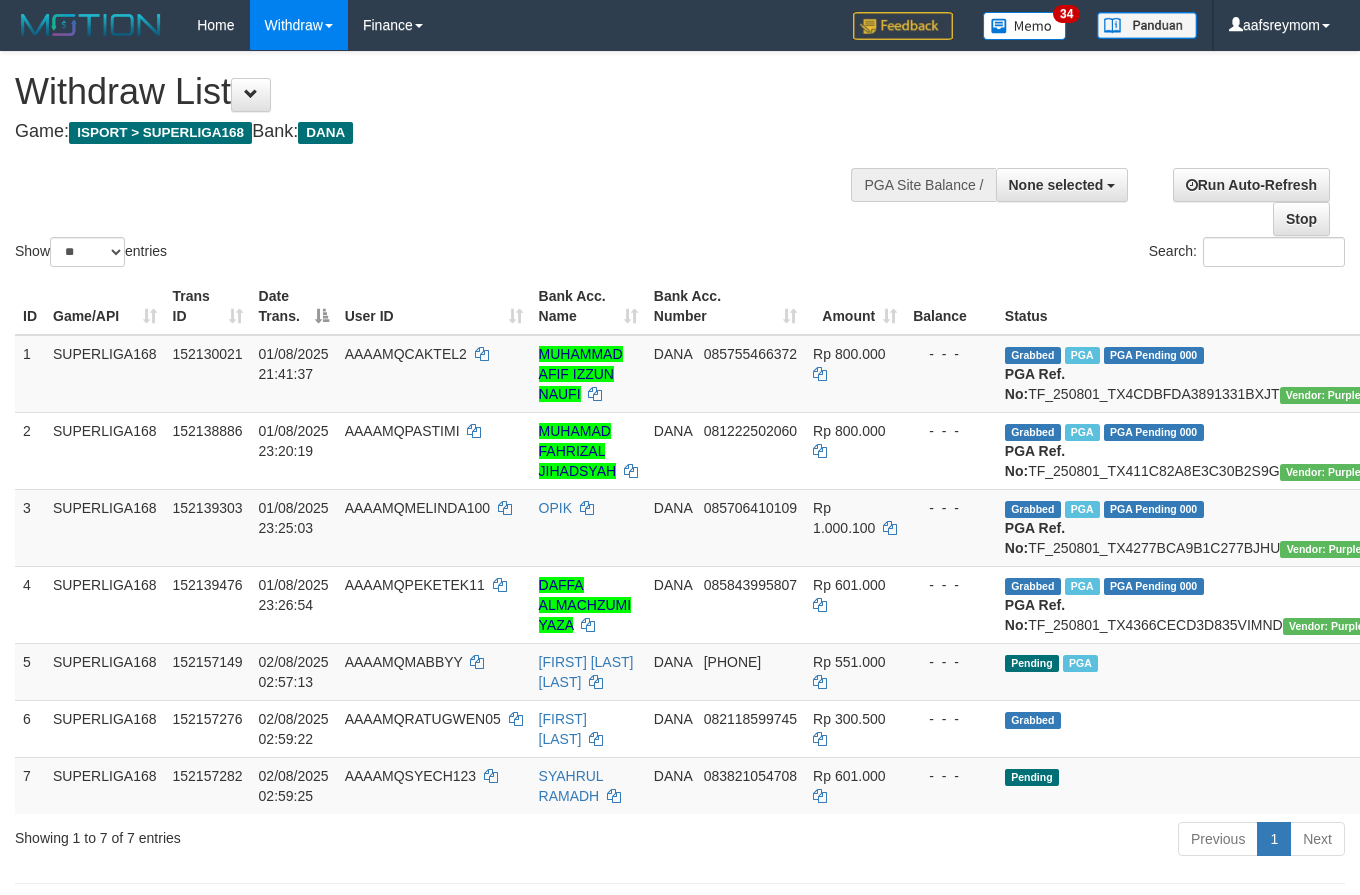 select 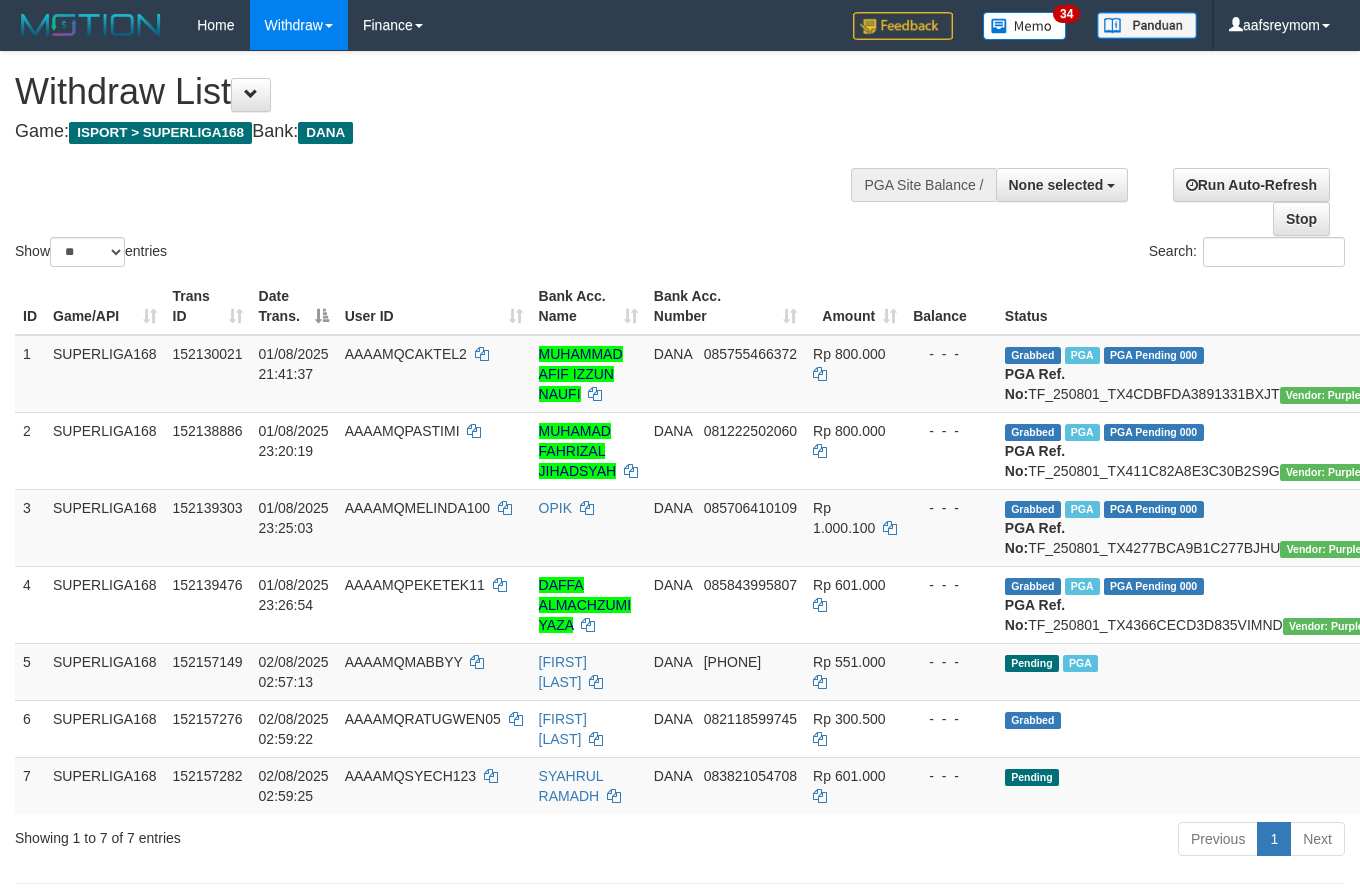 select 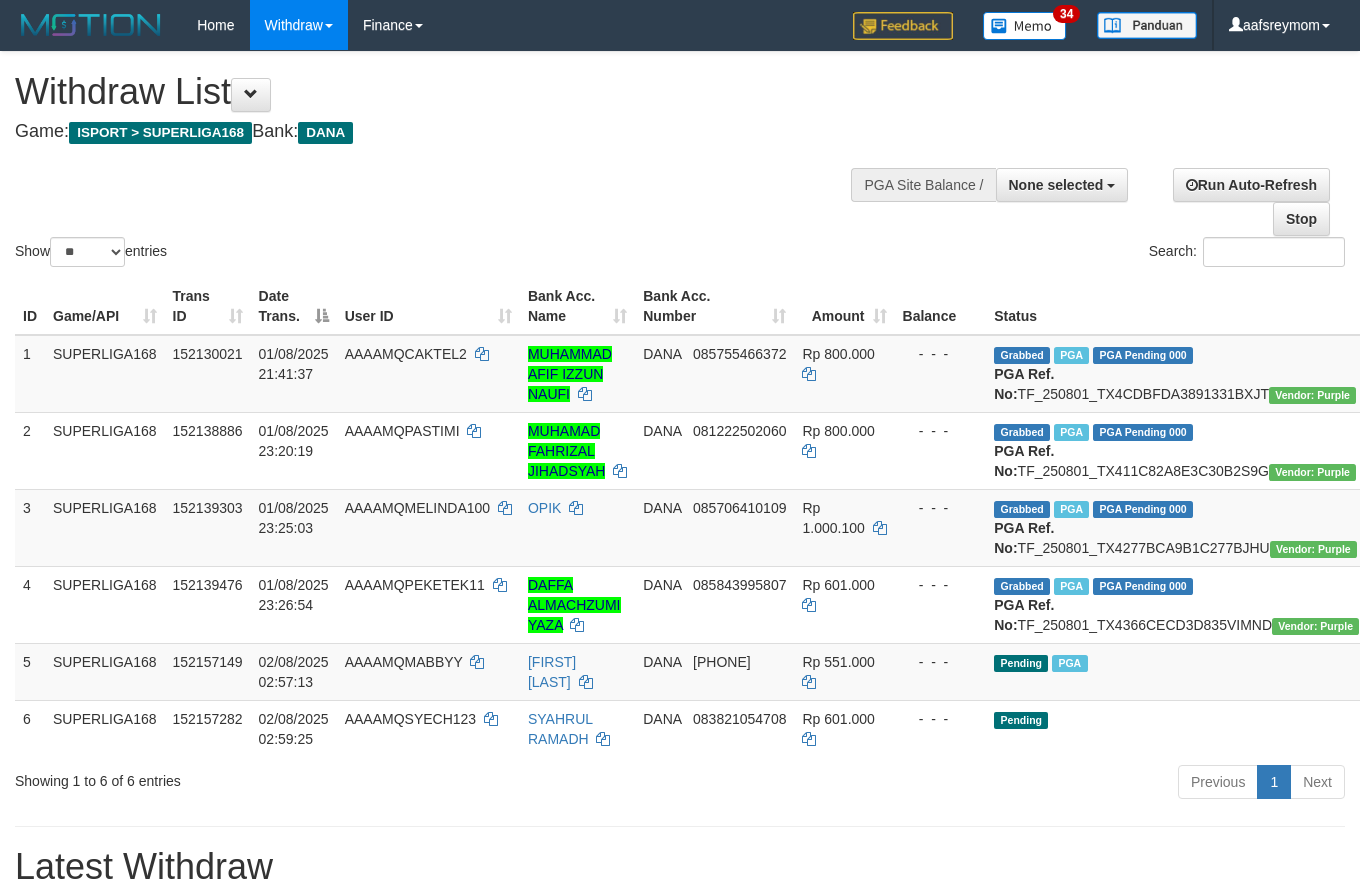 select 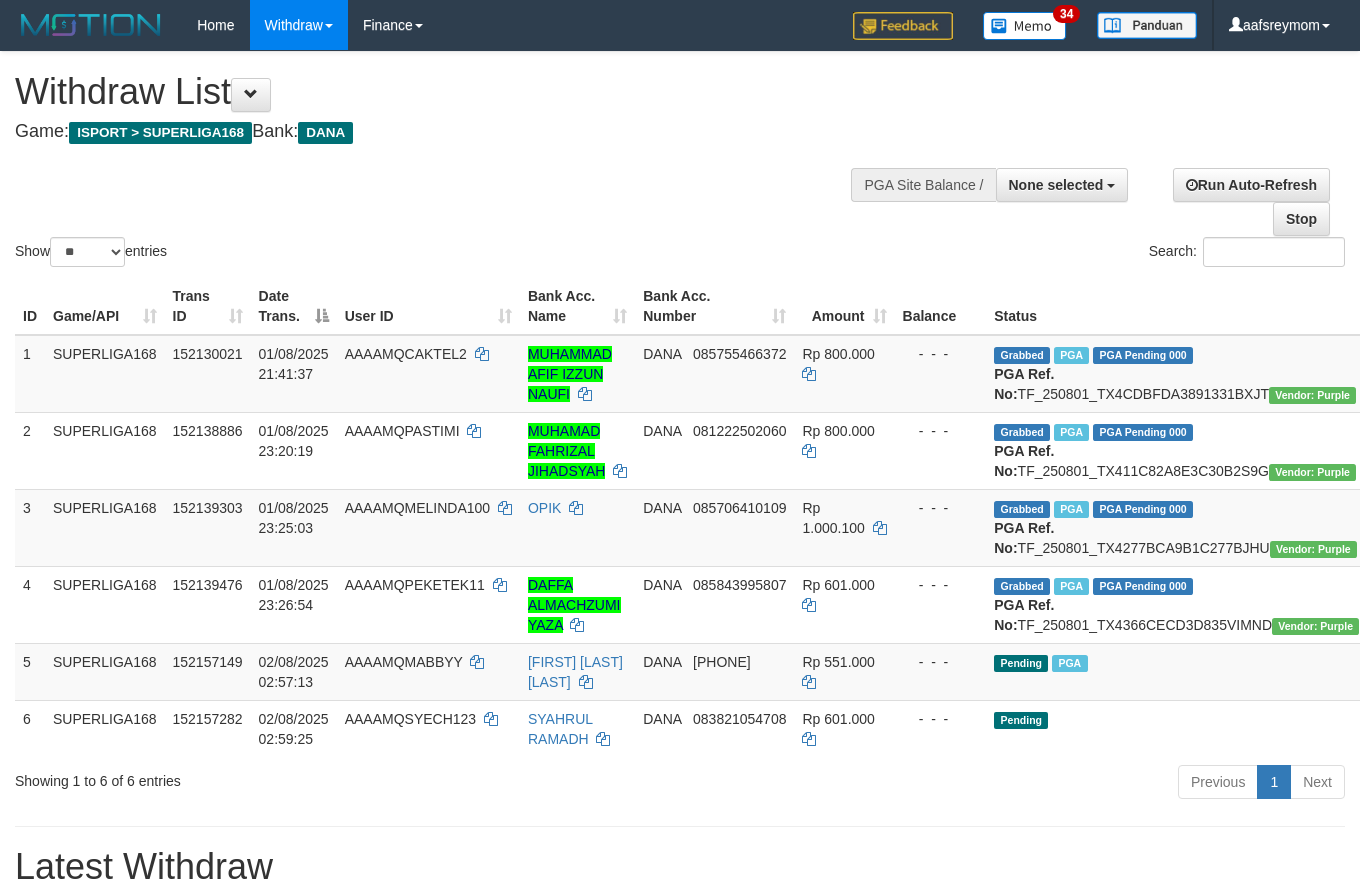 select 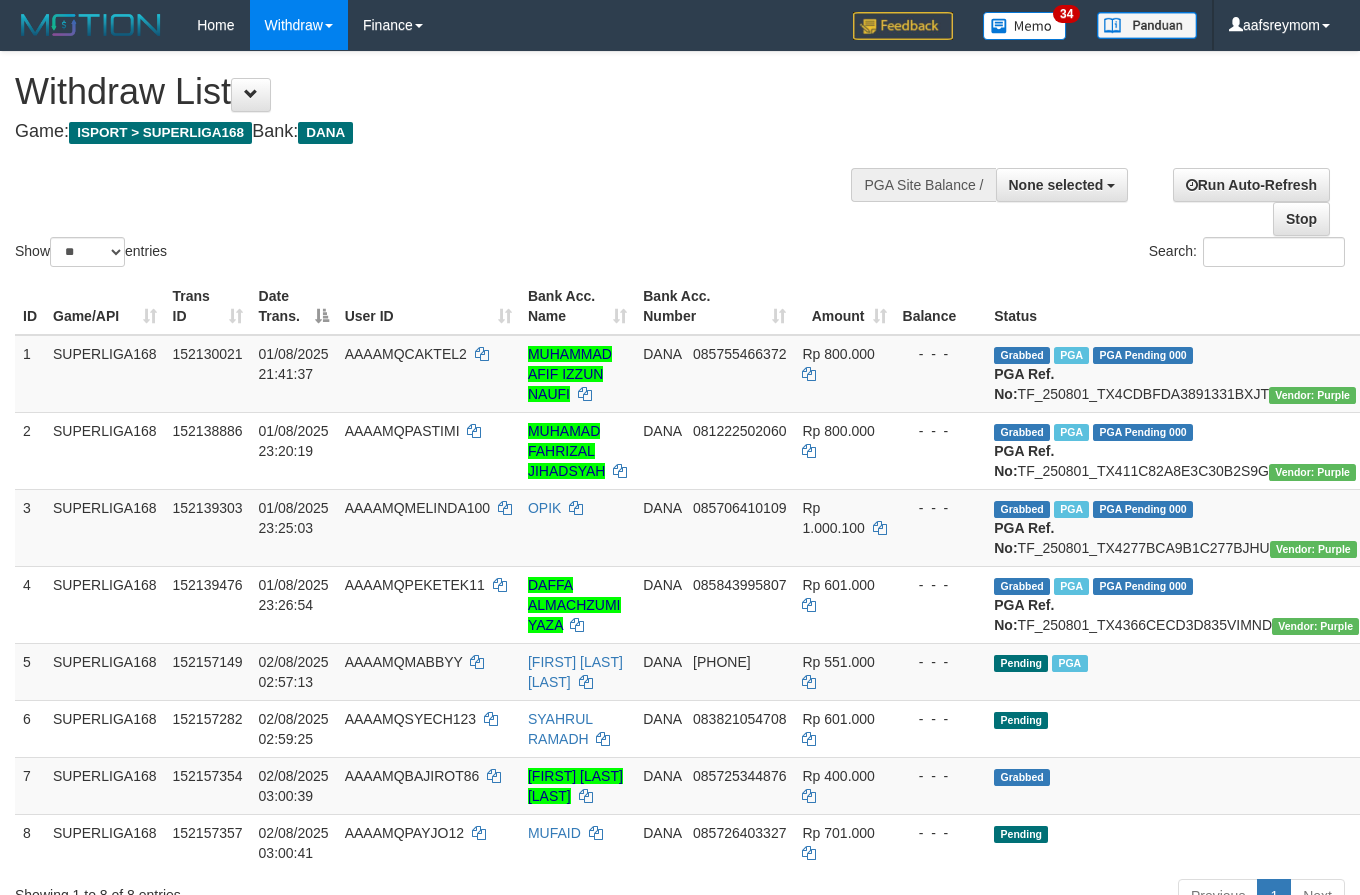 select 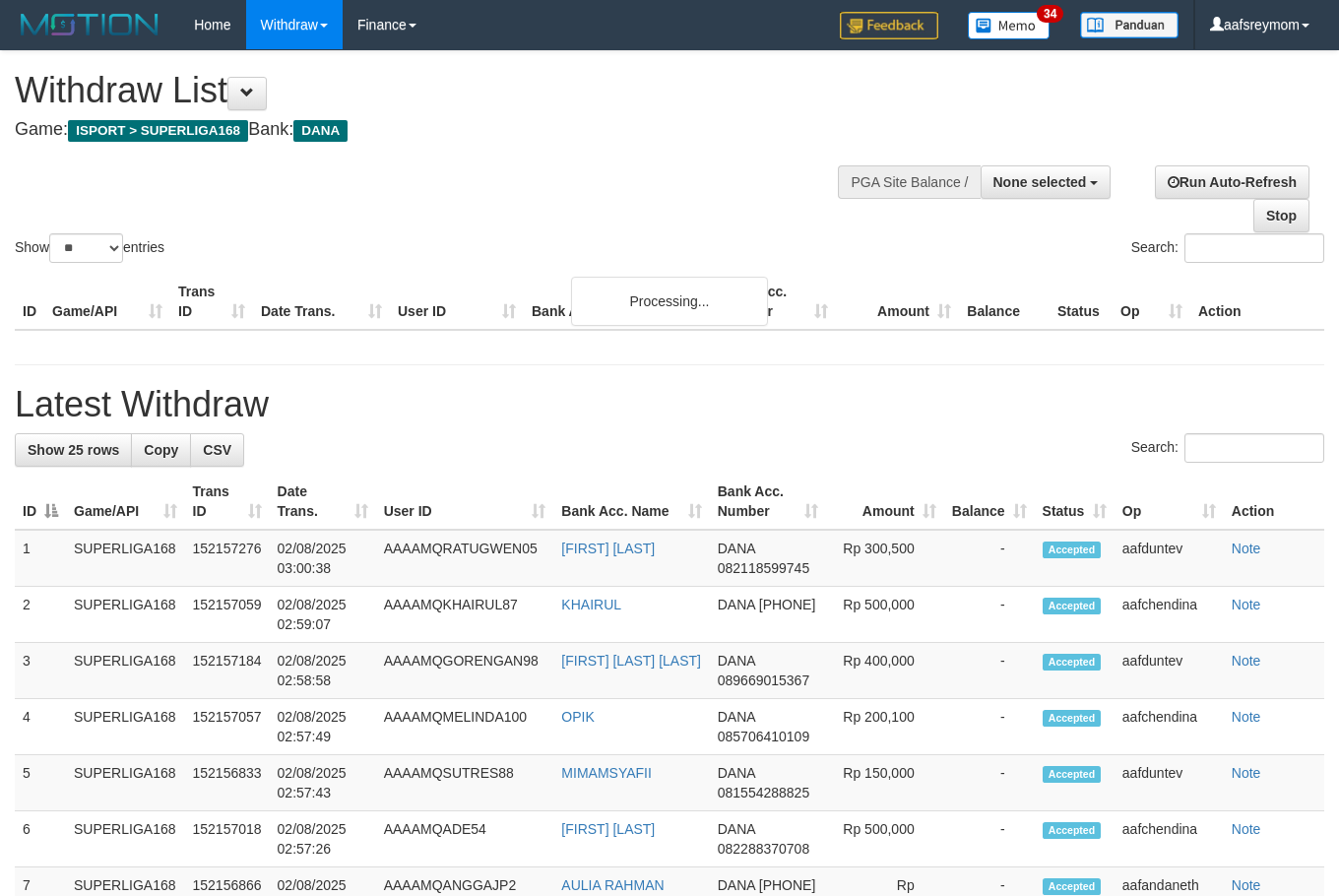 select 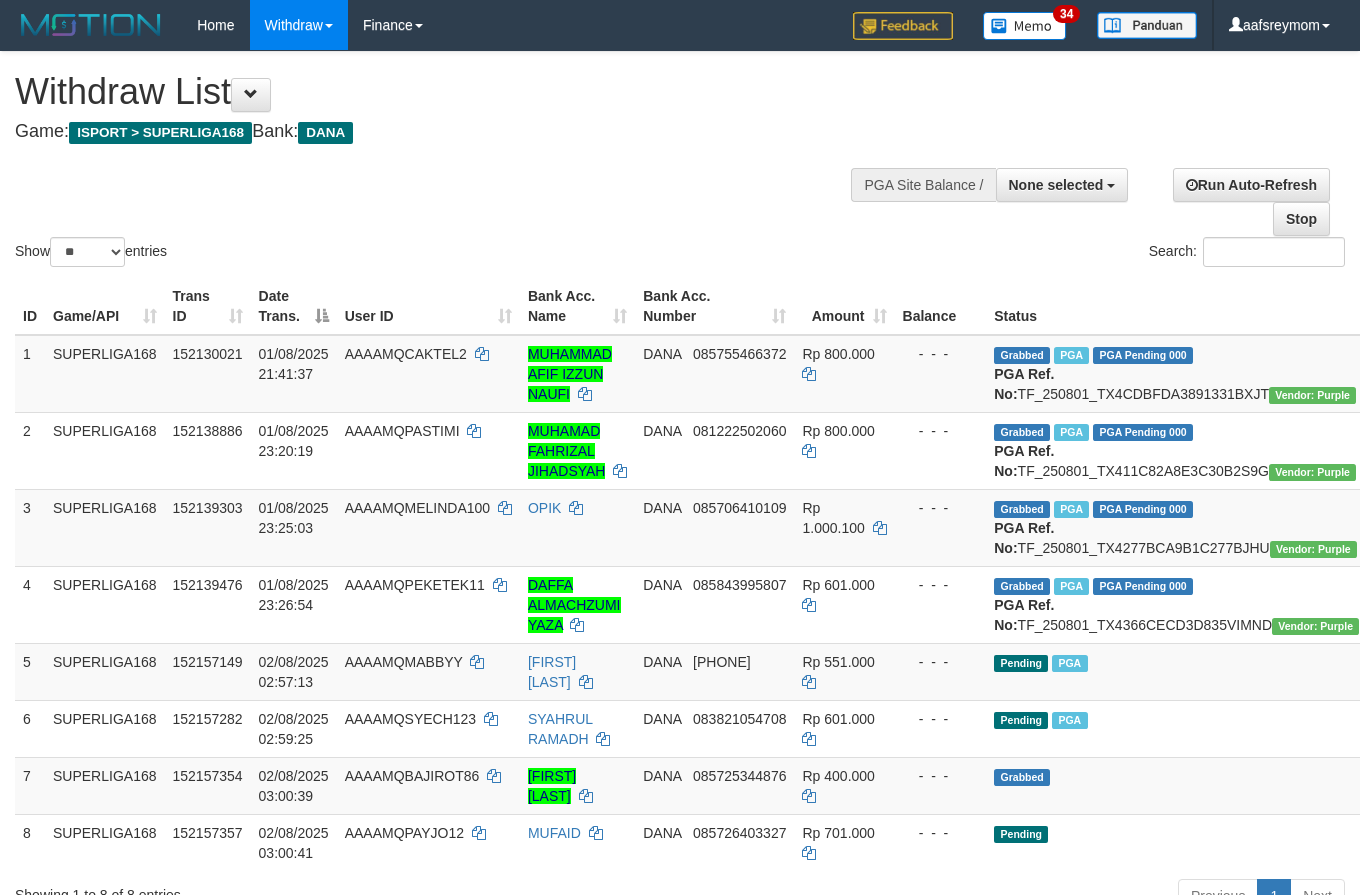 select 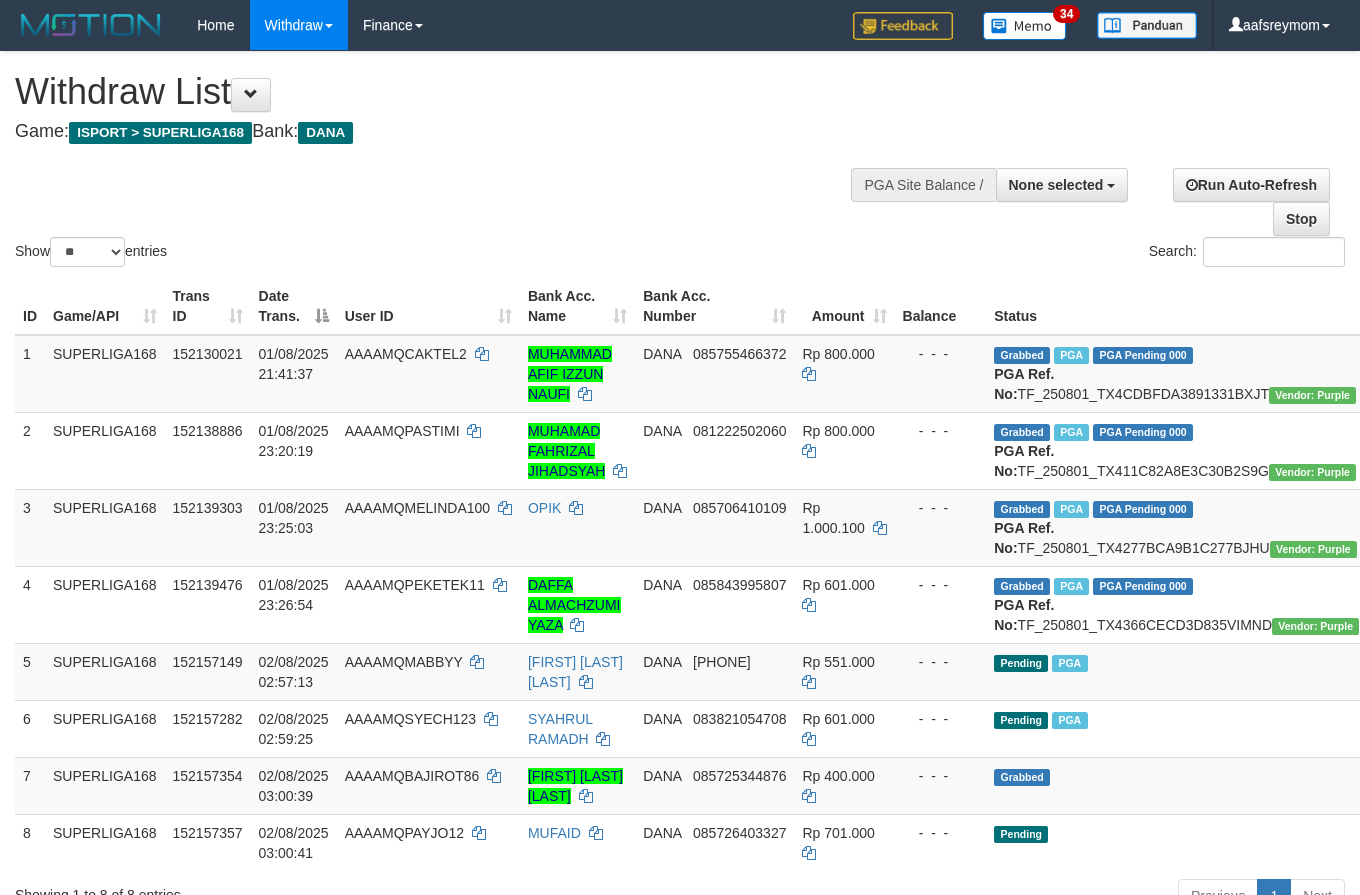 select 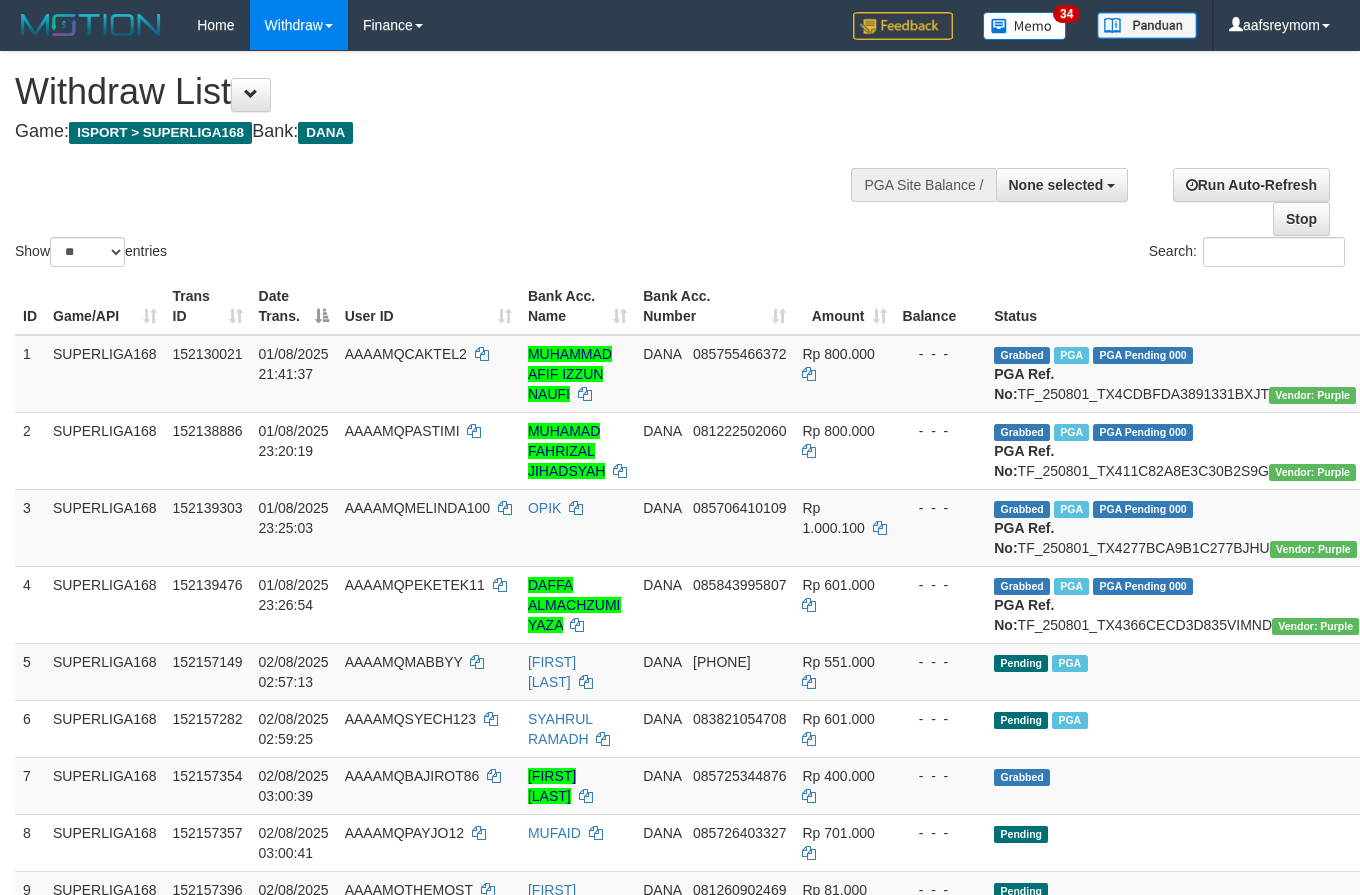 select 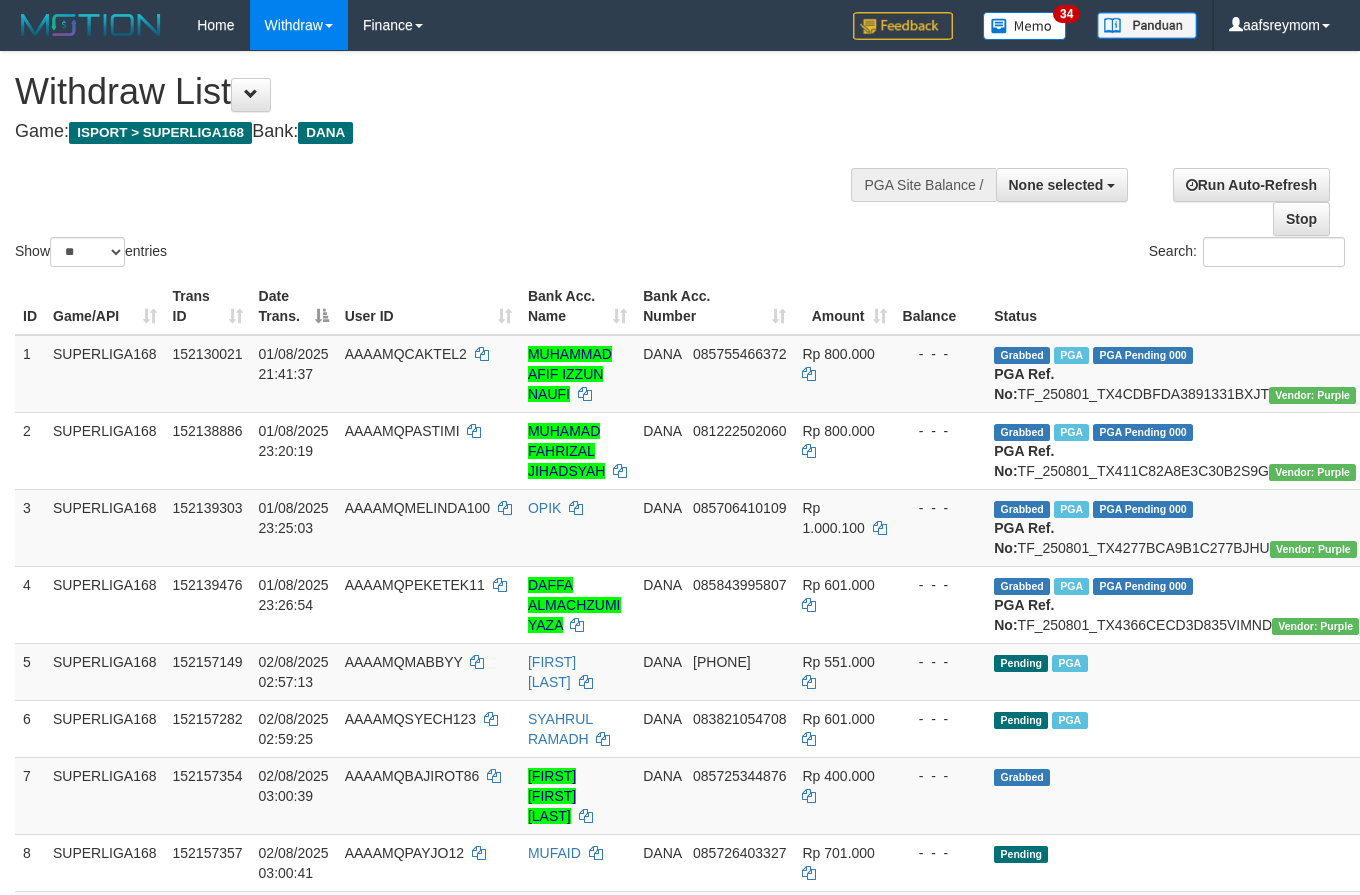 select 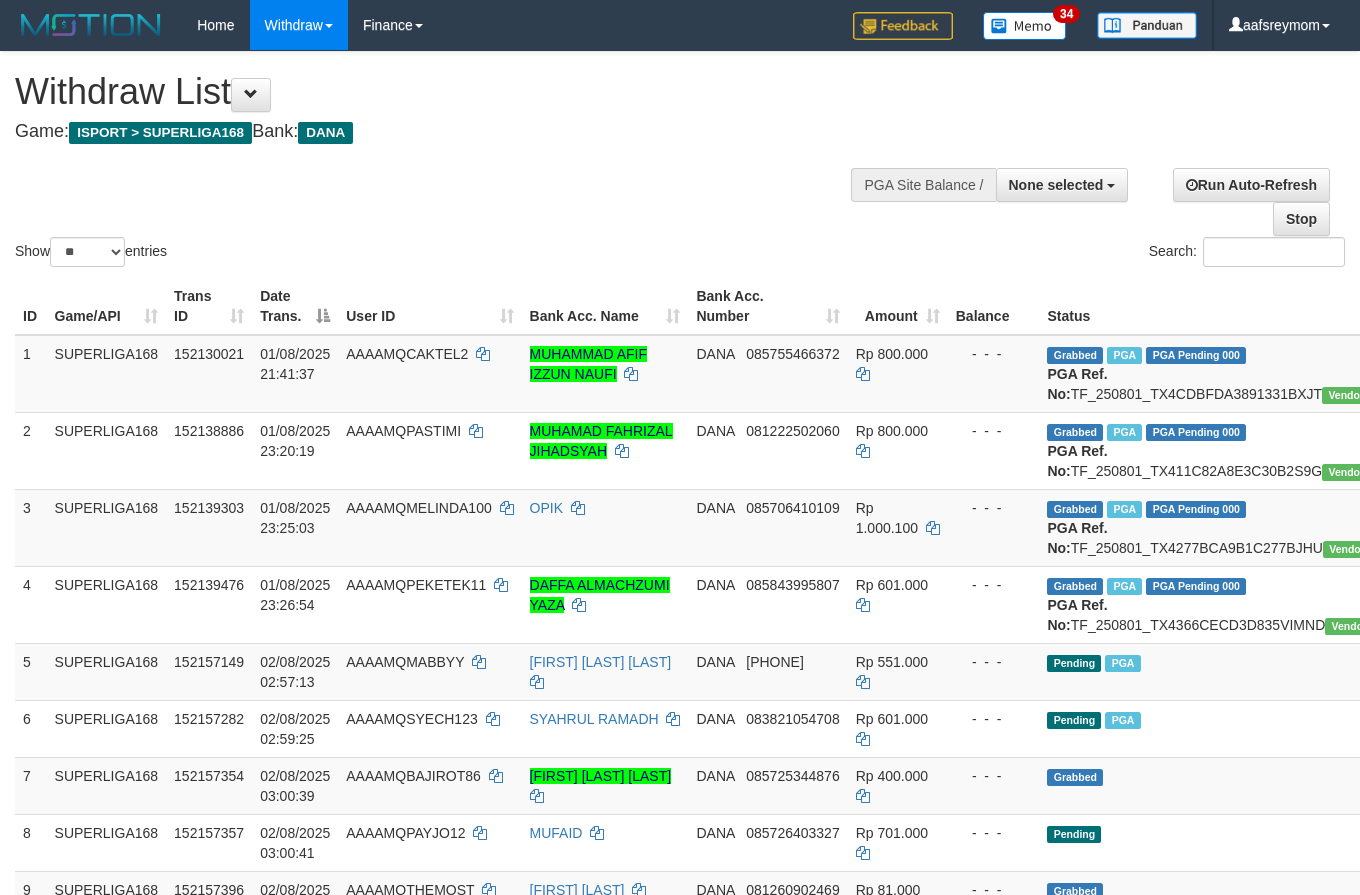 select 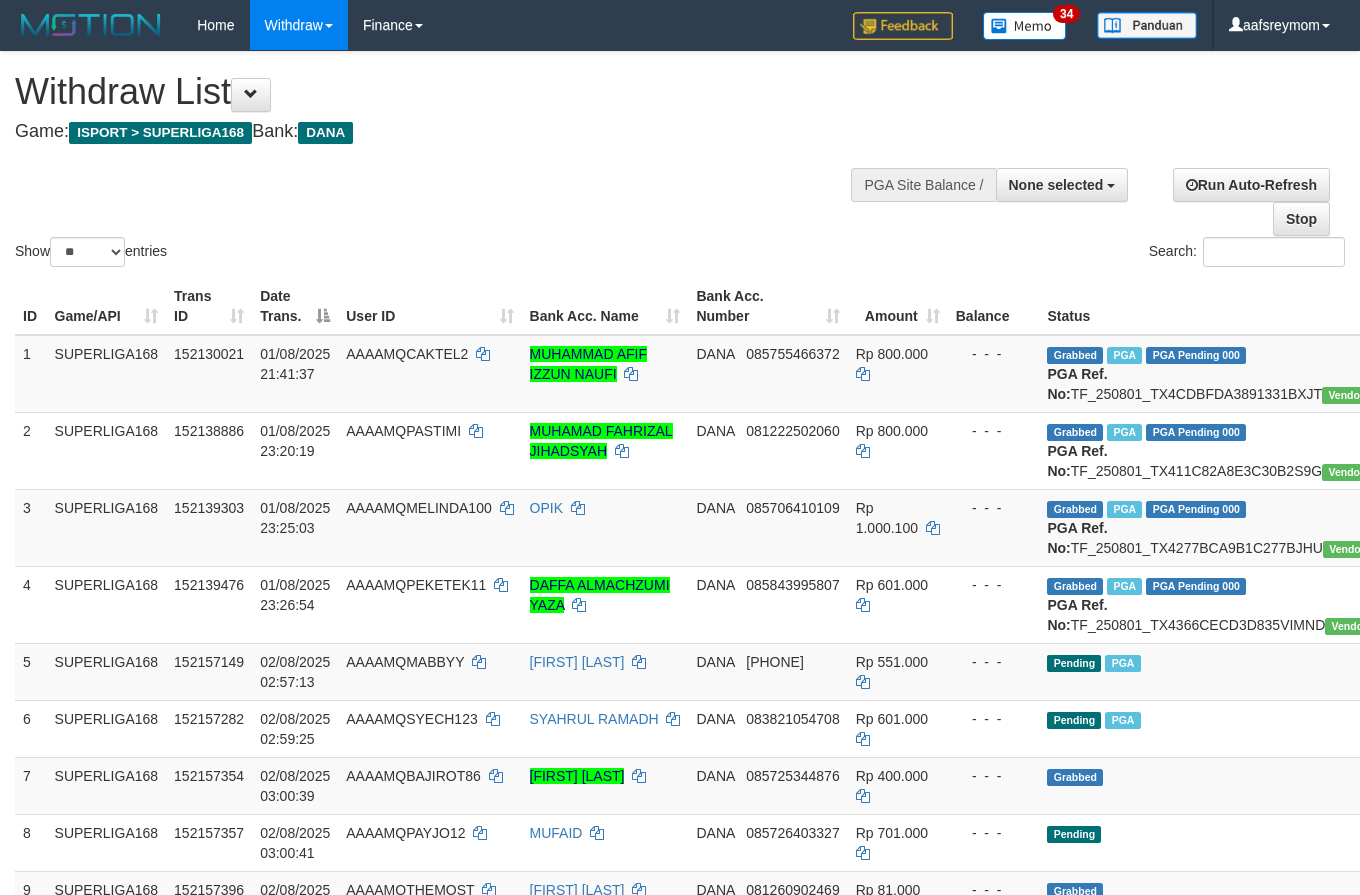 select 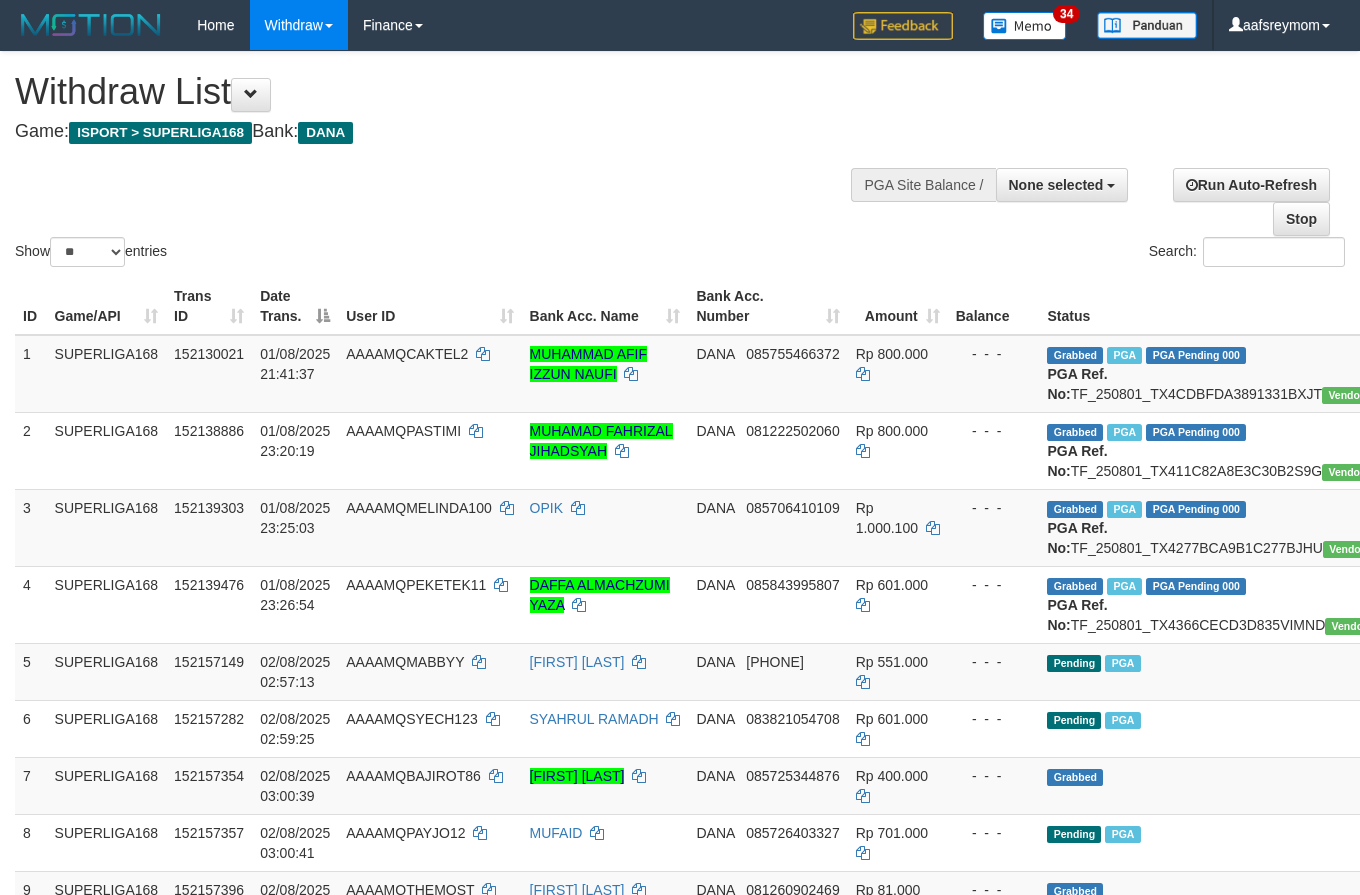 select 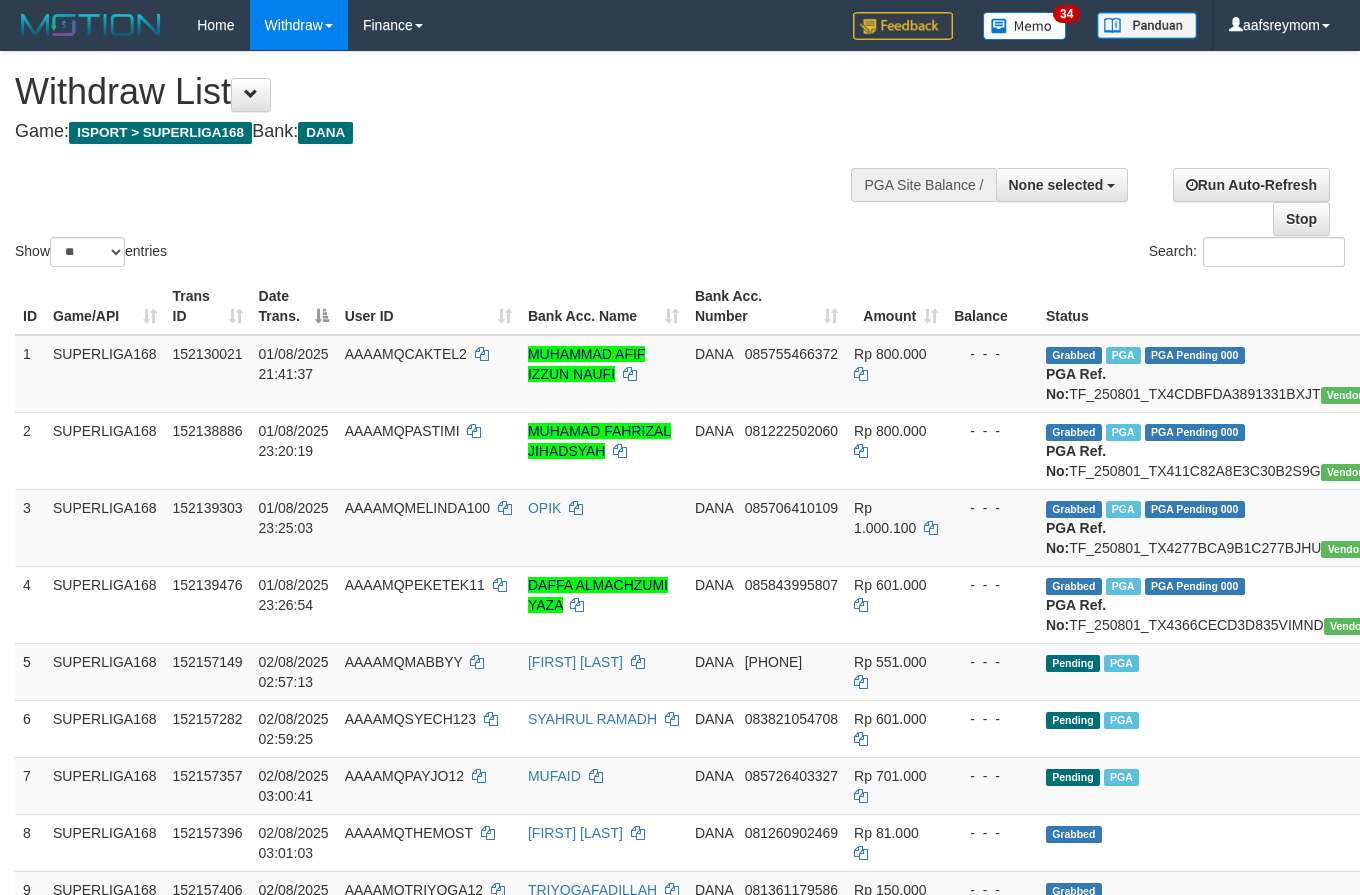 select 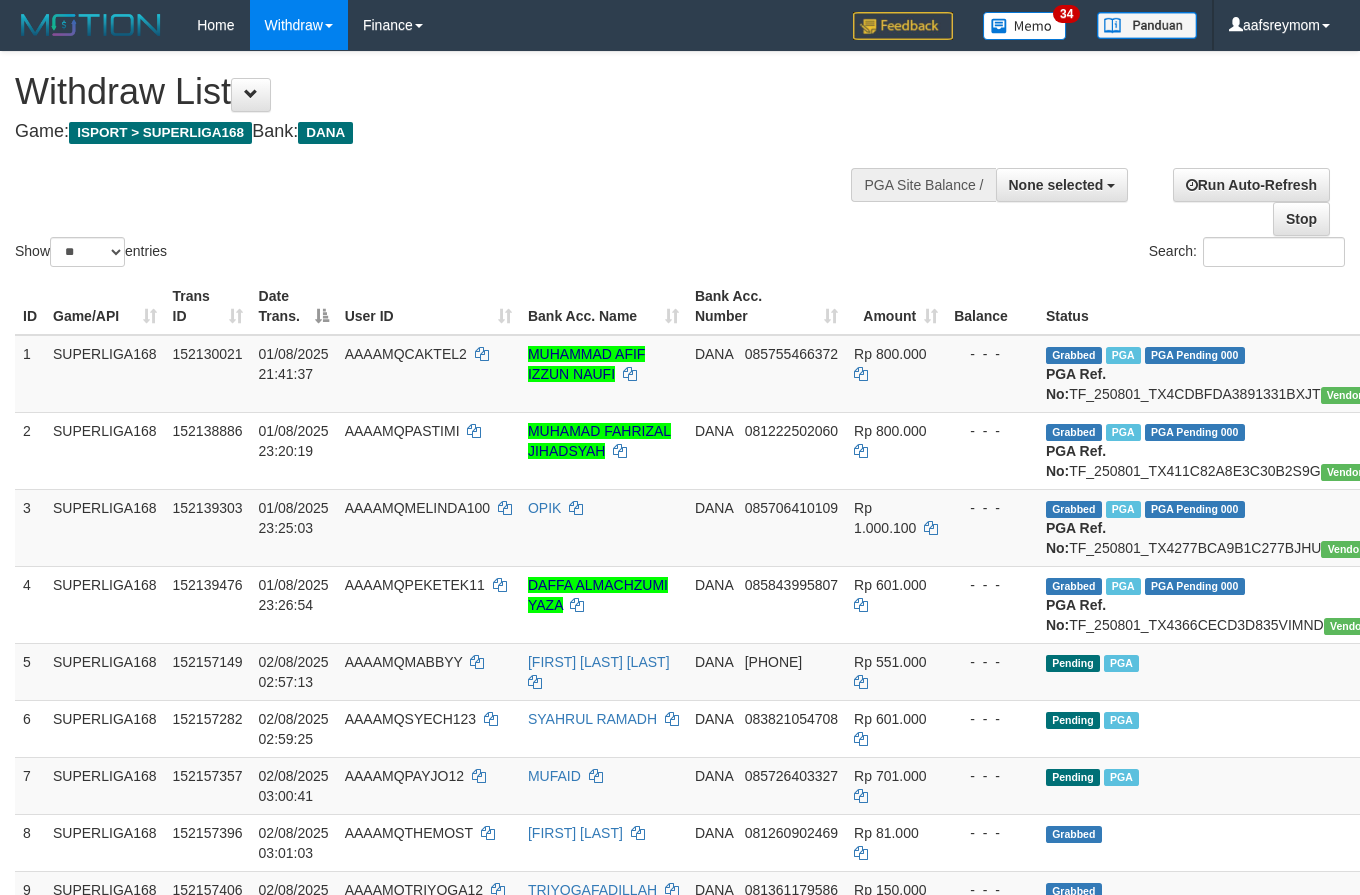 select 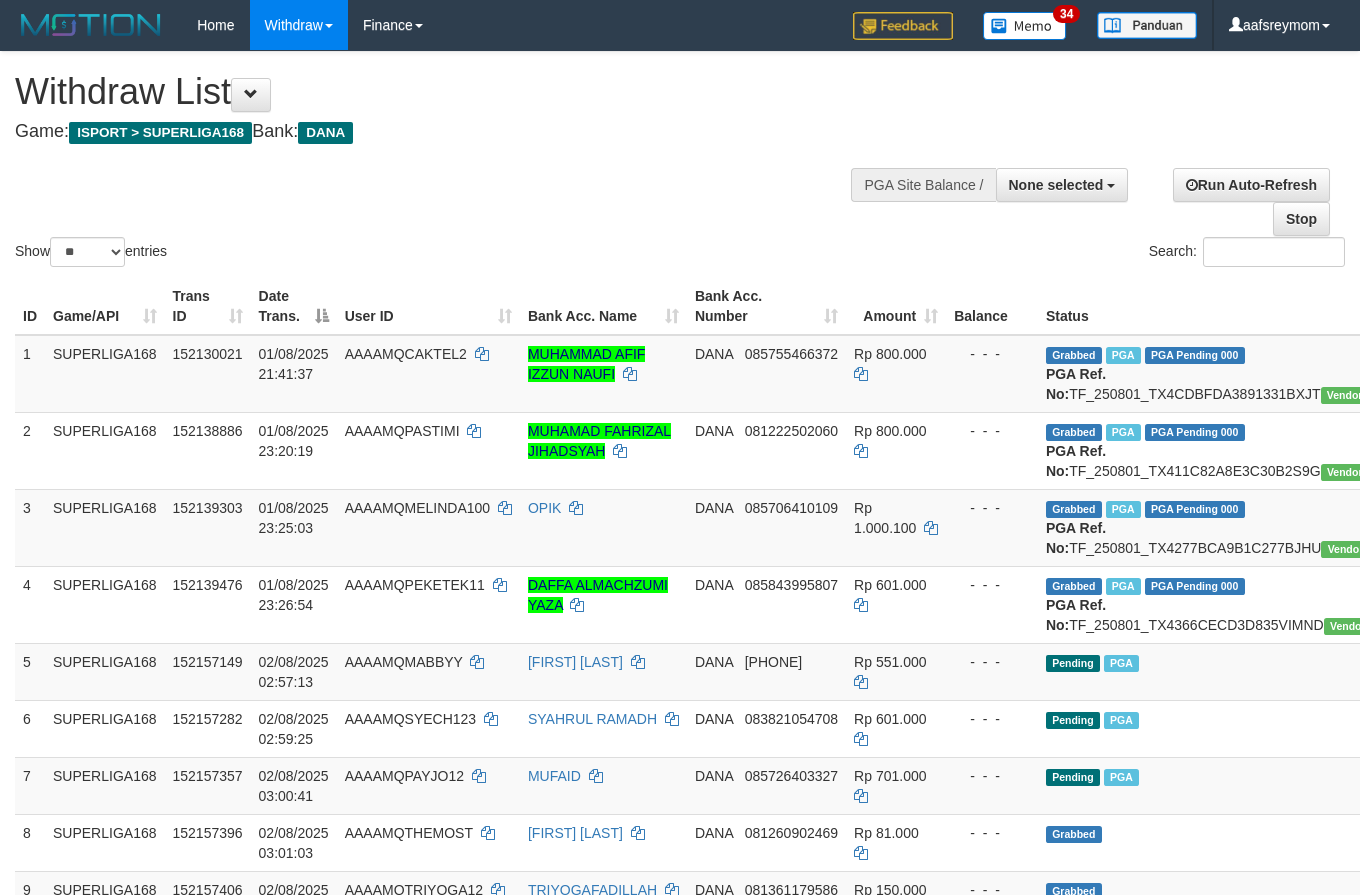 select 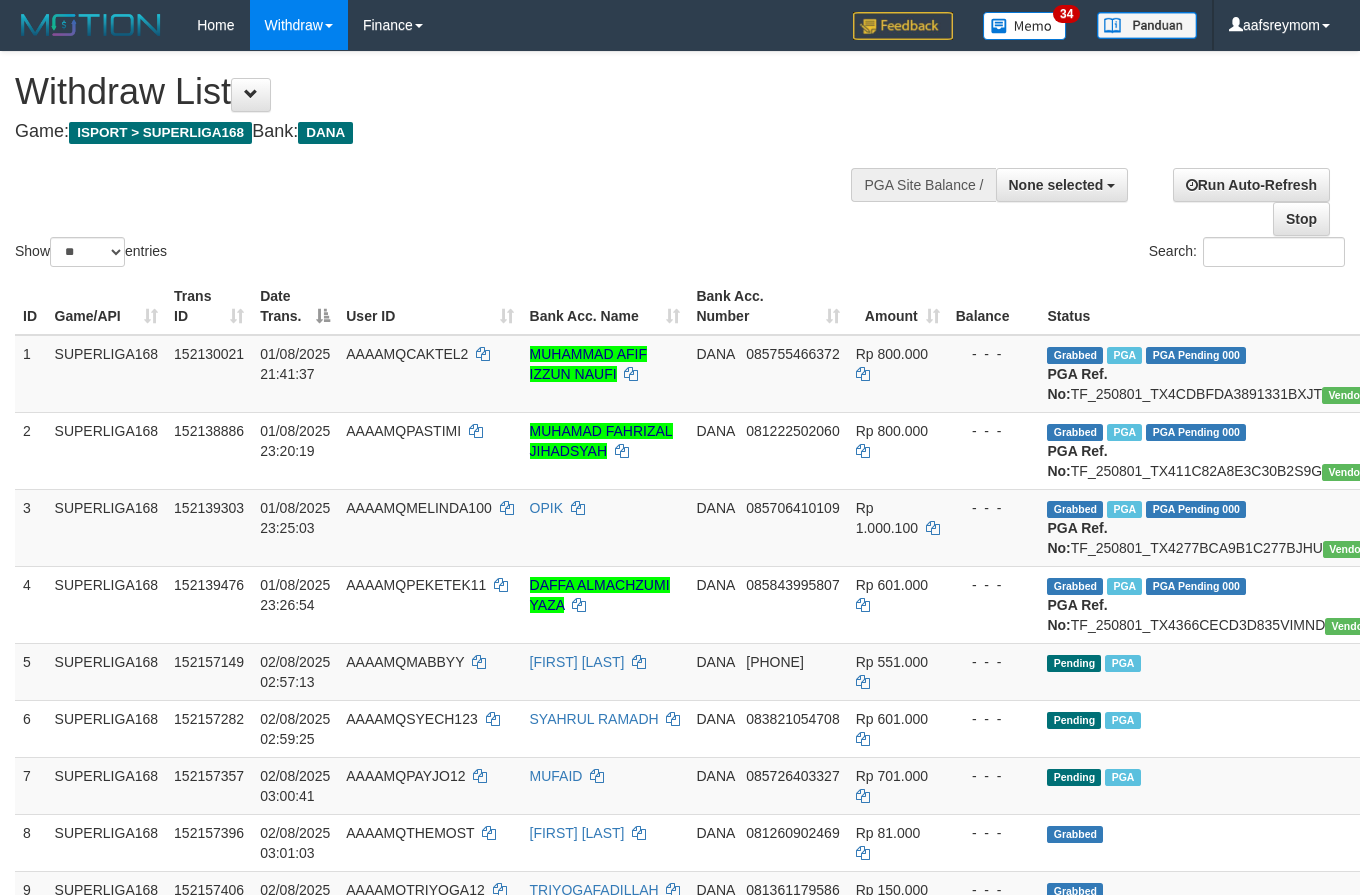 select 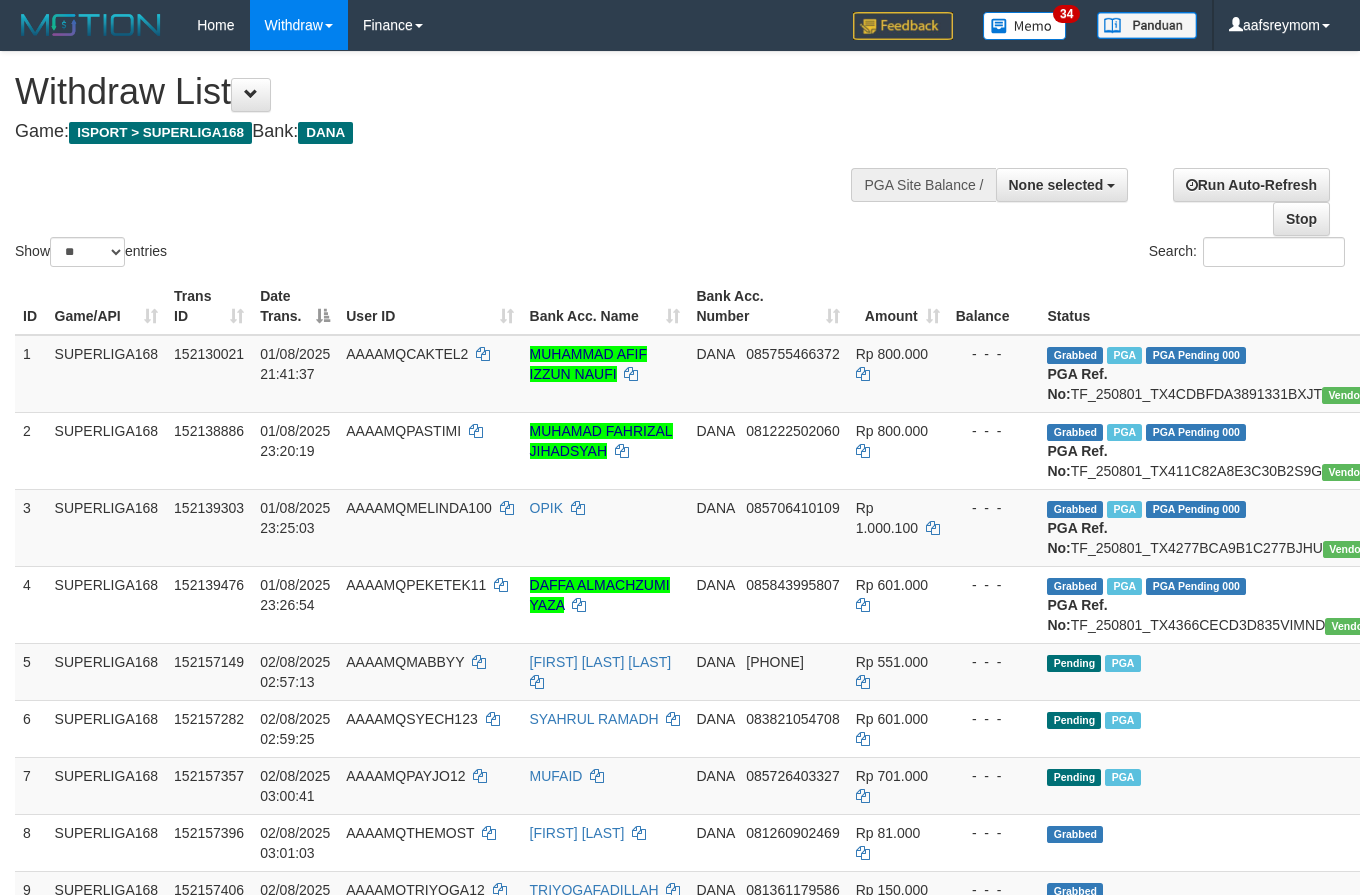 select 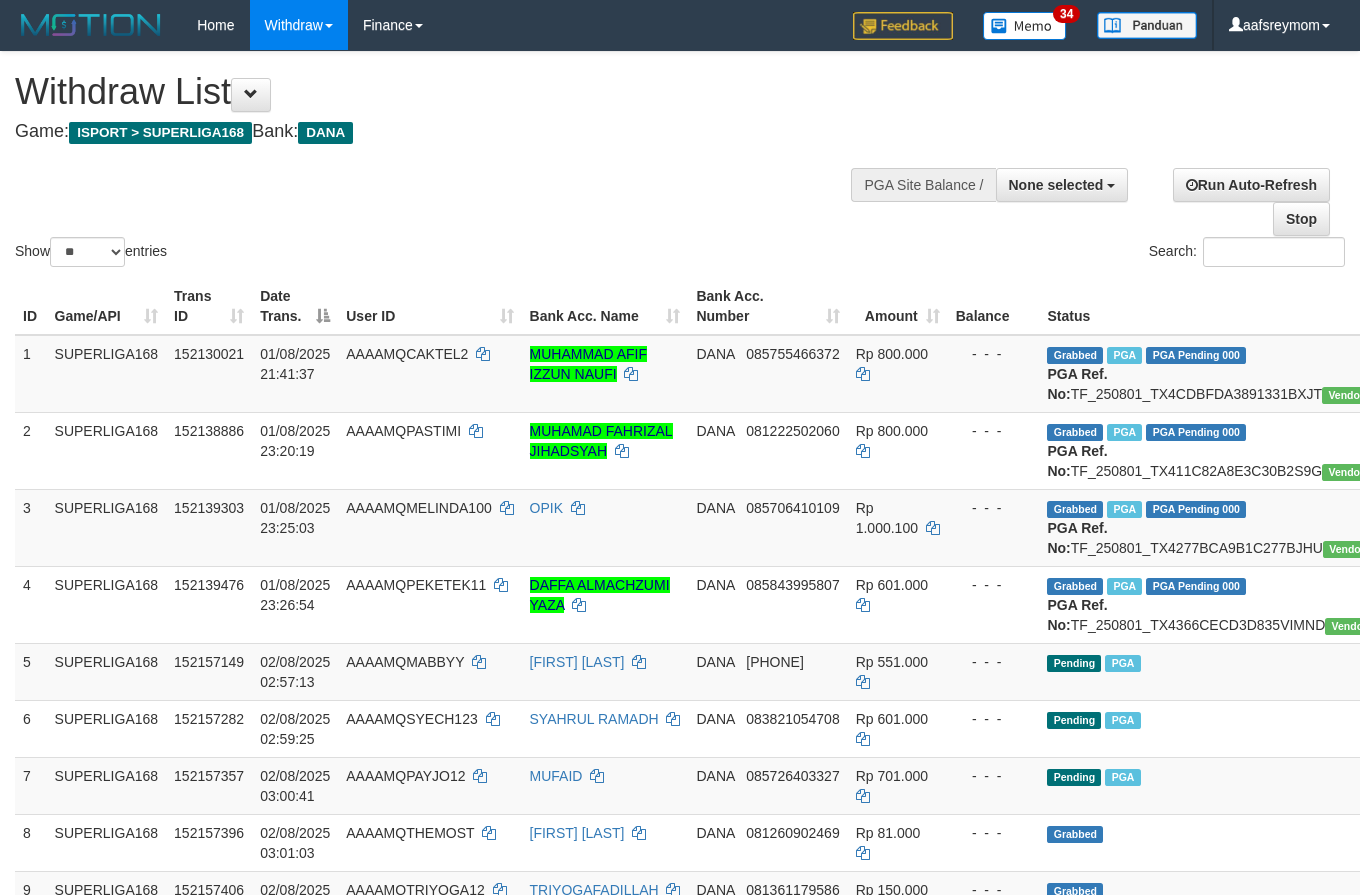 select 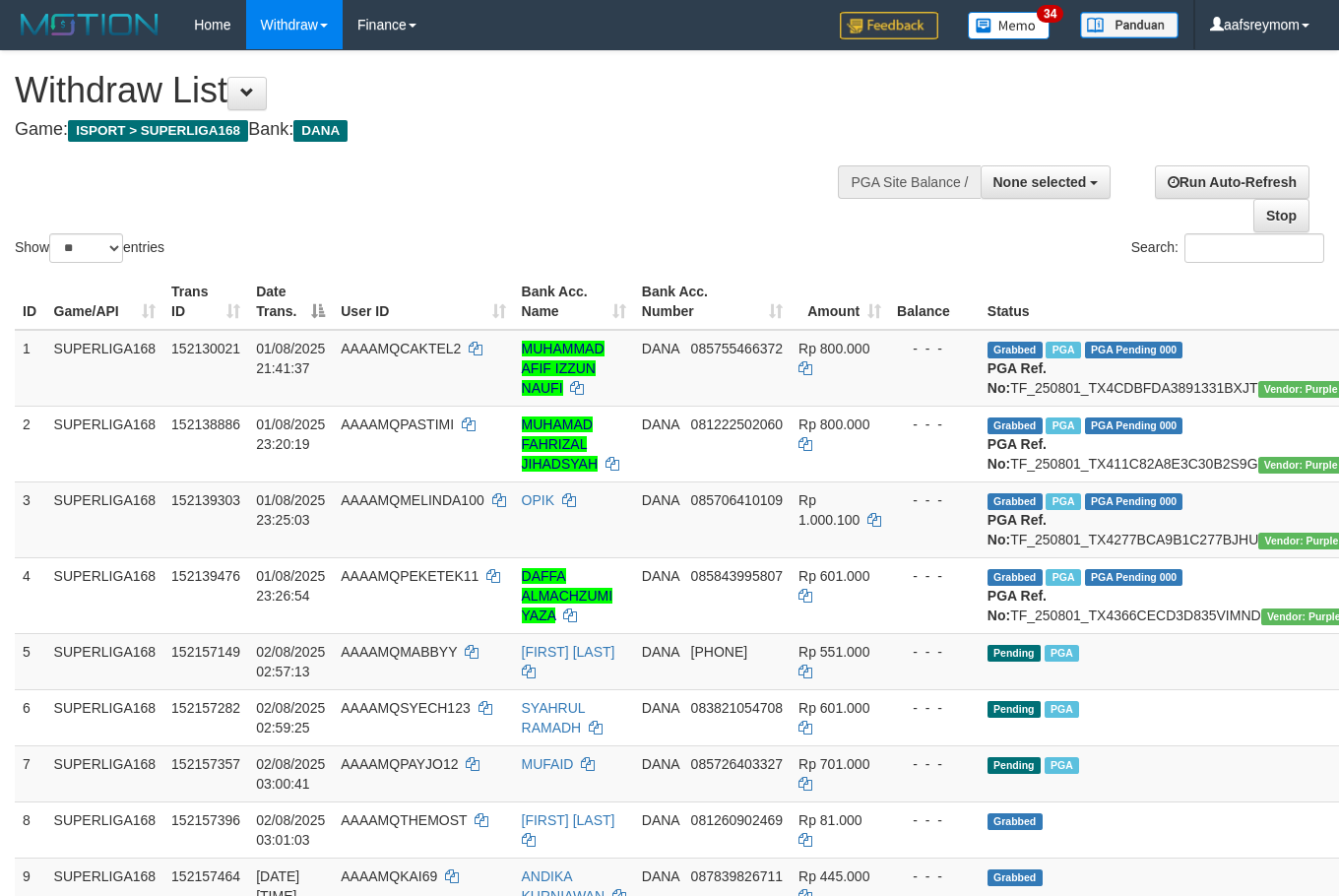 select 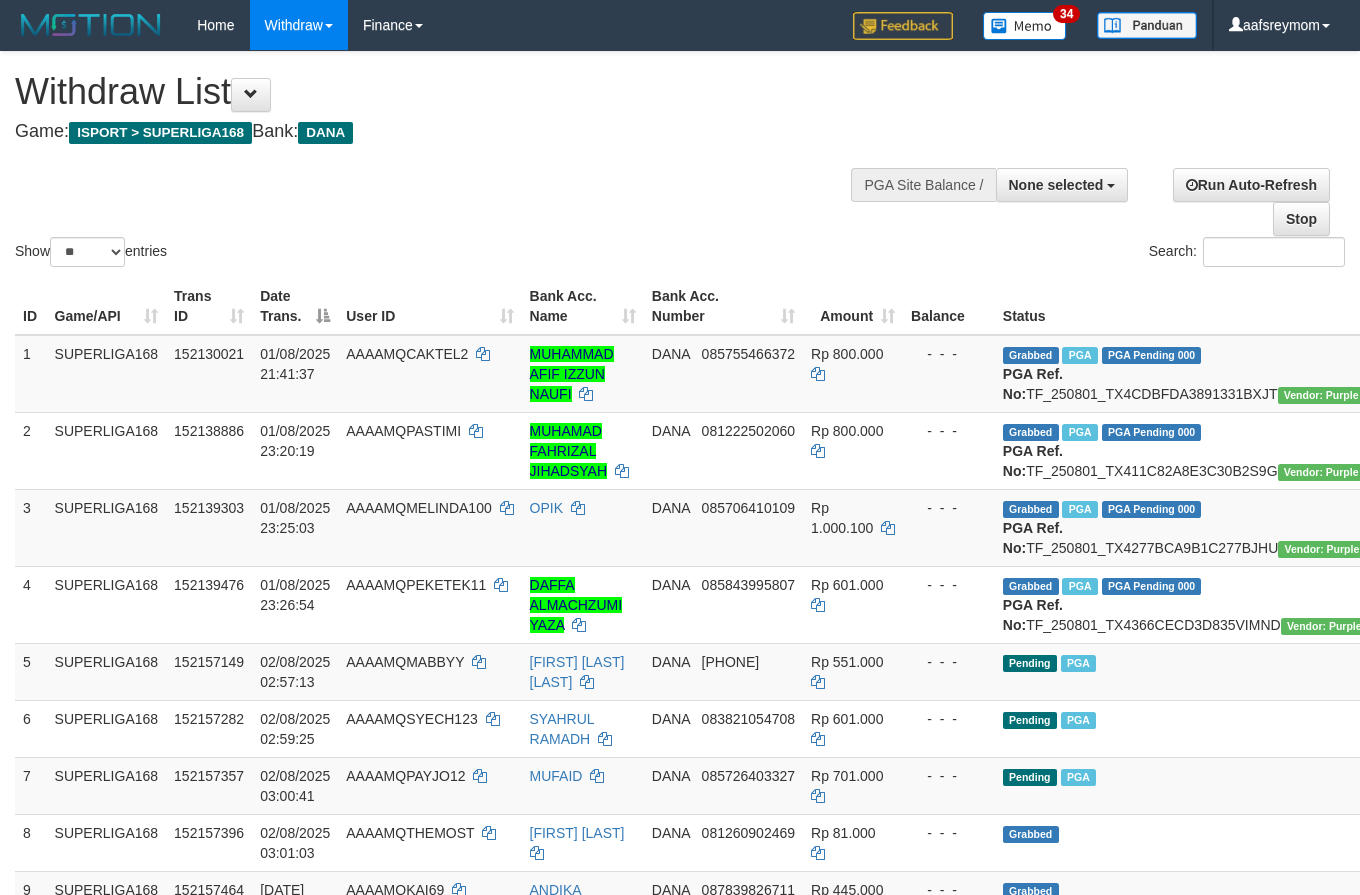 select 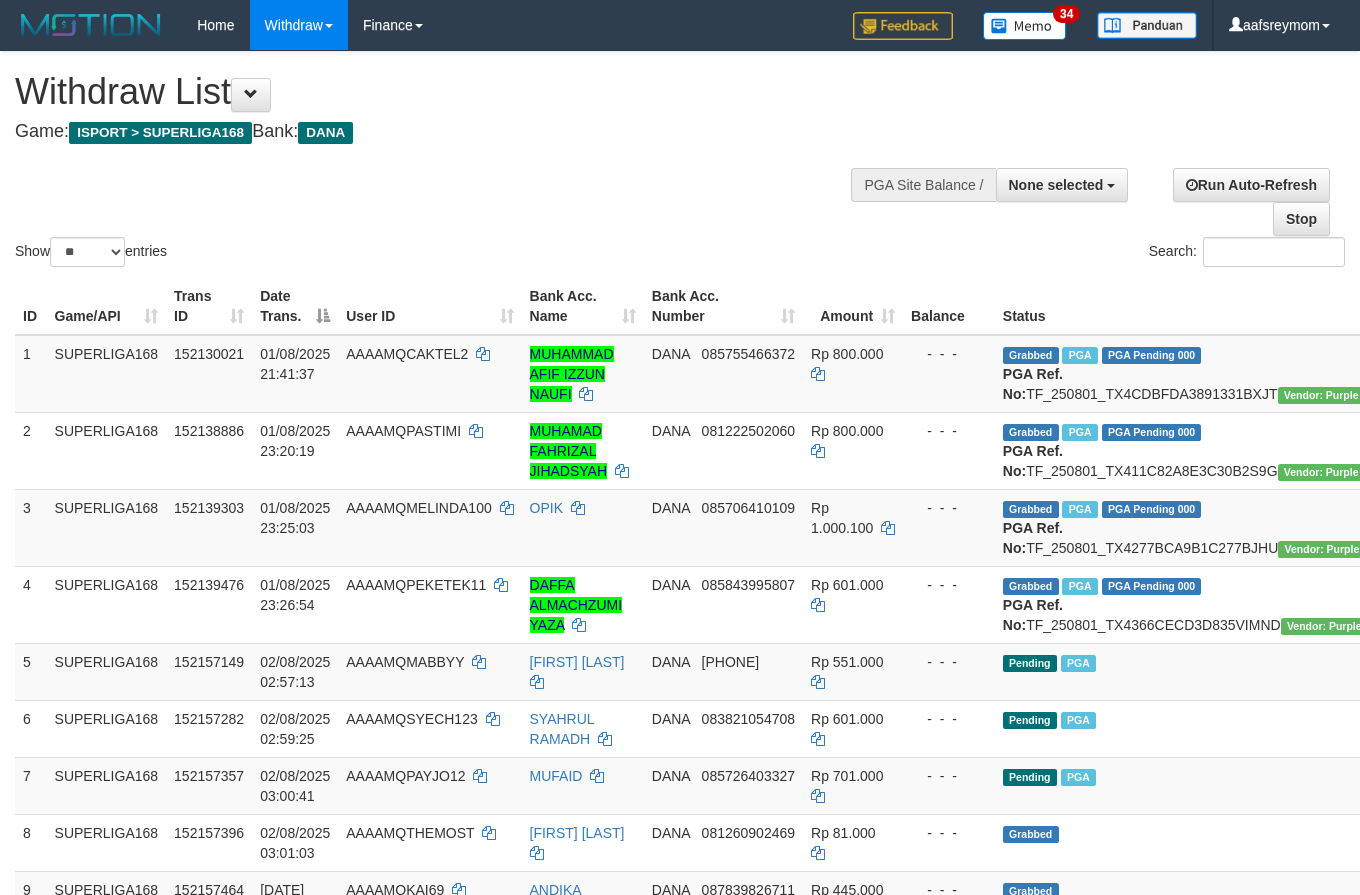 select 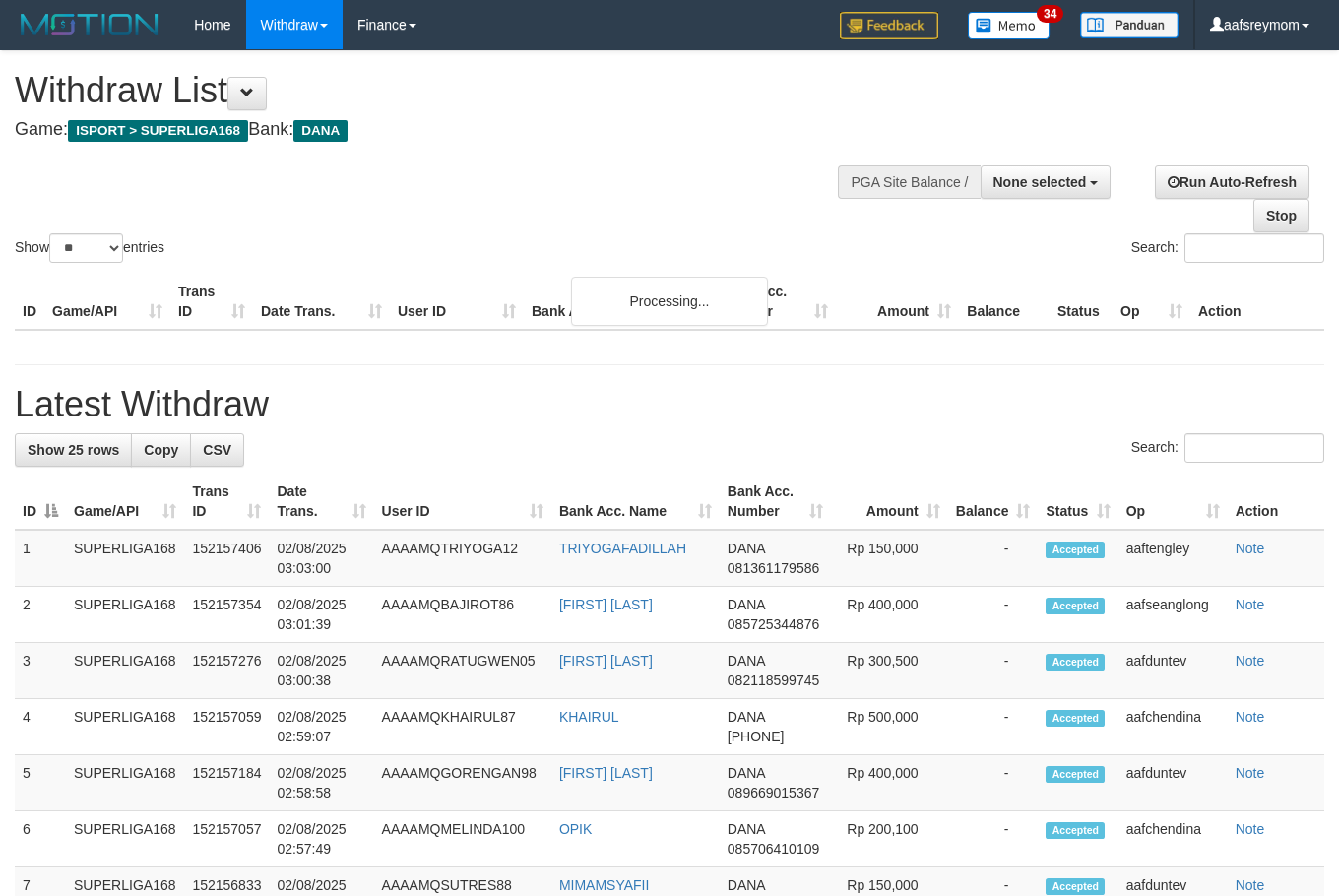 select 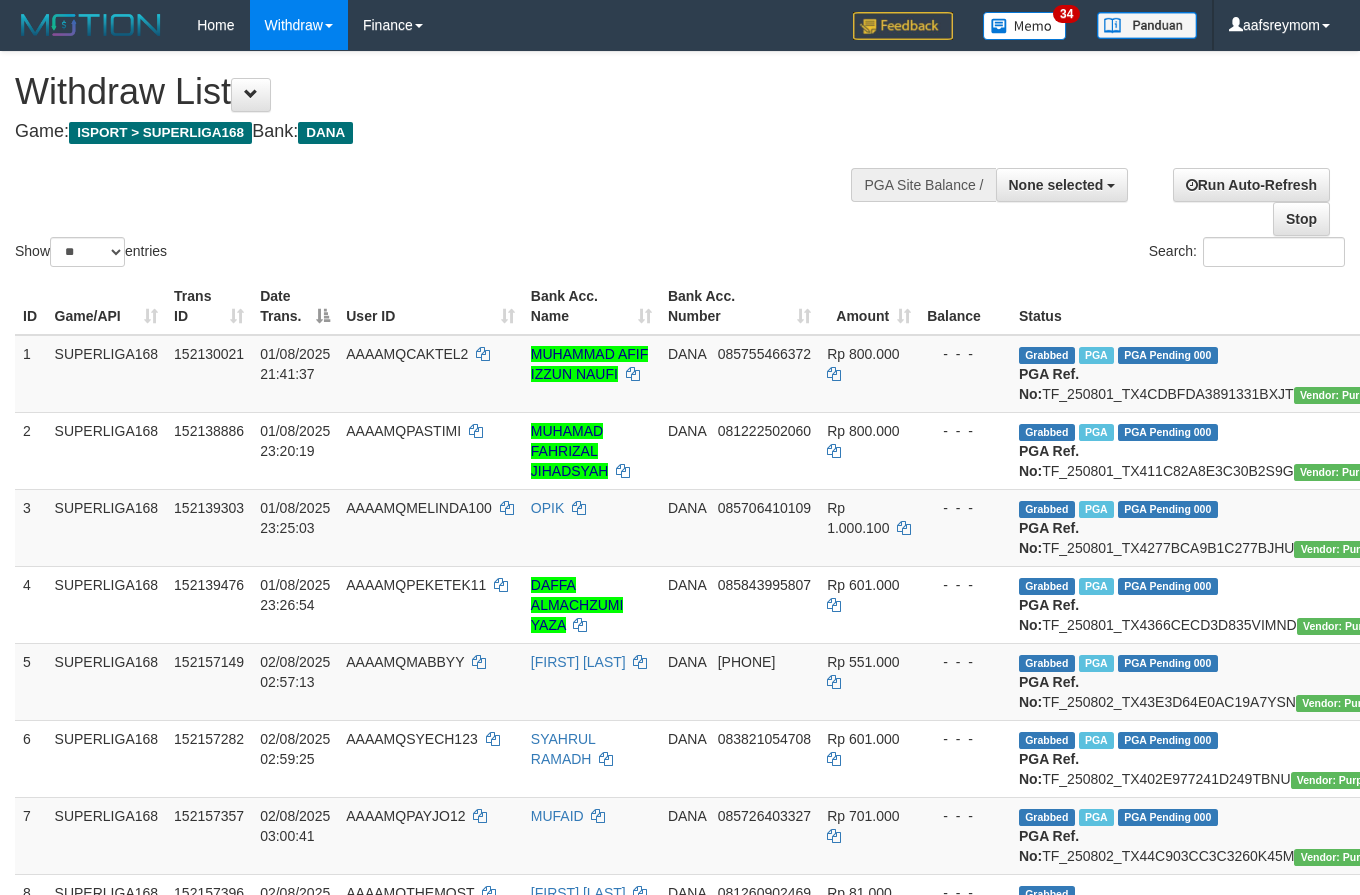 select 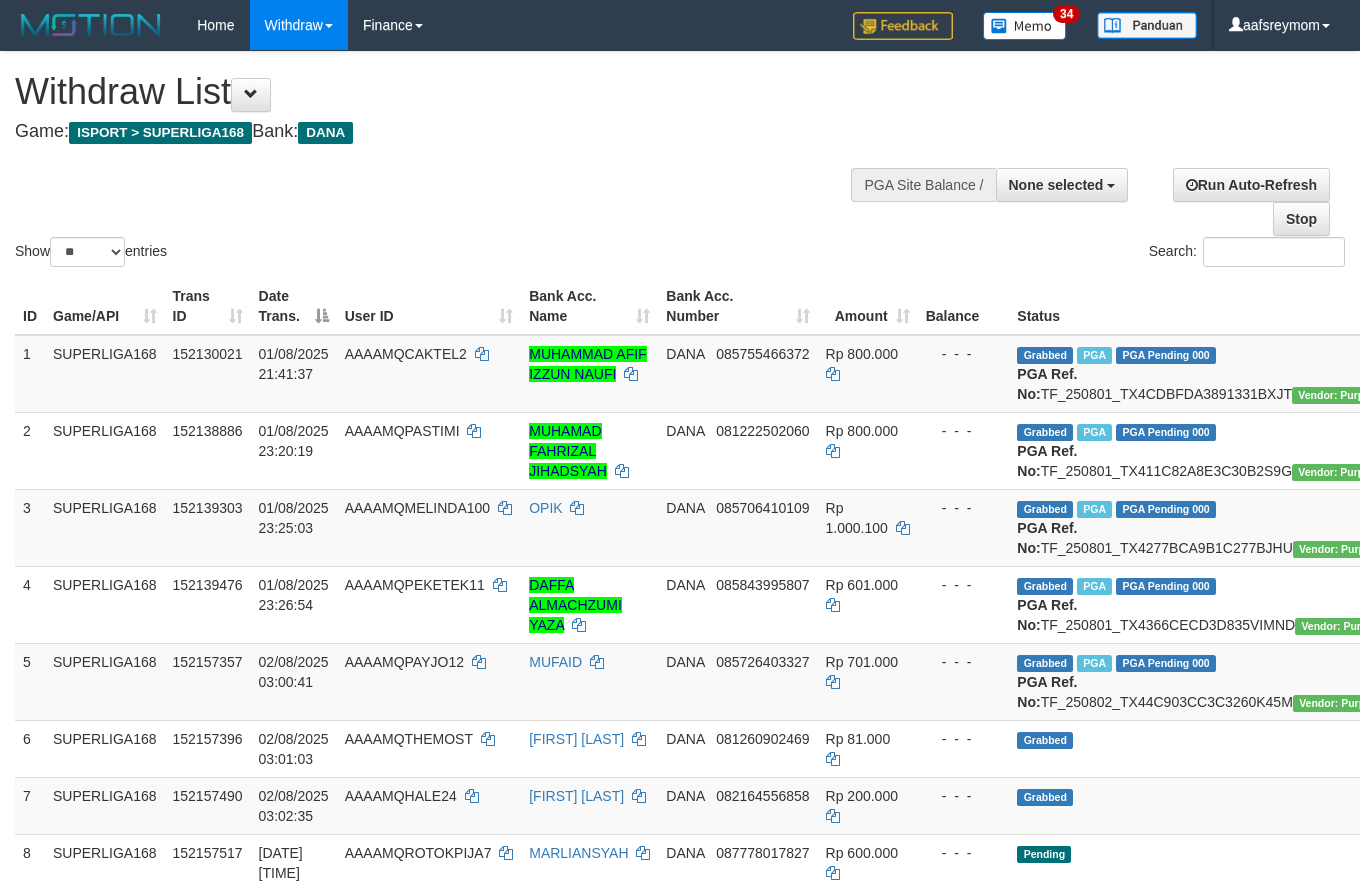 select 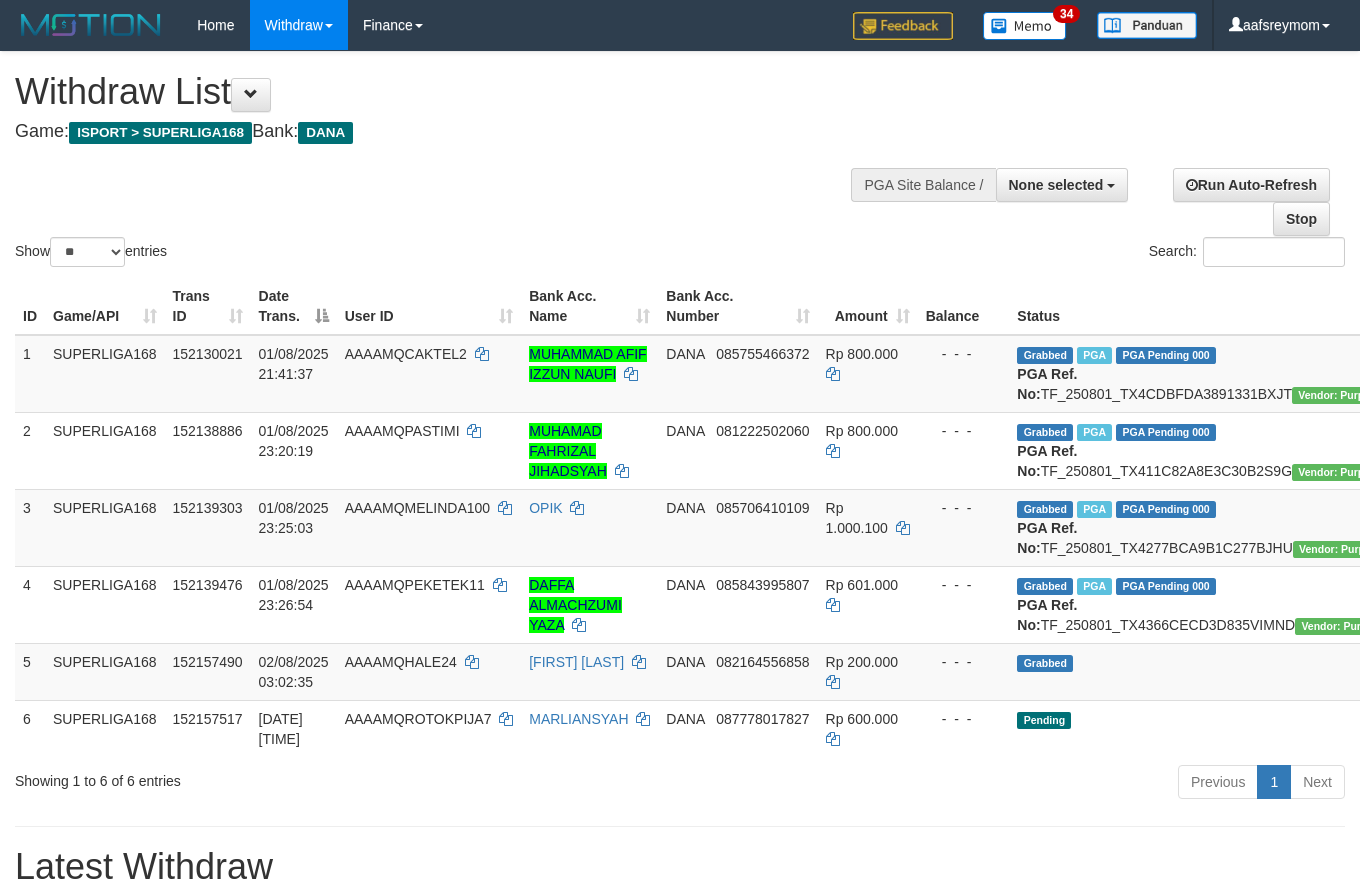 select 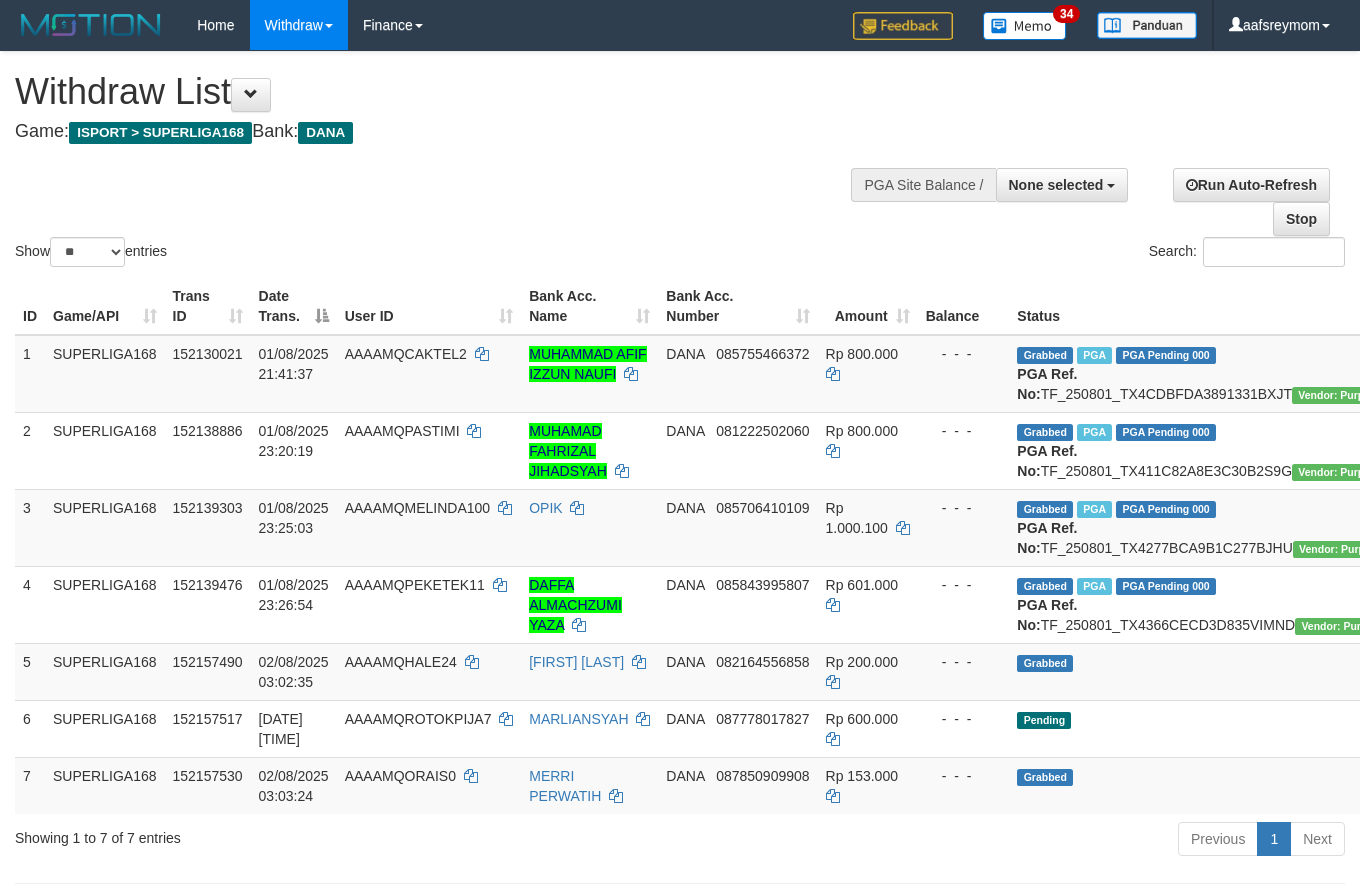 select 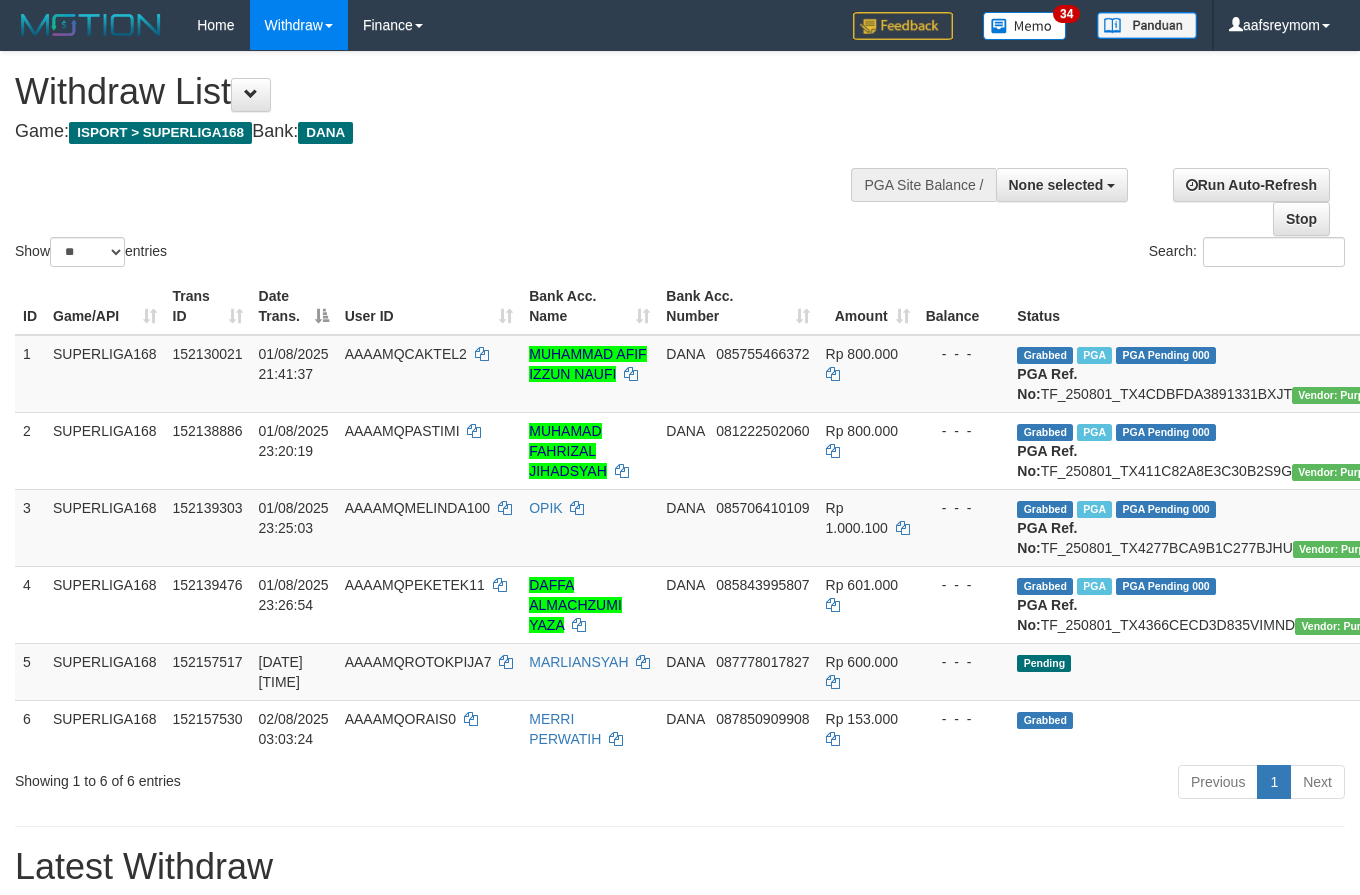 select 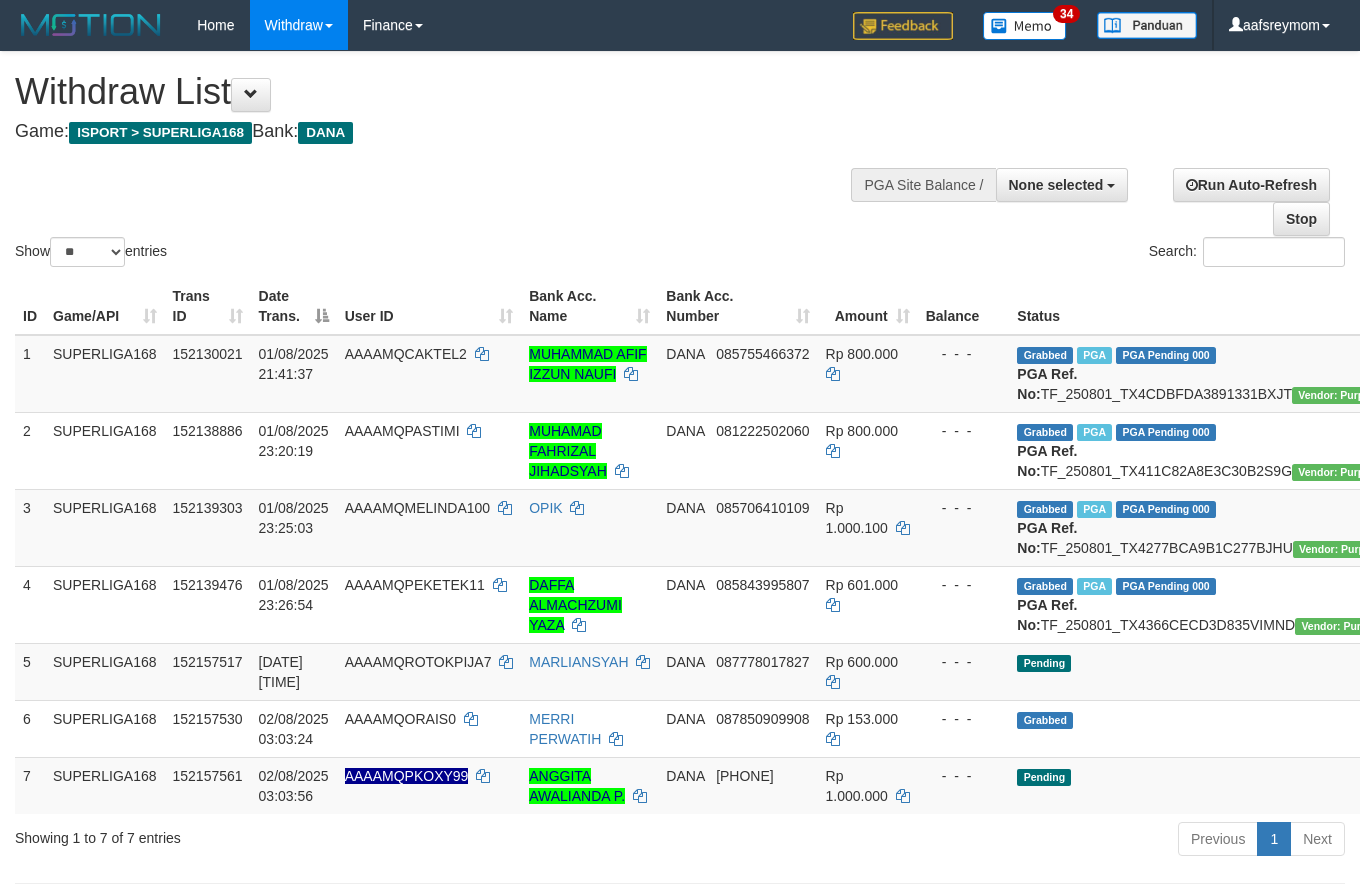 select 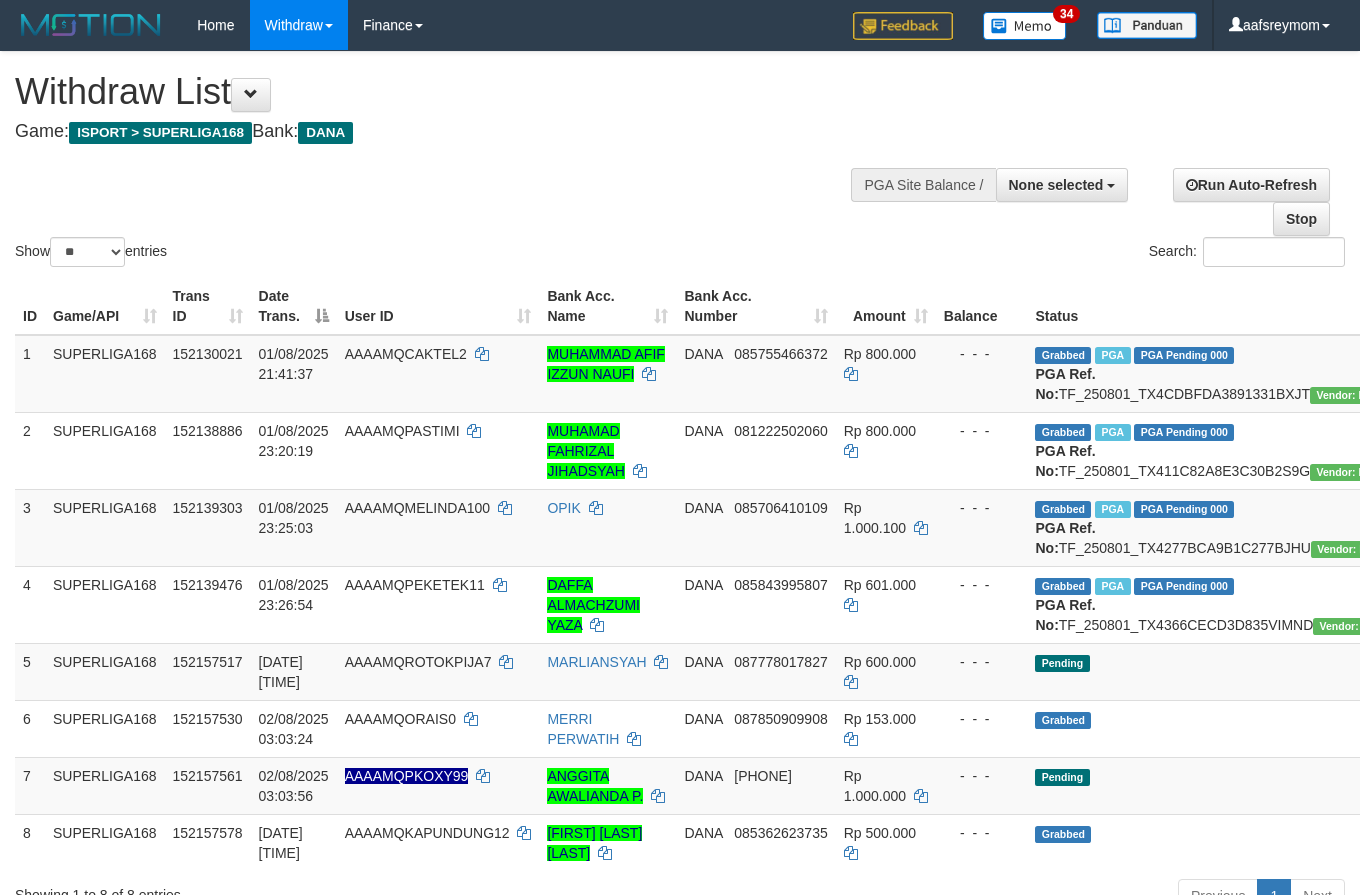 select 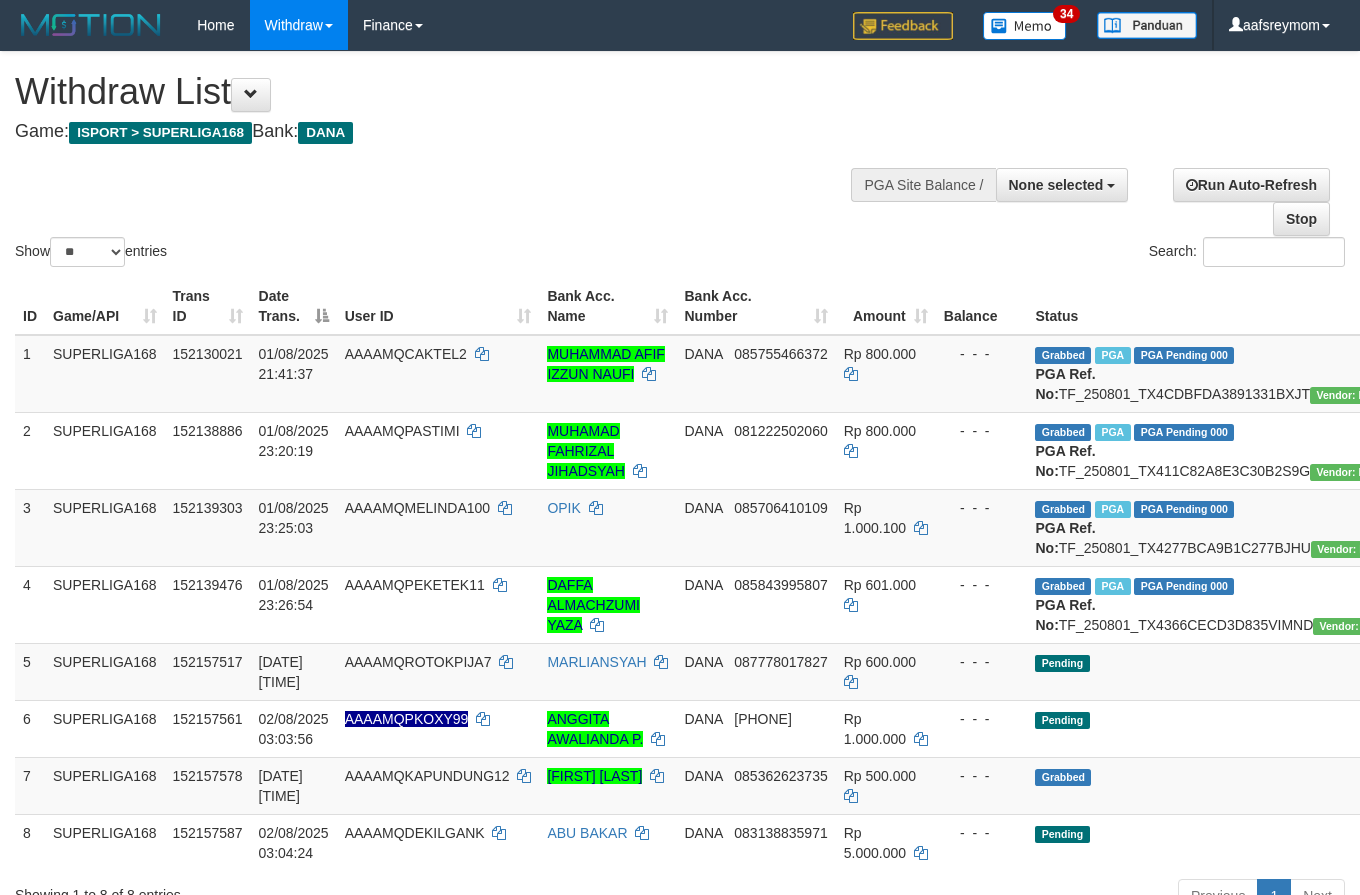 select 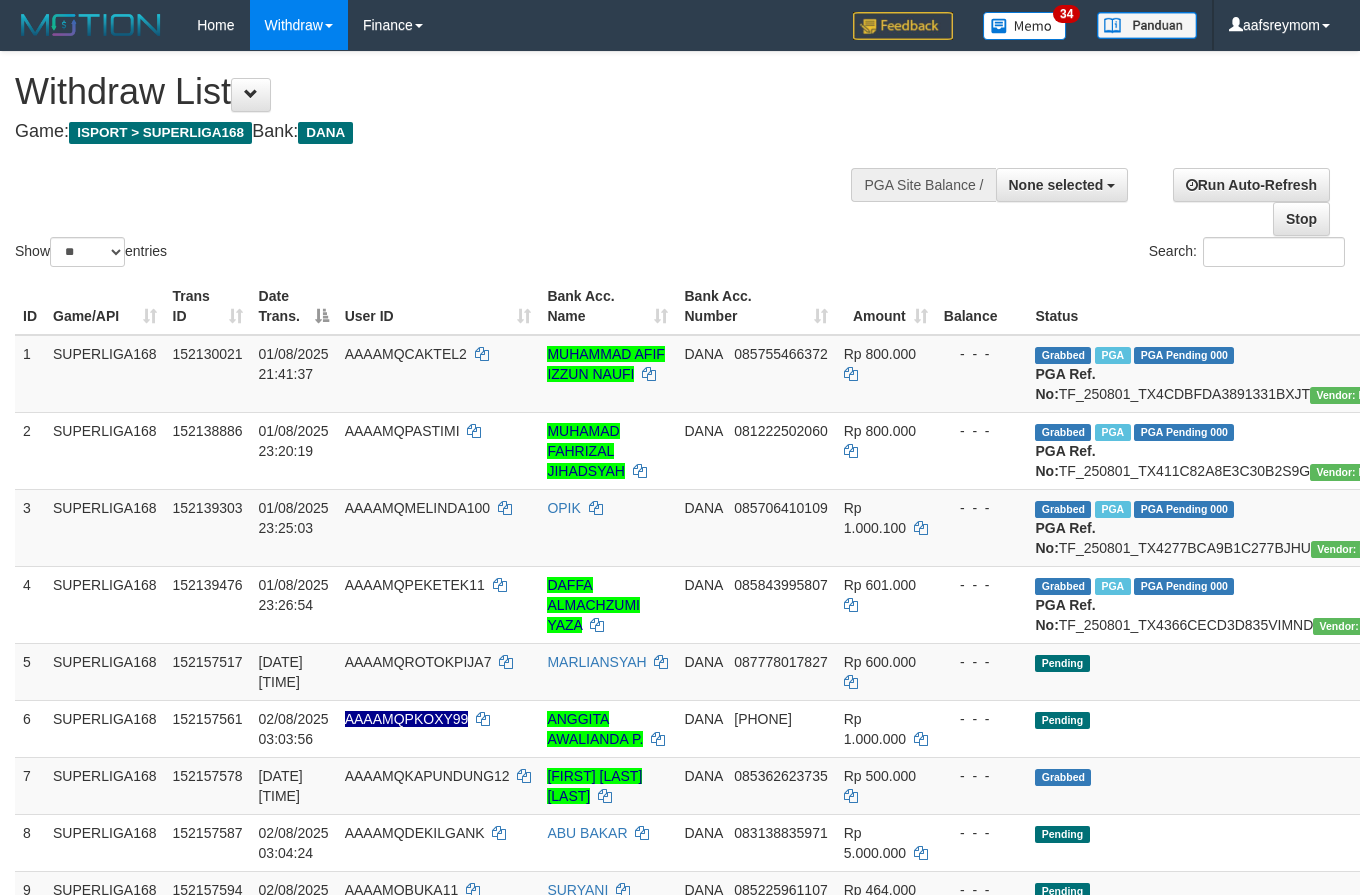 select 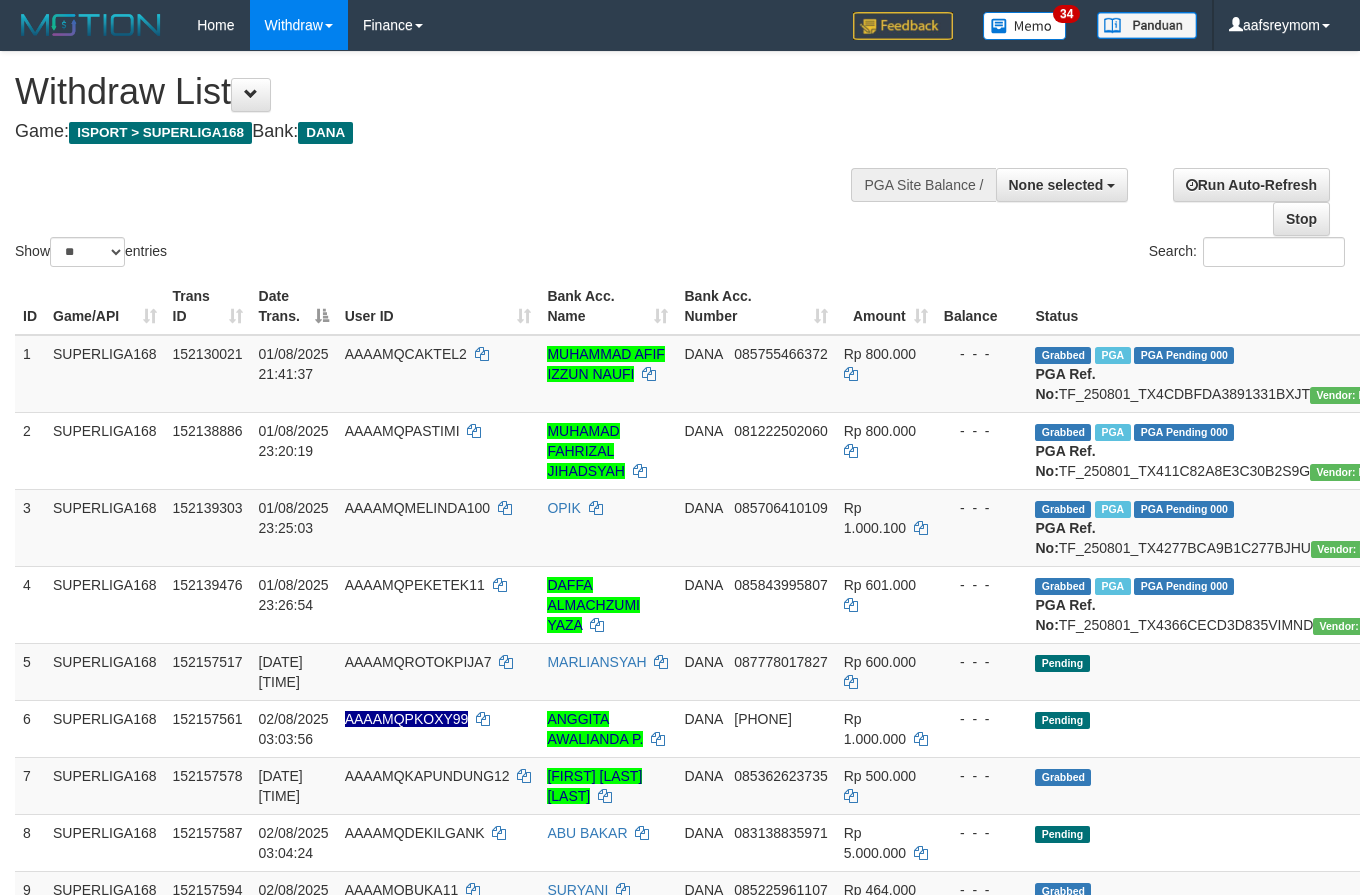 select 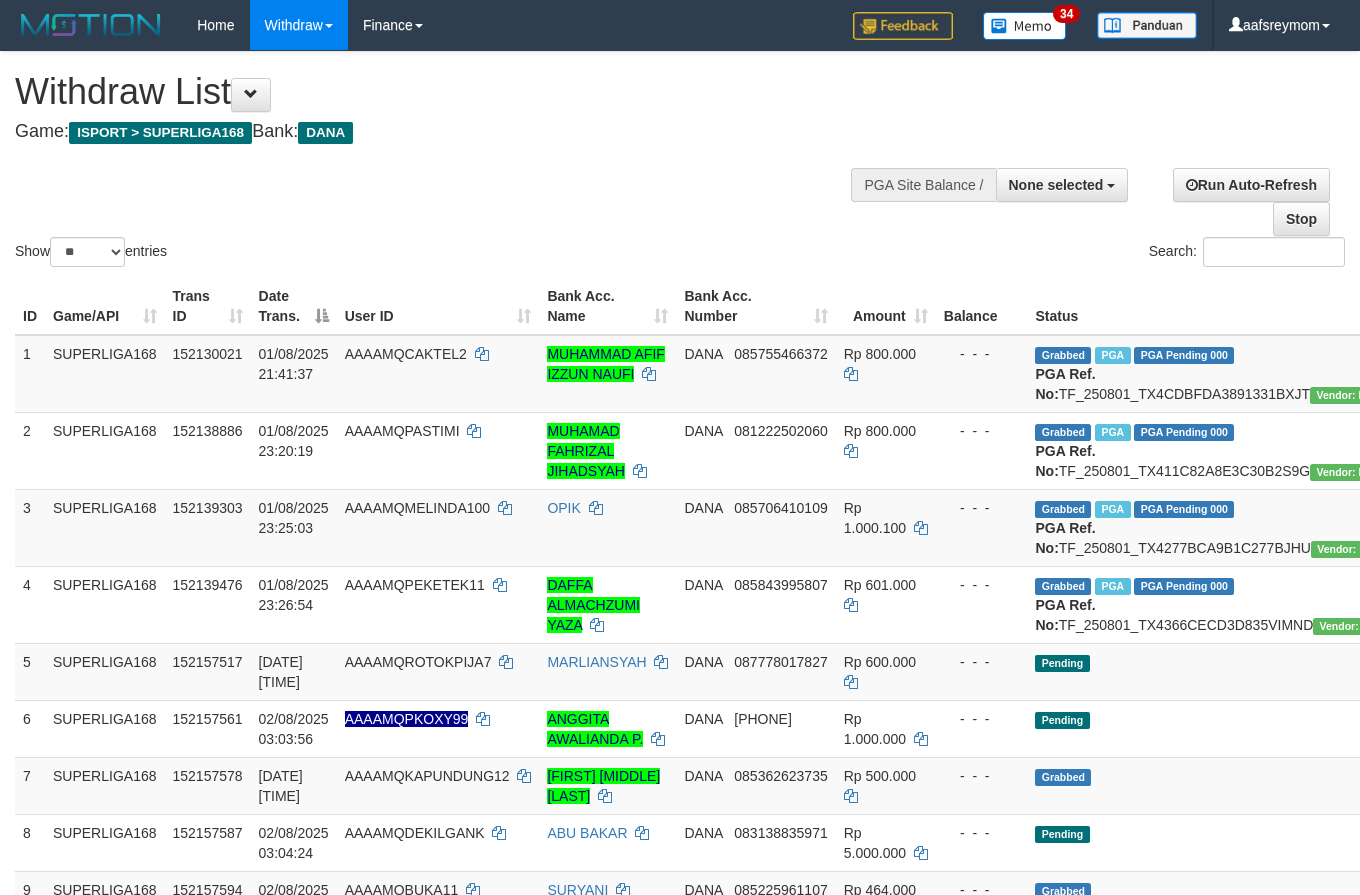 select 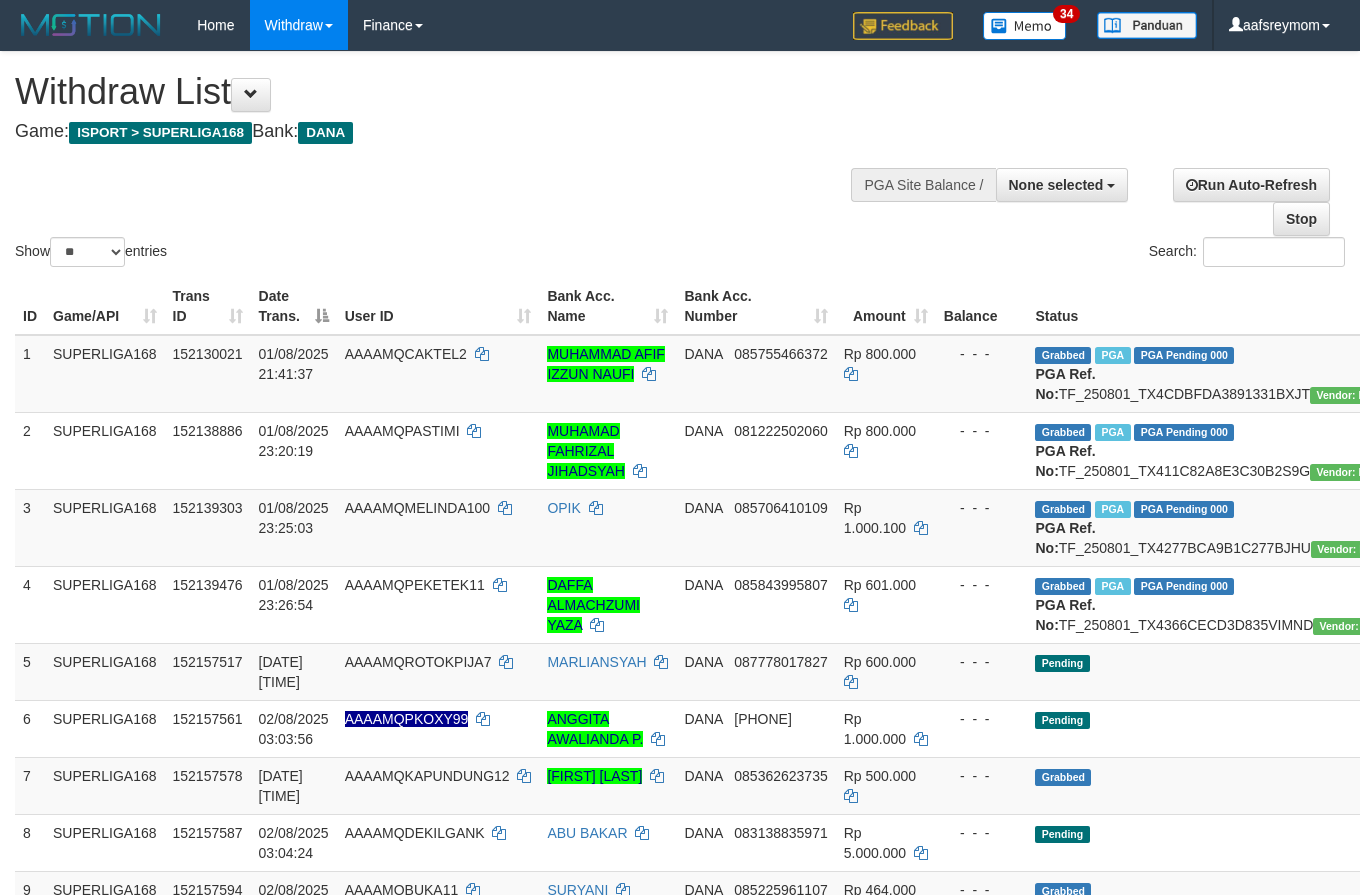 select 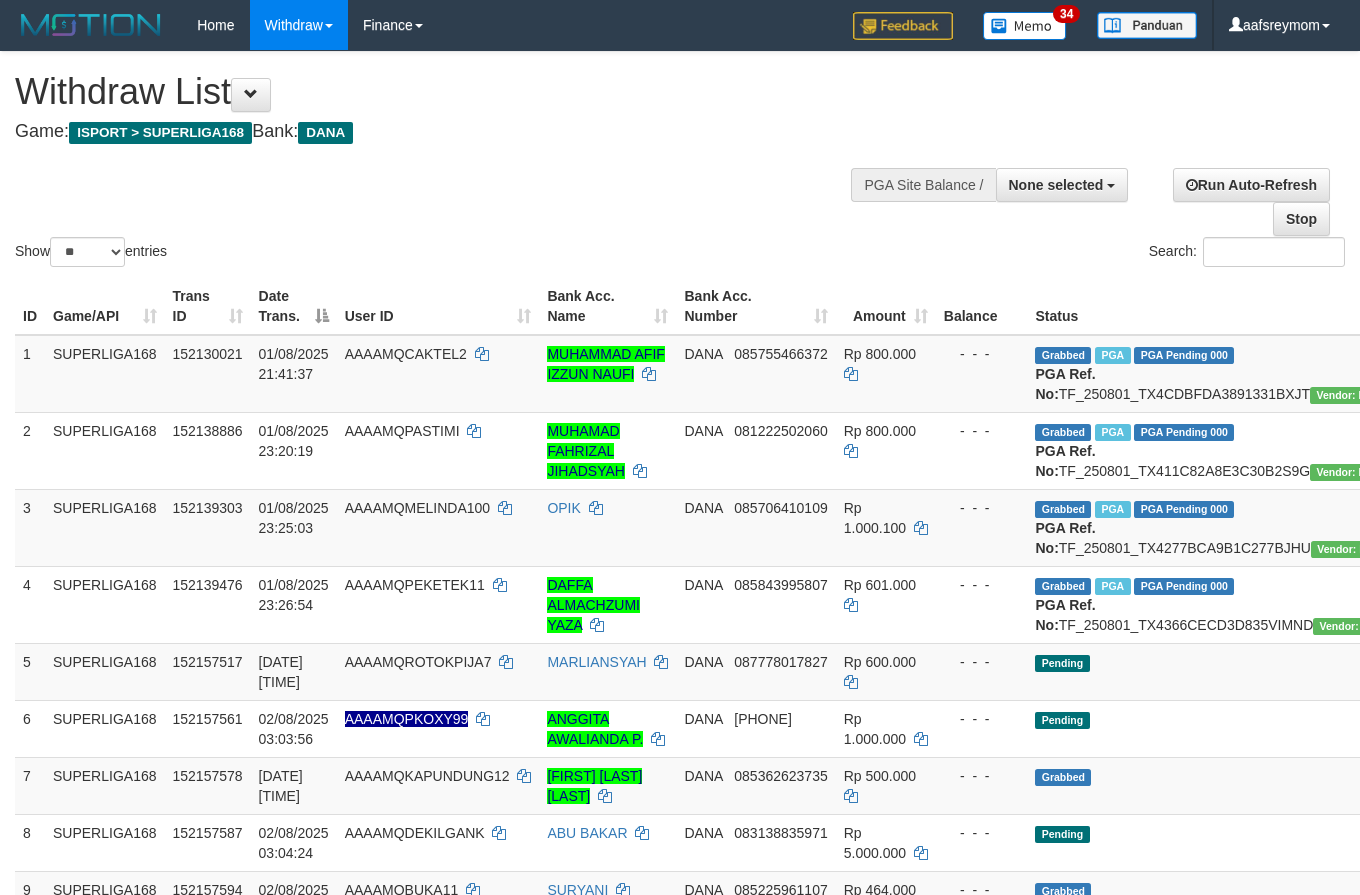 select 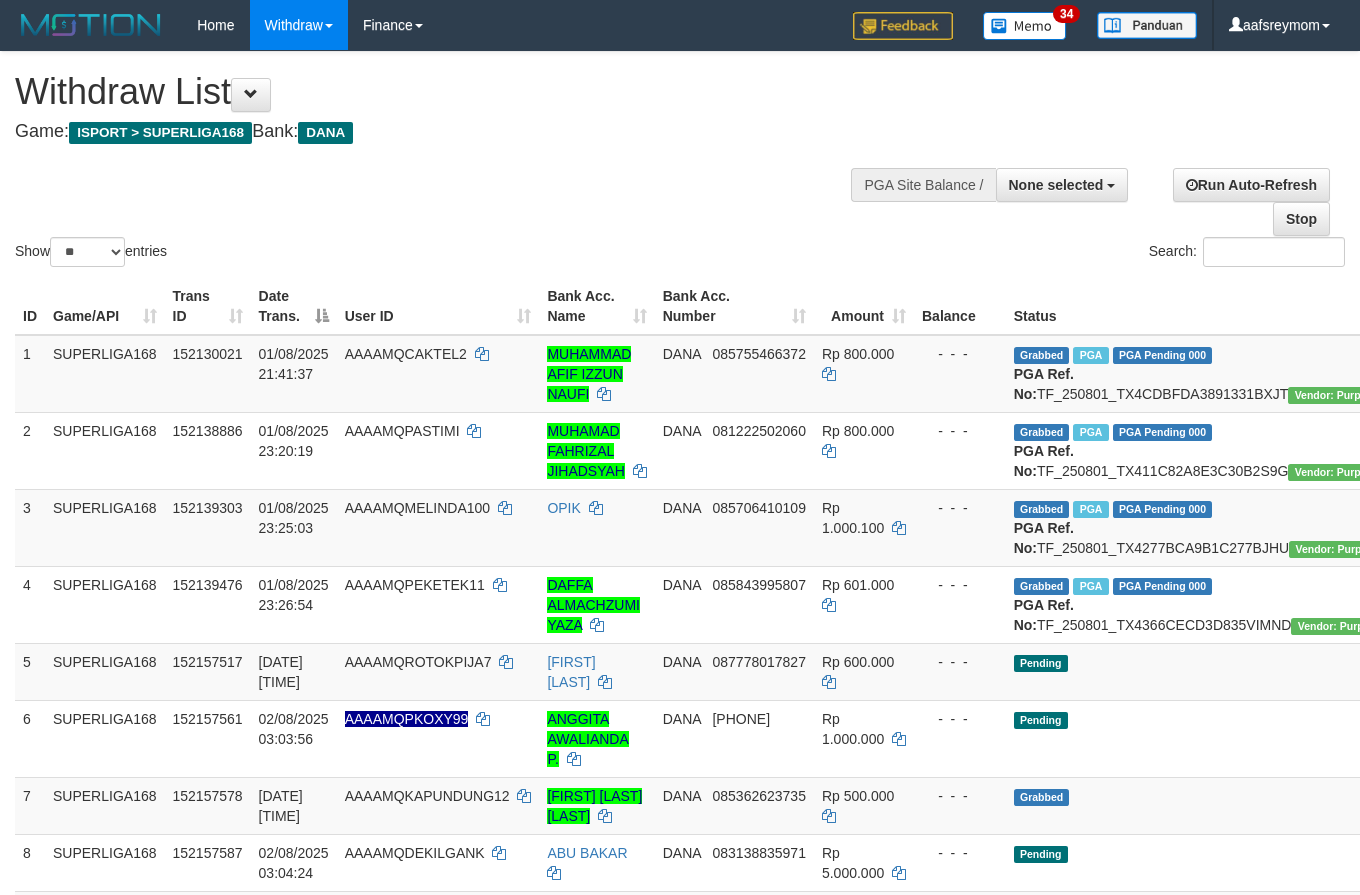 select 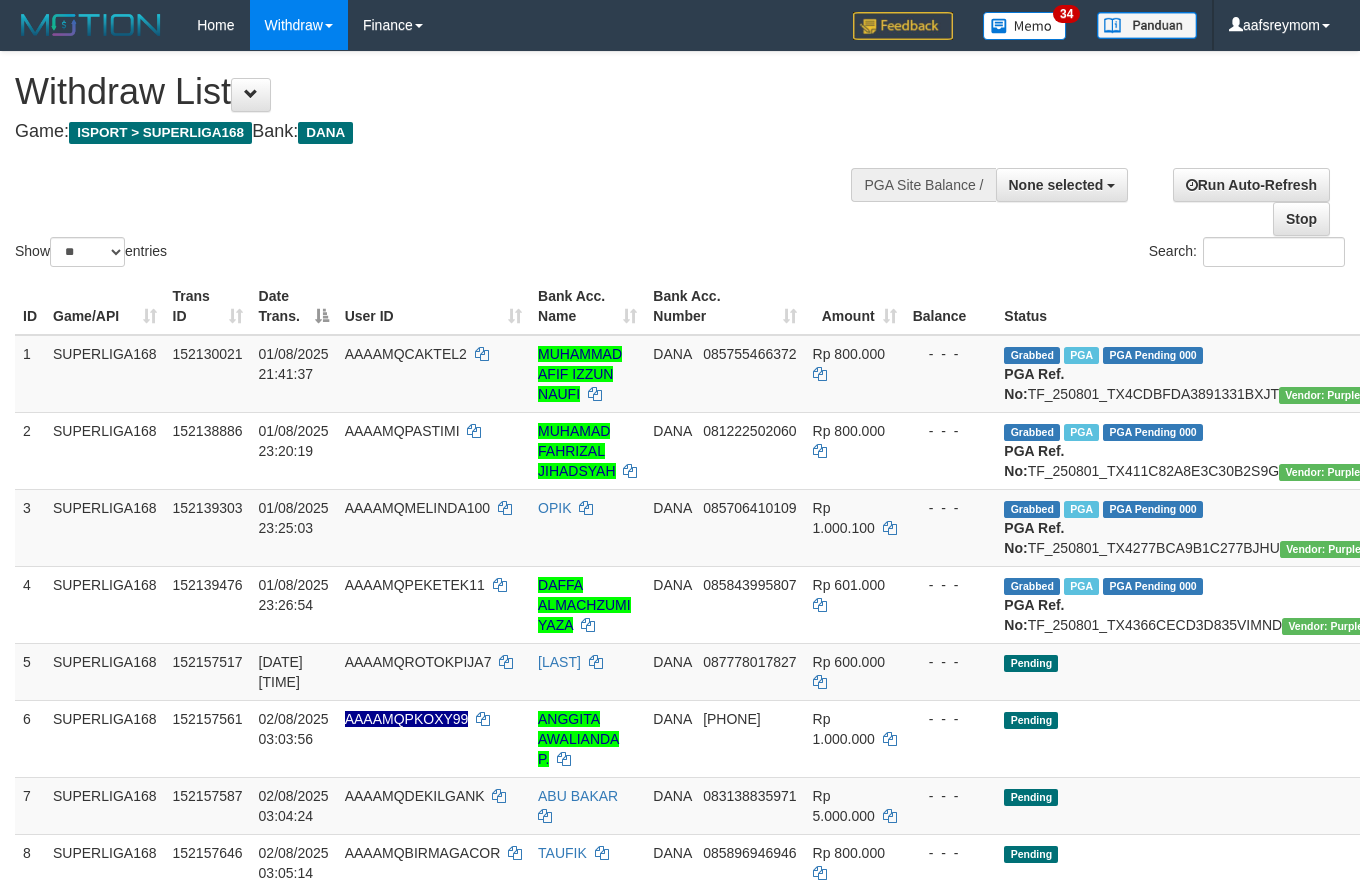 select 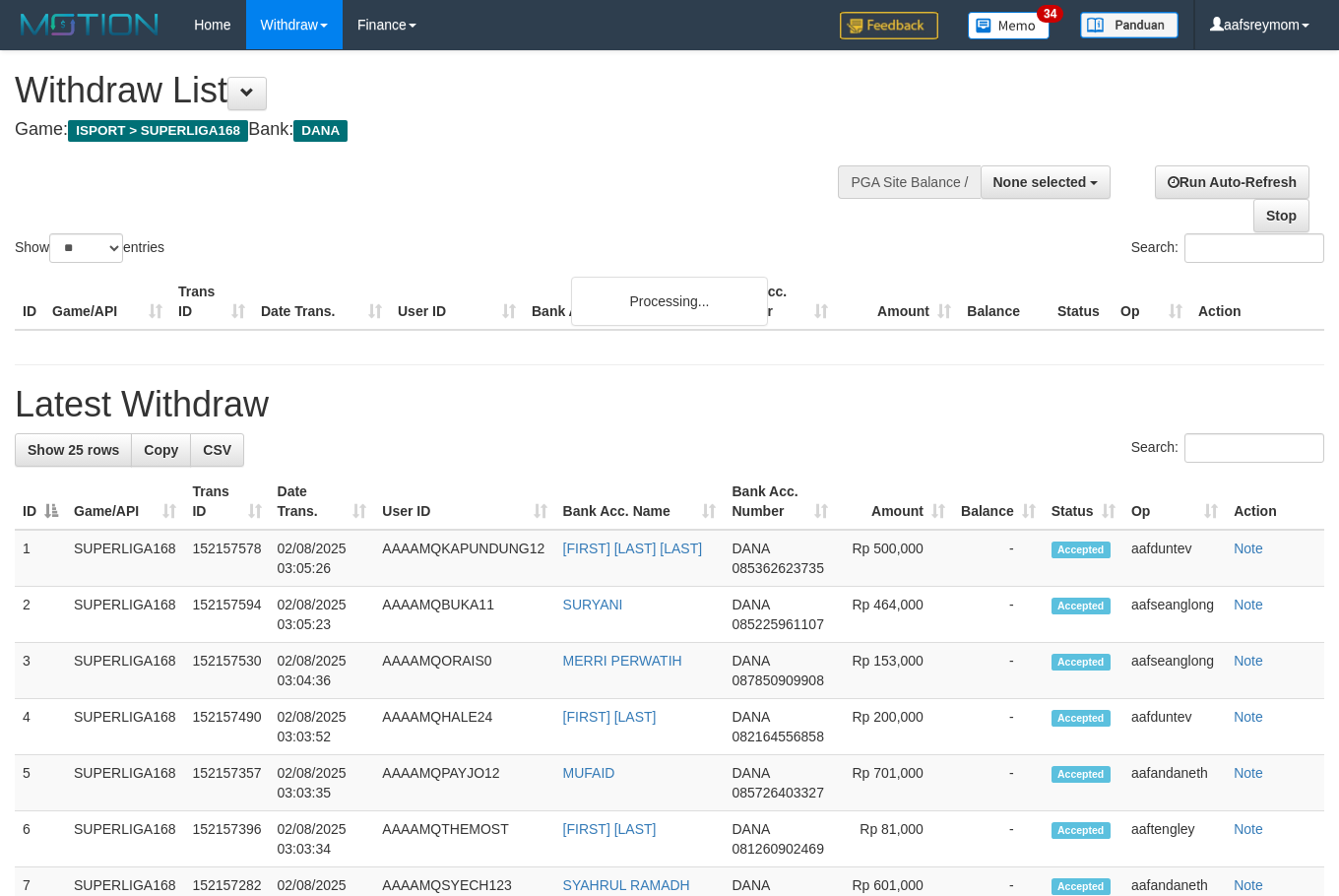 select 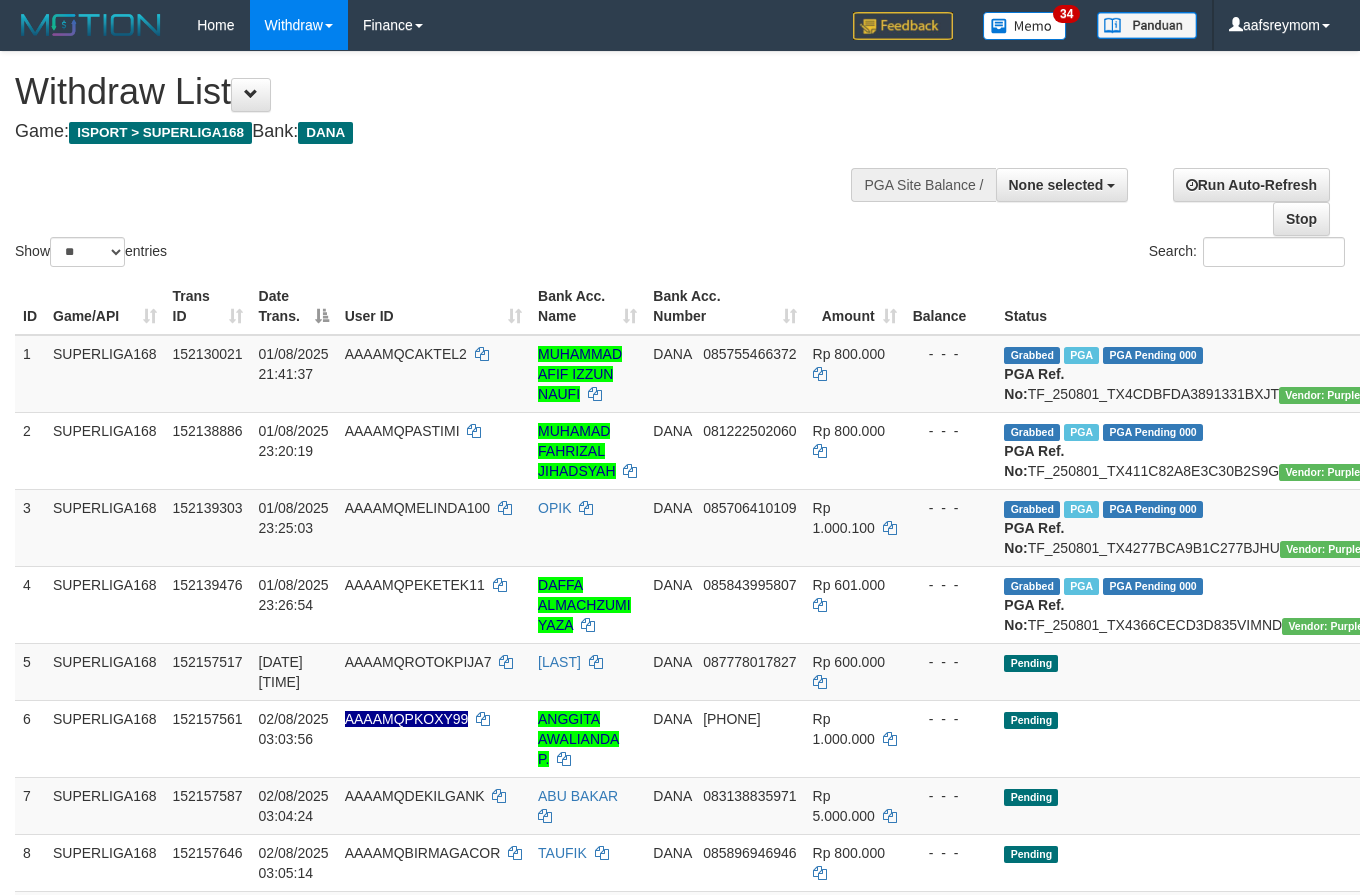 select 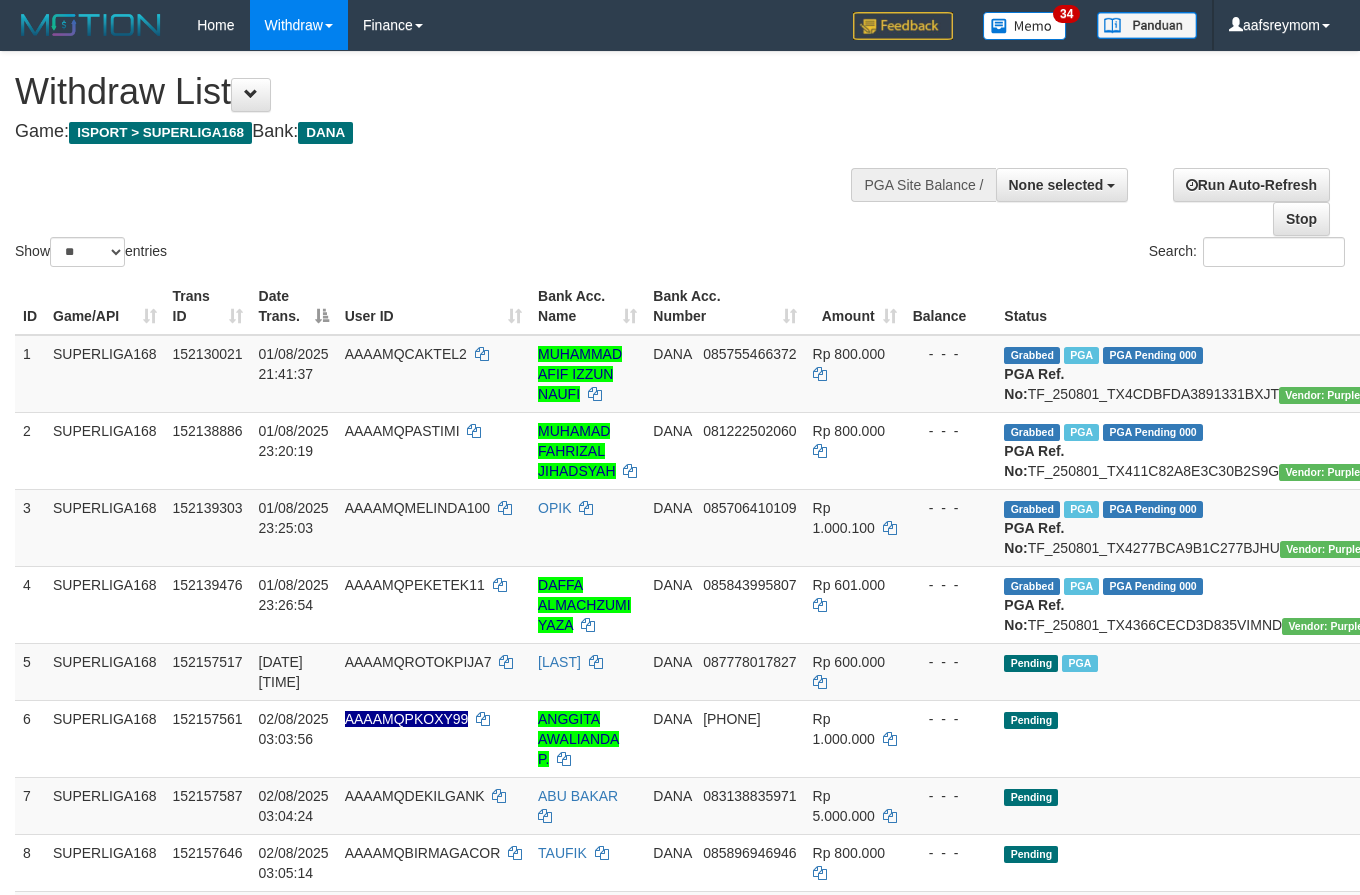 select 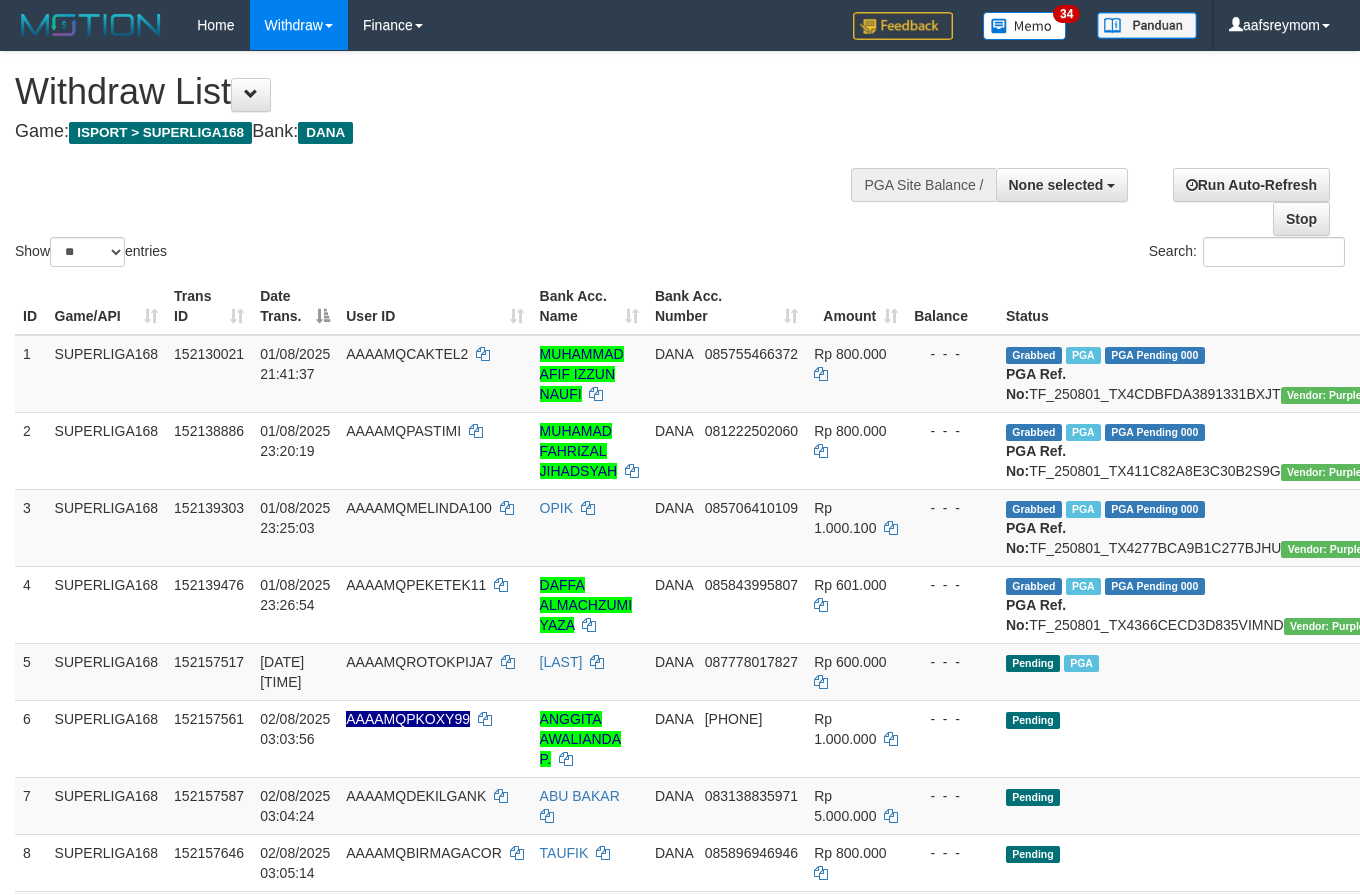 select 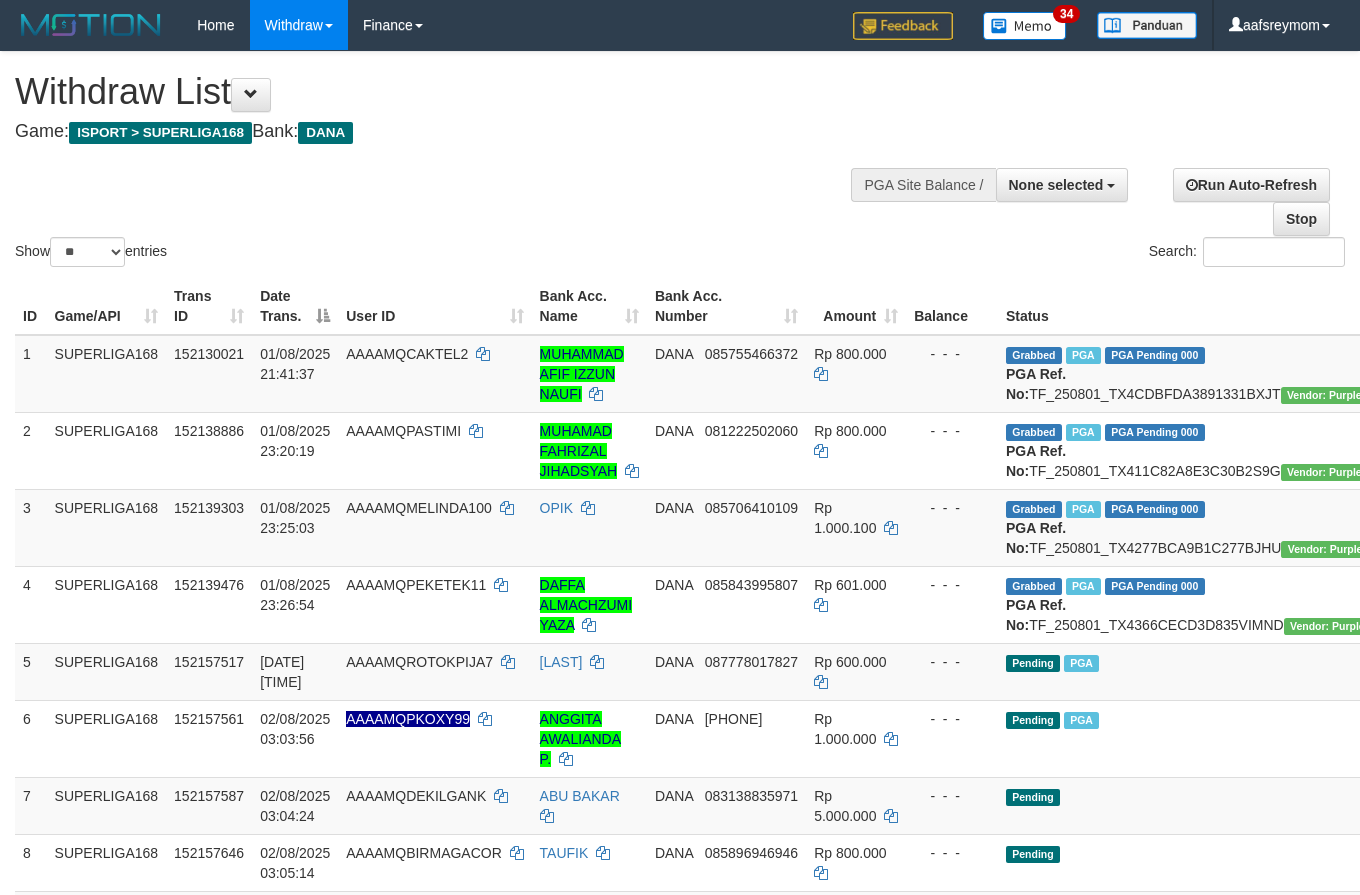 select 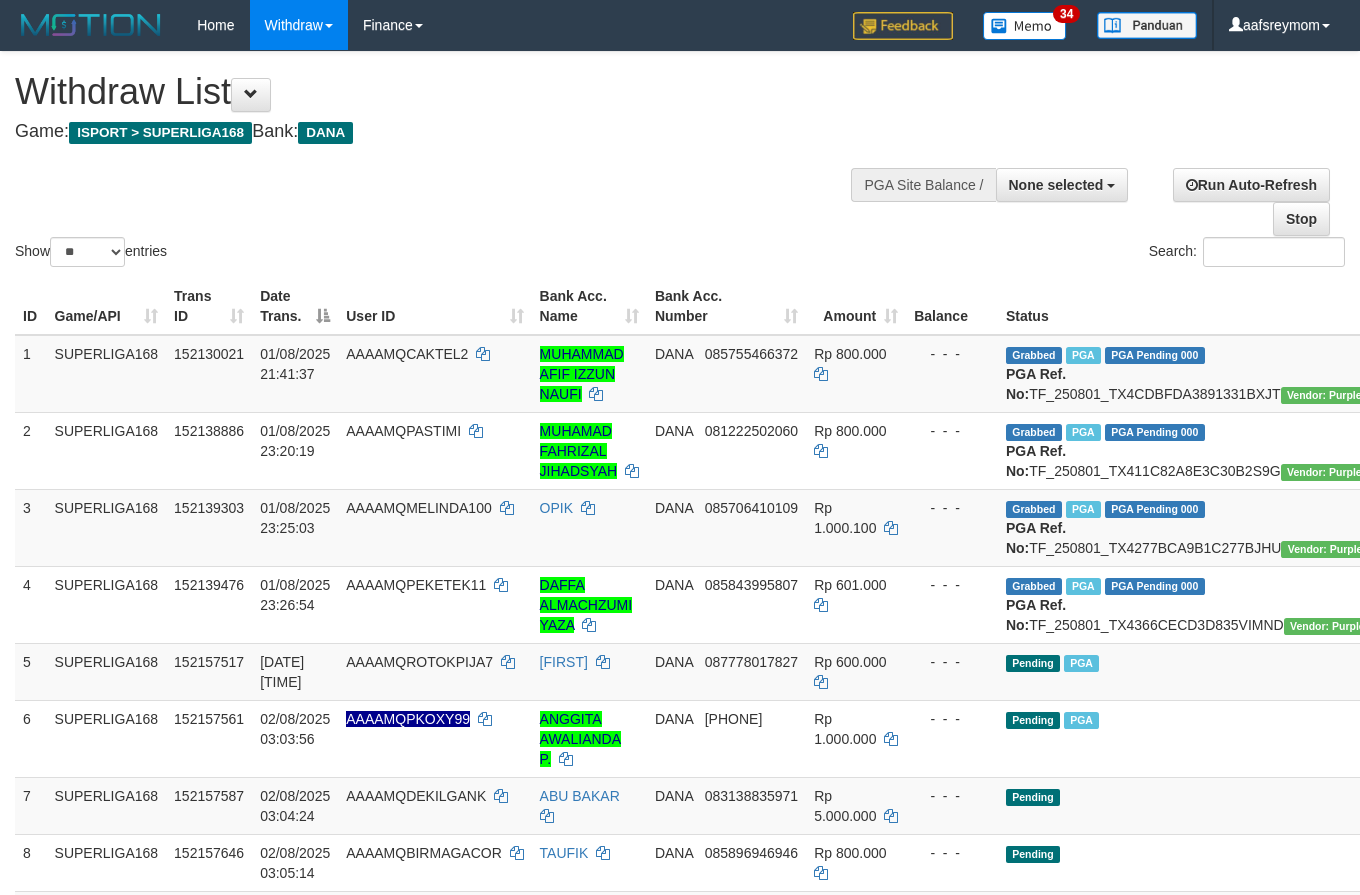 select 